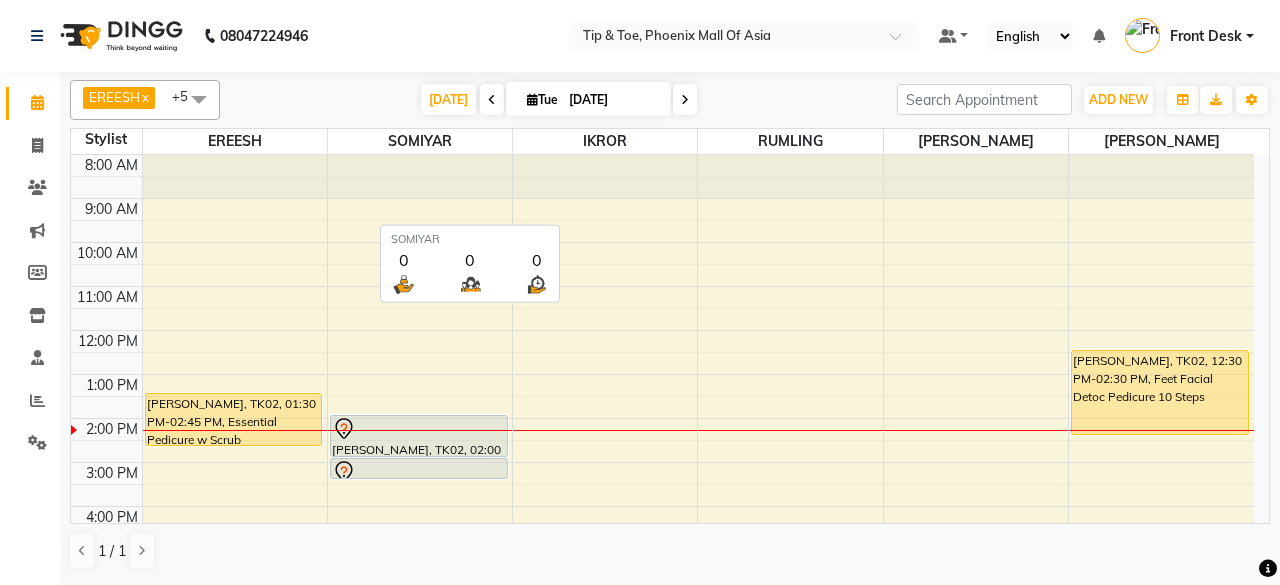 scroll, scrollTop: 0, scrollLeft: 0, axis: both 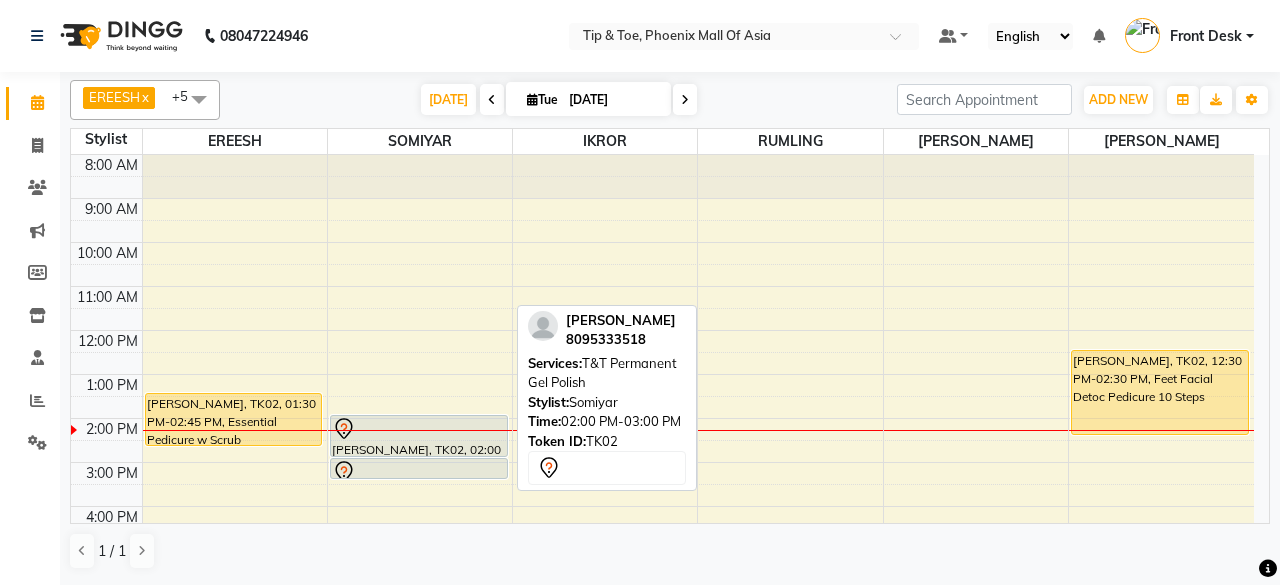 click at bounding box center [419, 429] 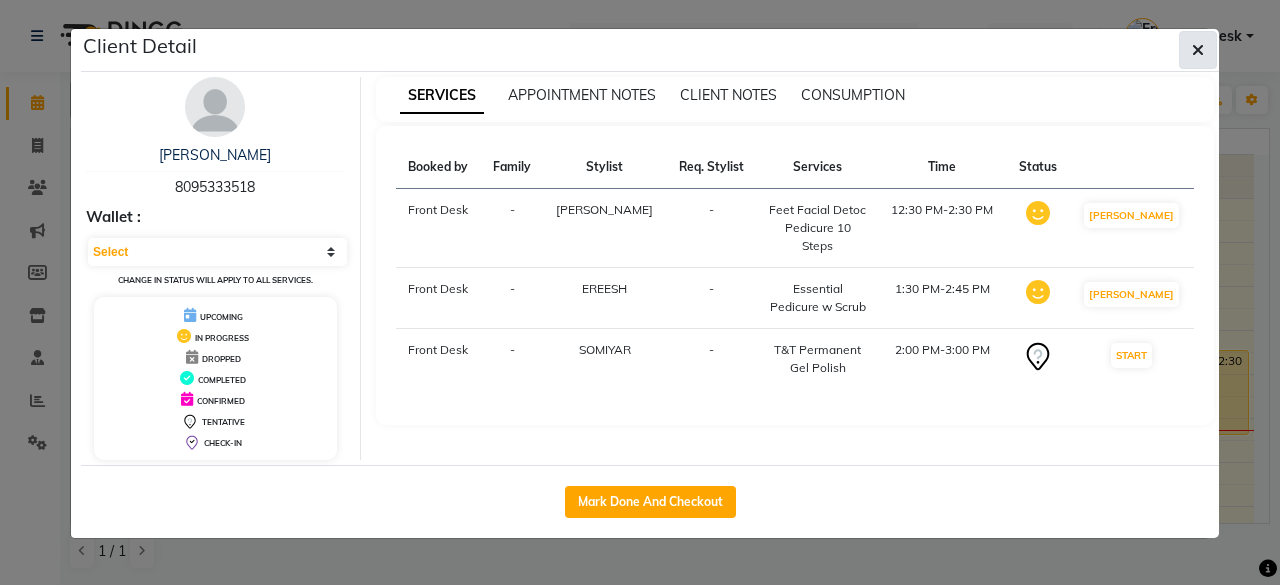 click 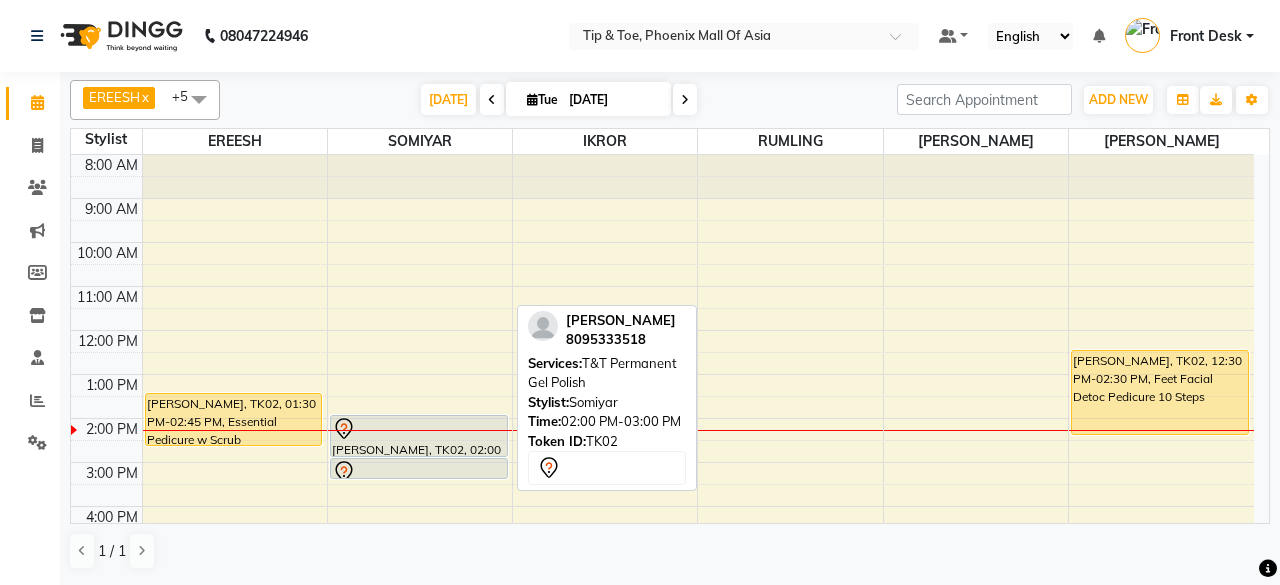 click at bounding box center [419, 429] 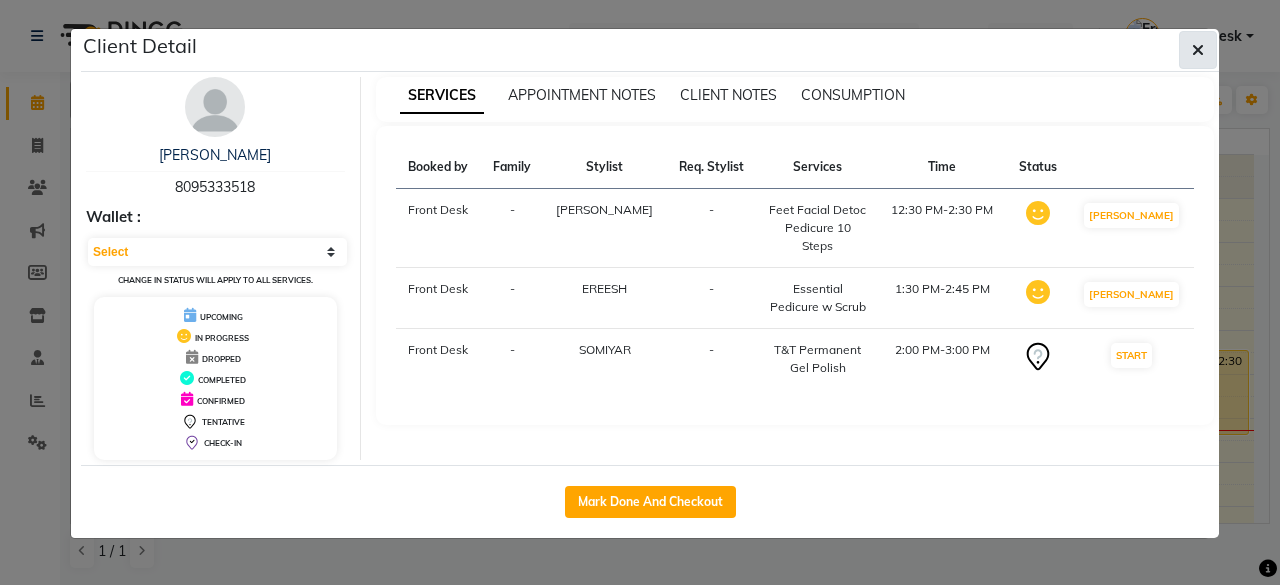 click 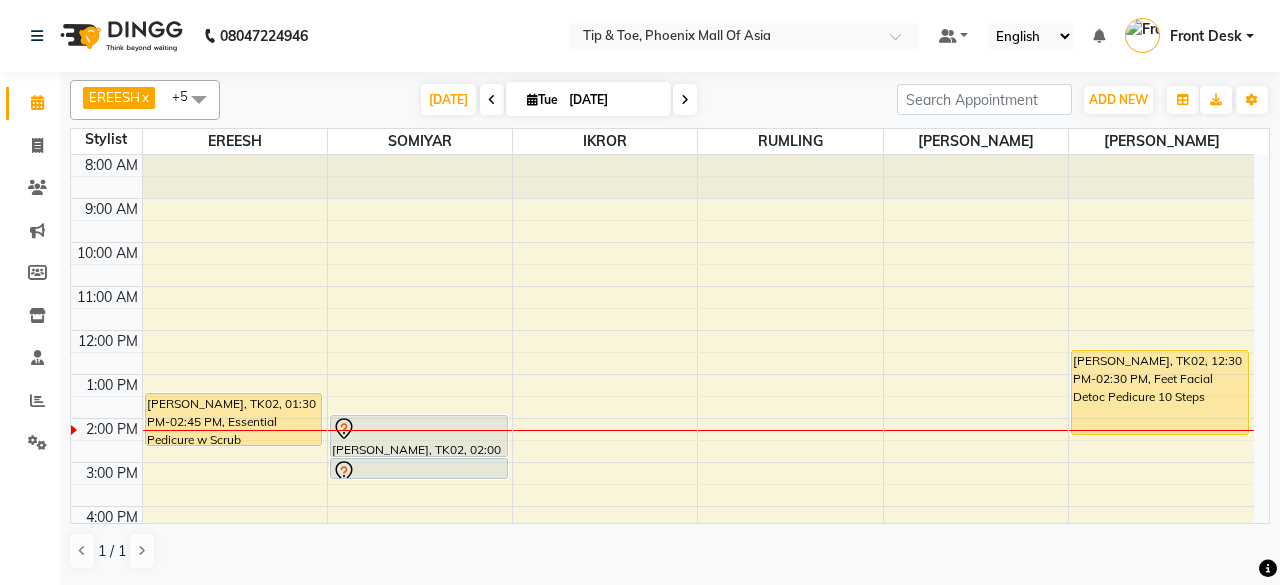 click on "[DATE]" at bounding box center [613, 100] 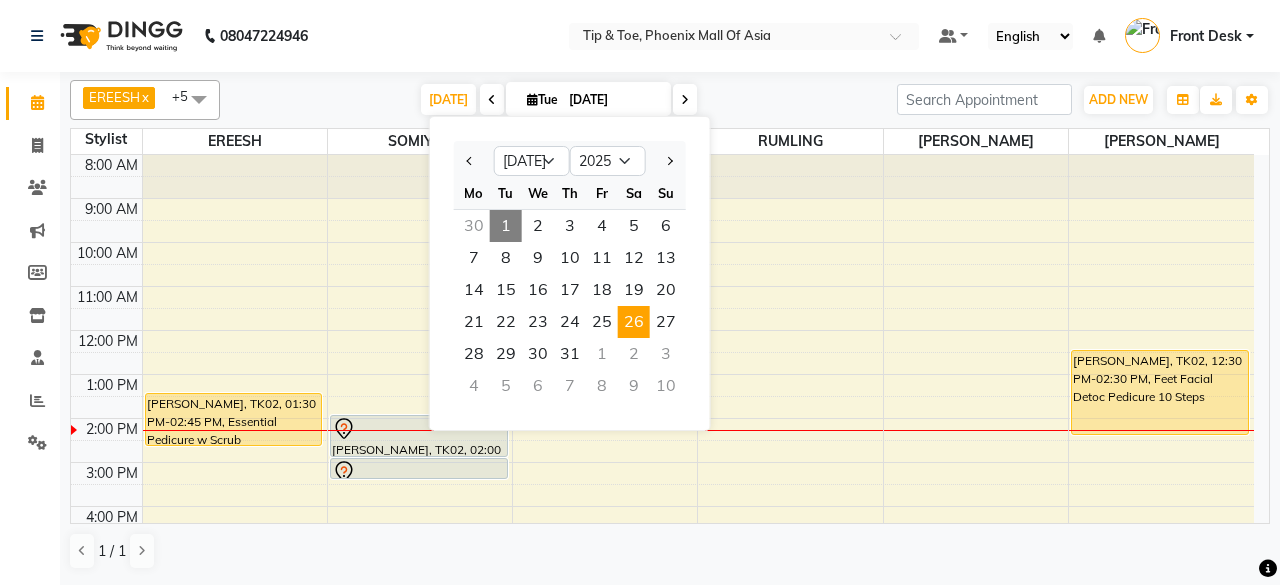 click on "26" at bounding box center (634, 322) 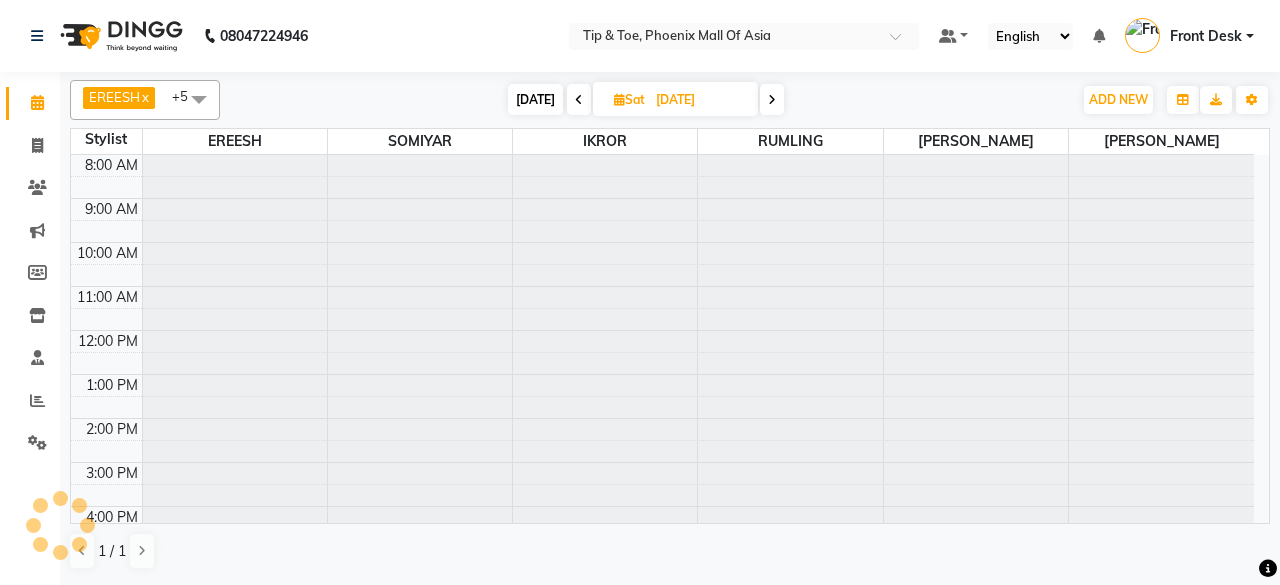 scroll, scrollTop: 194, scrollLeft: 0, axis: vertical 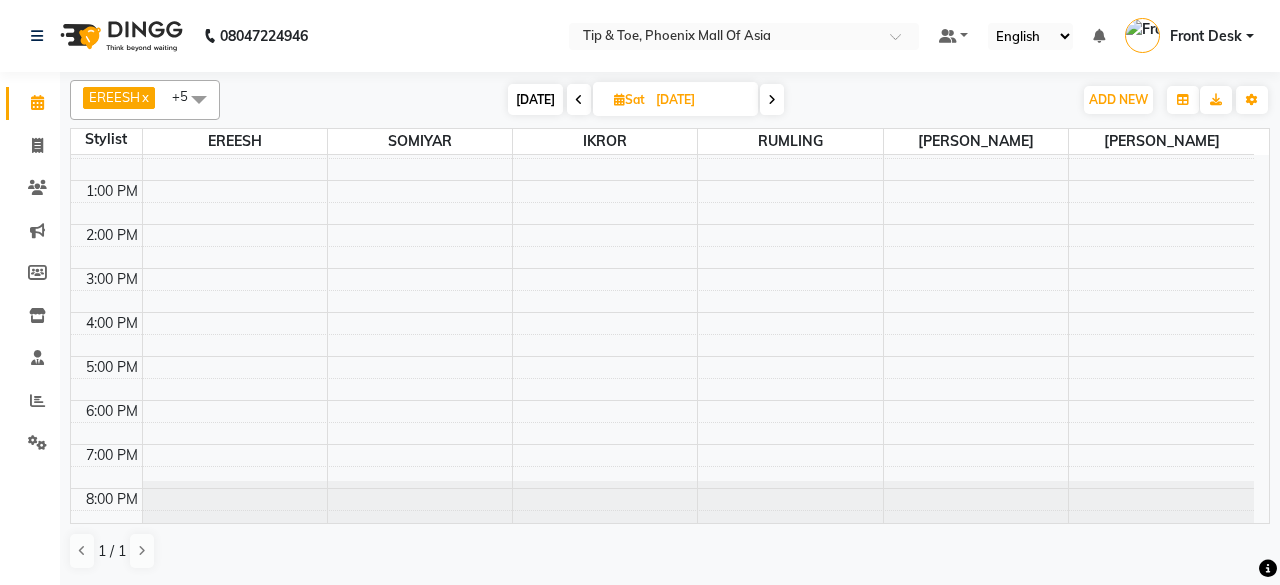 click at bounding box center [579, 100] 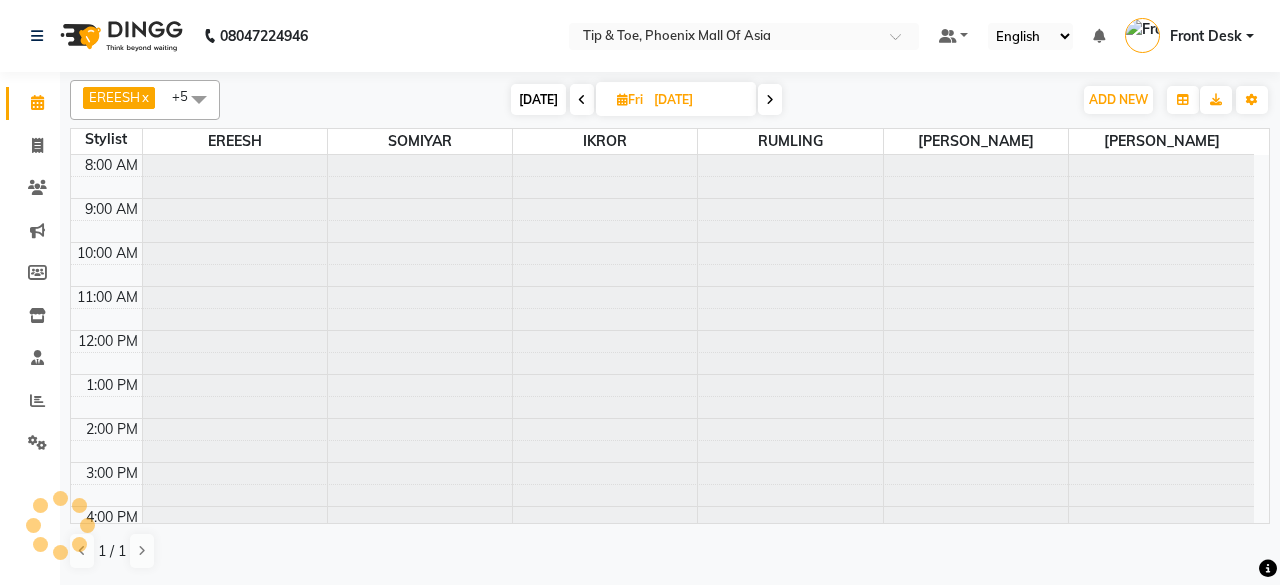 scroll, scrollTop: 194, scrollLeft: 0, axis: vertical 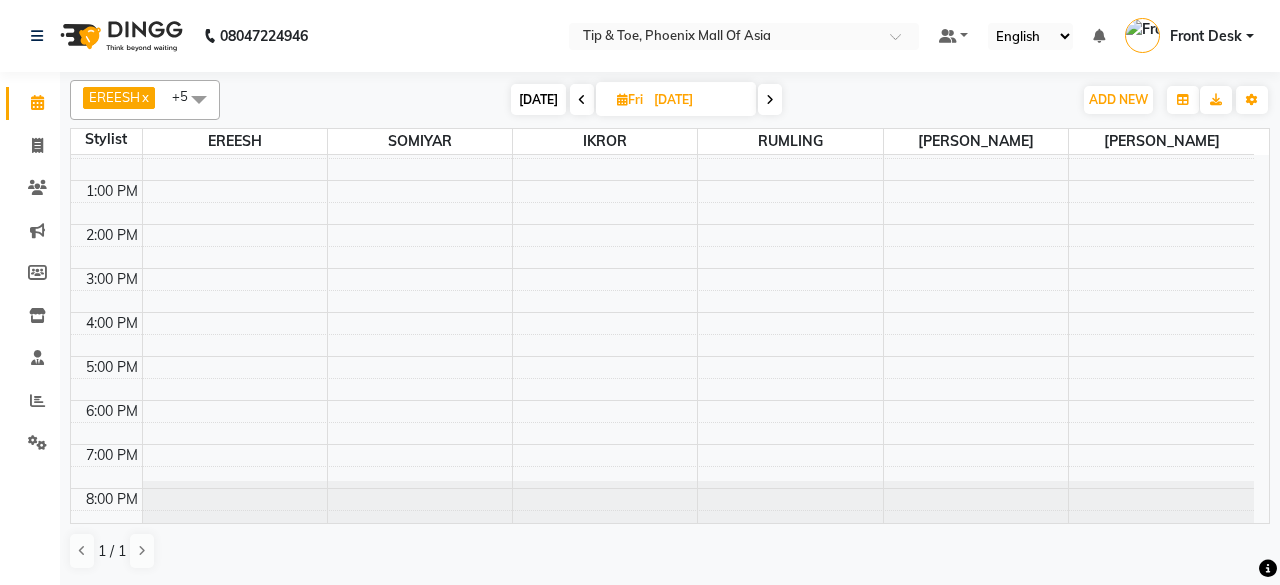 click at bounding box center [770, 99] 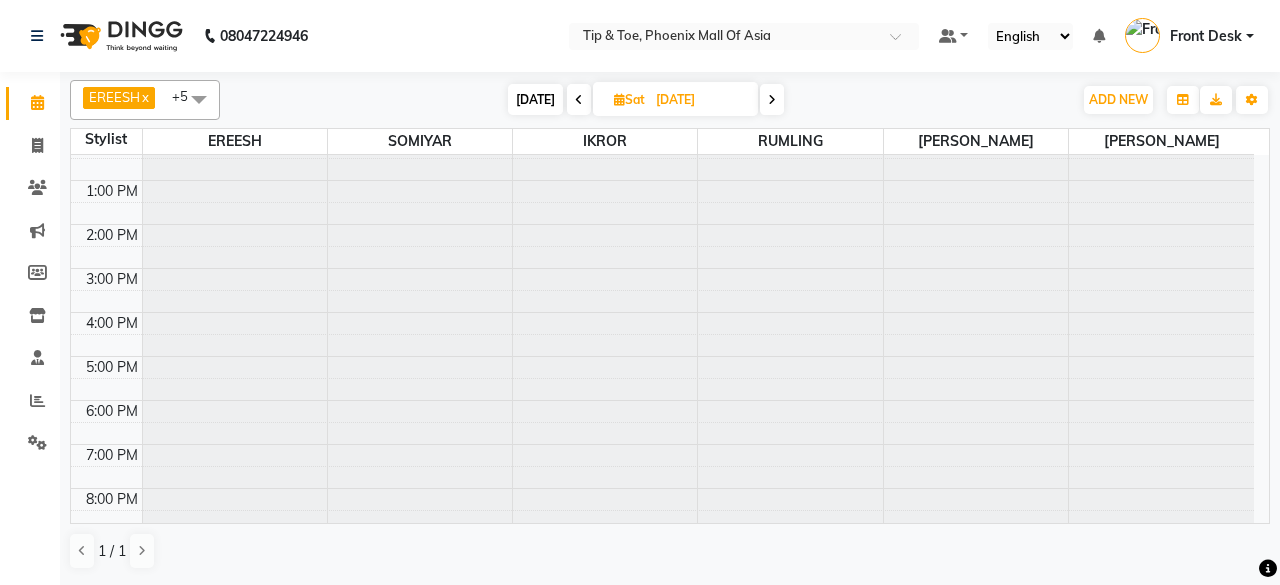 scroll, scrollTop: 194, scrollLeft: 0, axis: vertical 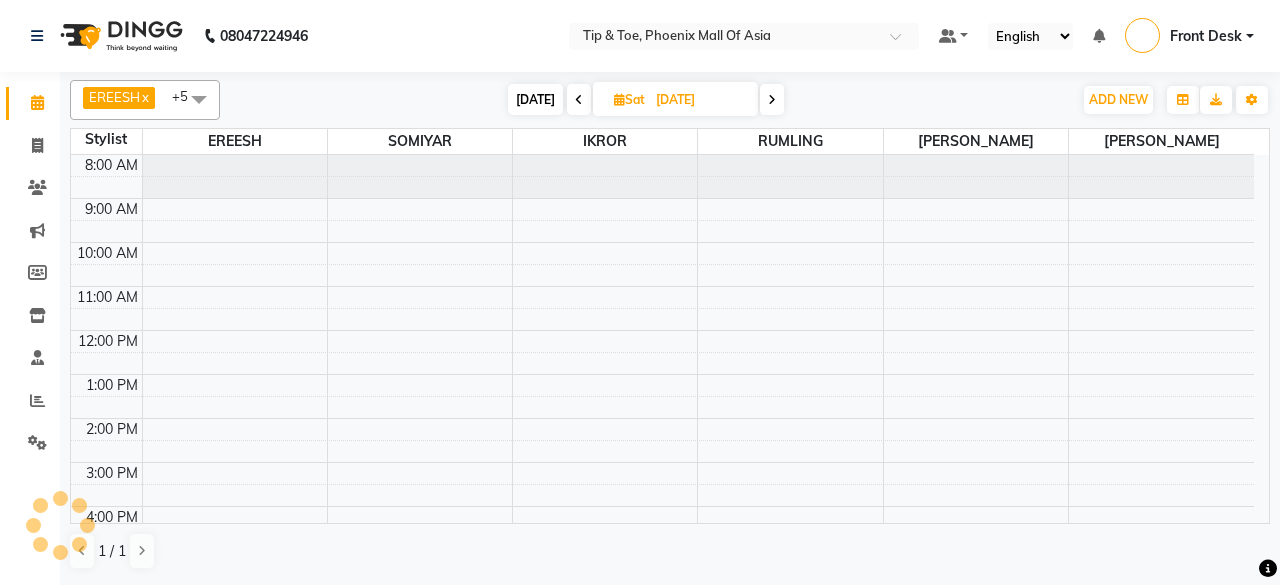 select on "en" 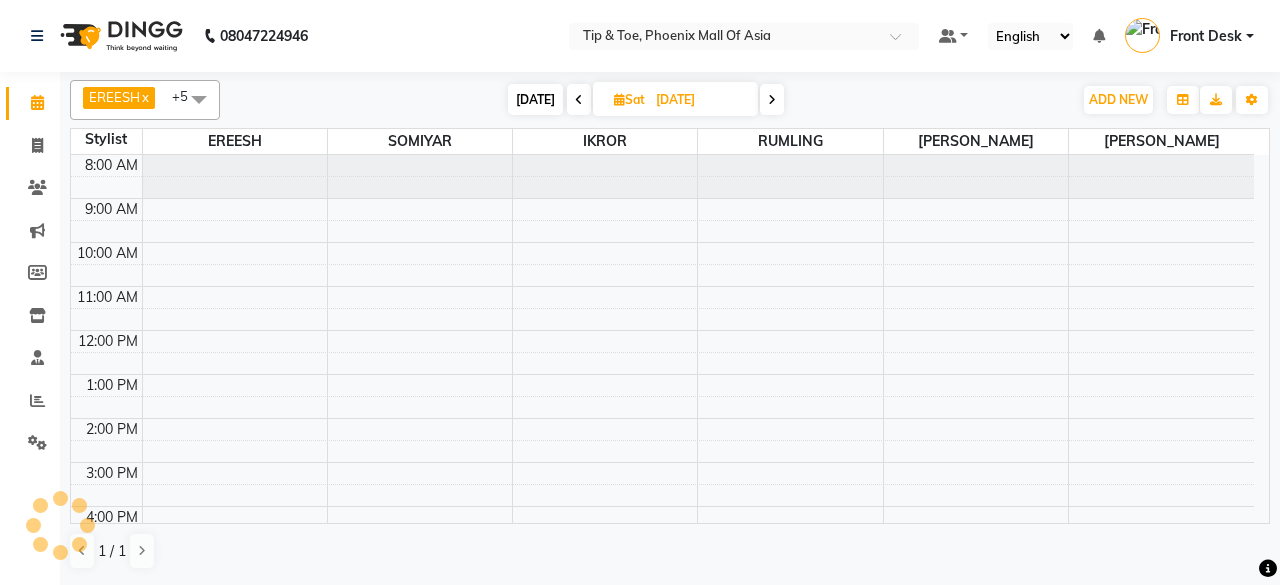 scroll, scrollTop: 0, scrollLeft: 0, axis: both 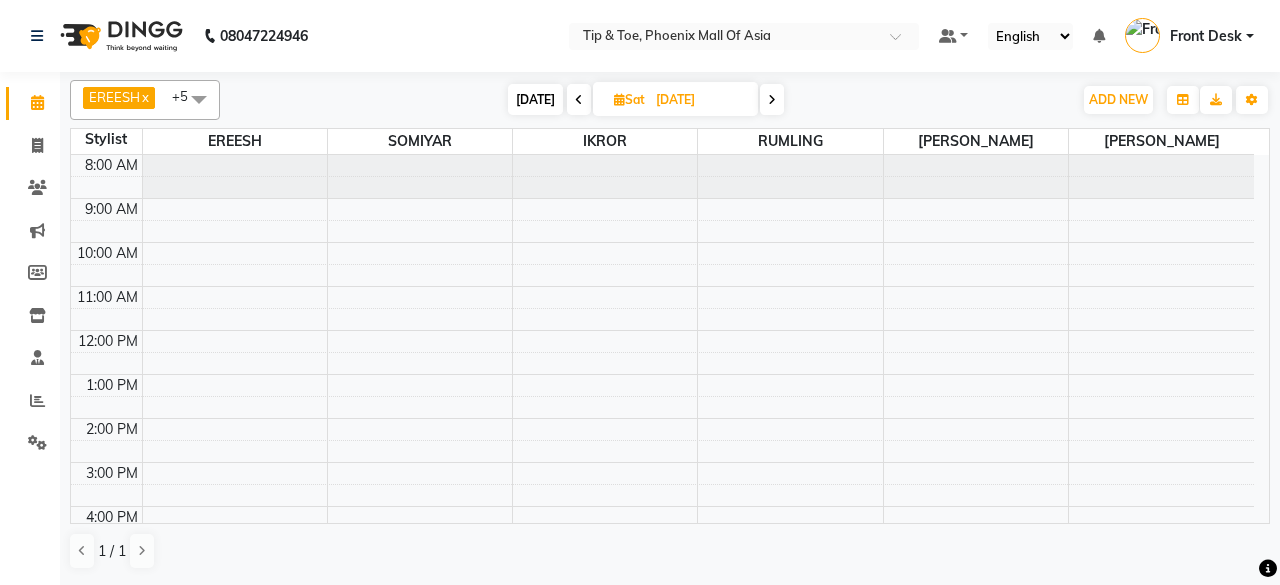 click at bounding box center (579, 99) 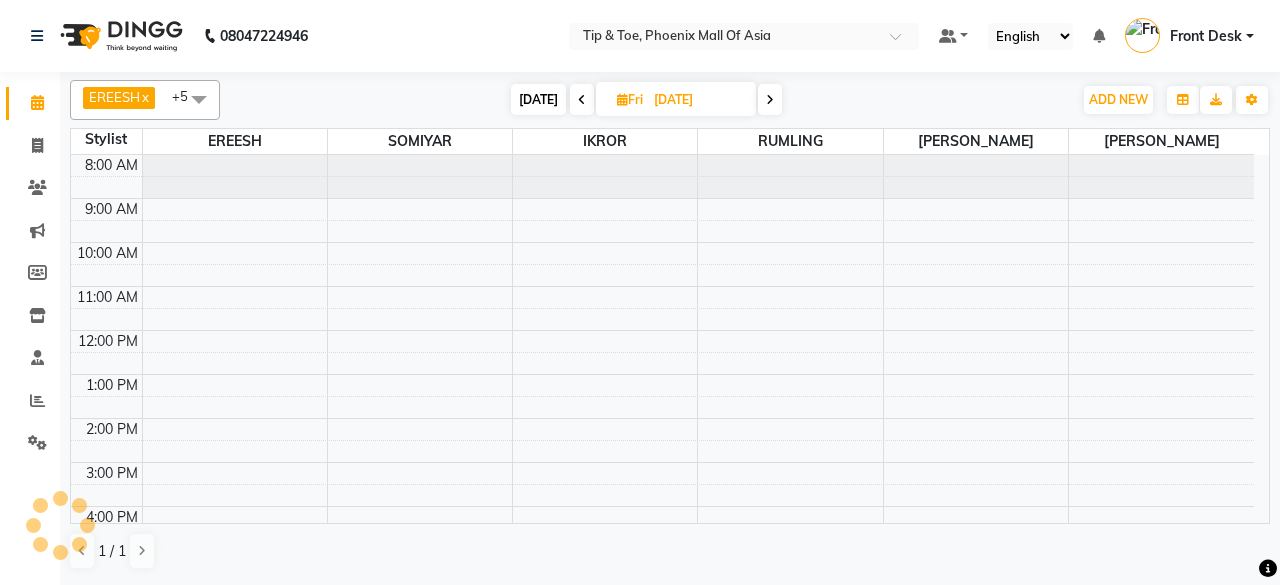 scroll, scrollTop: 194, scrollLeft: 0, axis: vertical 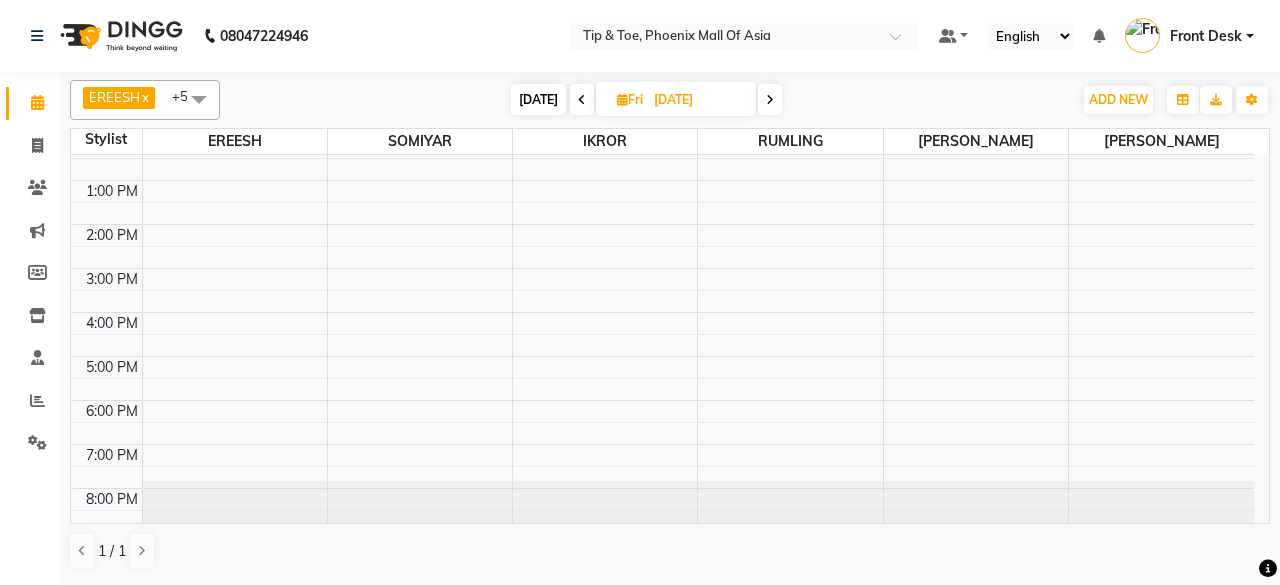 click at bounding box center (770, 100) 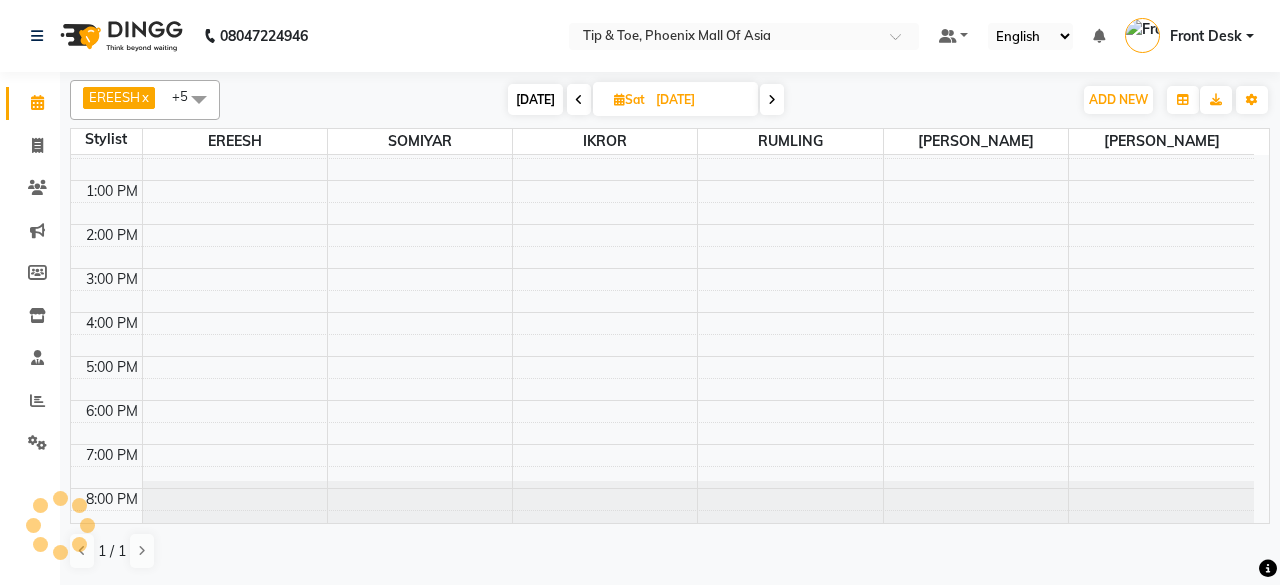 scroll, scrollTop: 194, scrollLeft: 0, axis: vertical 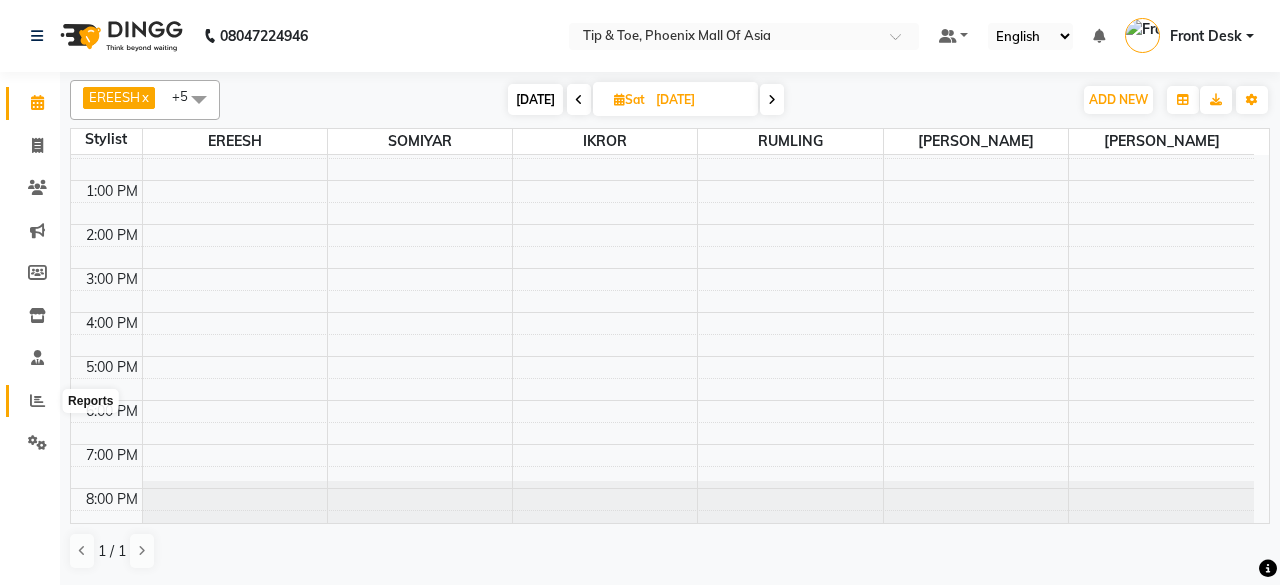click 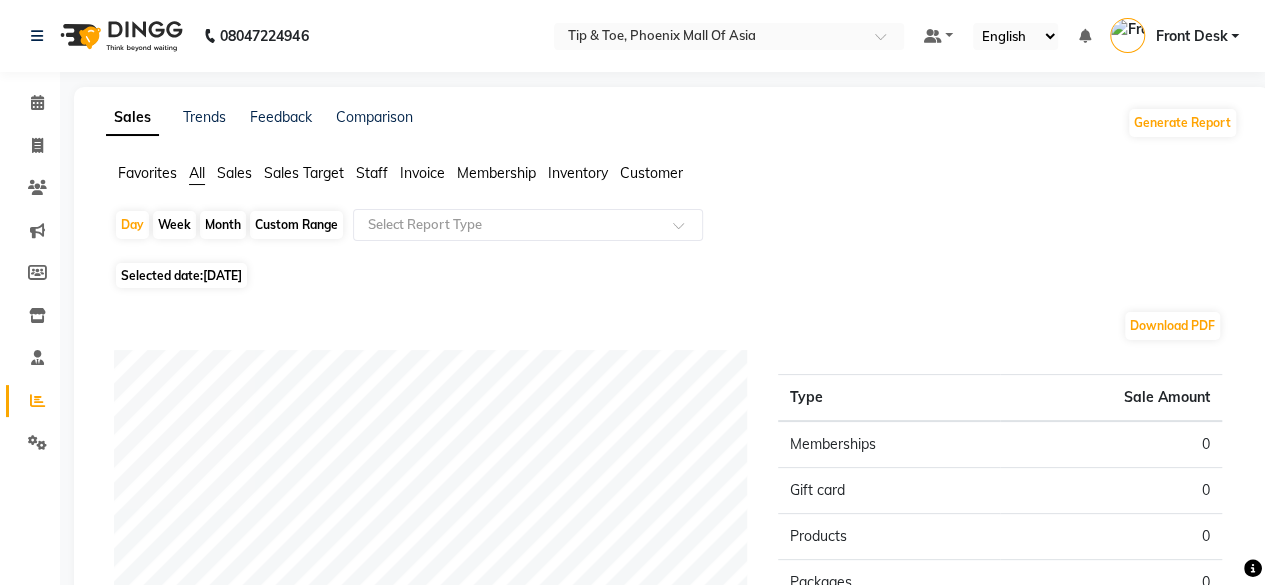 click on "Invoice" 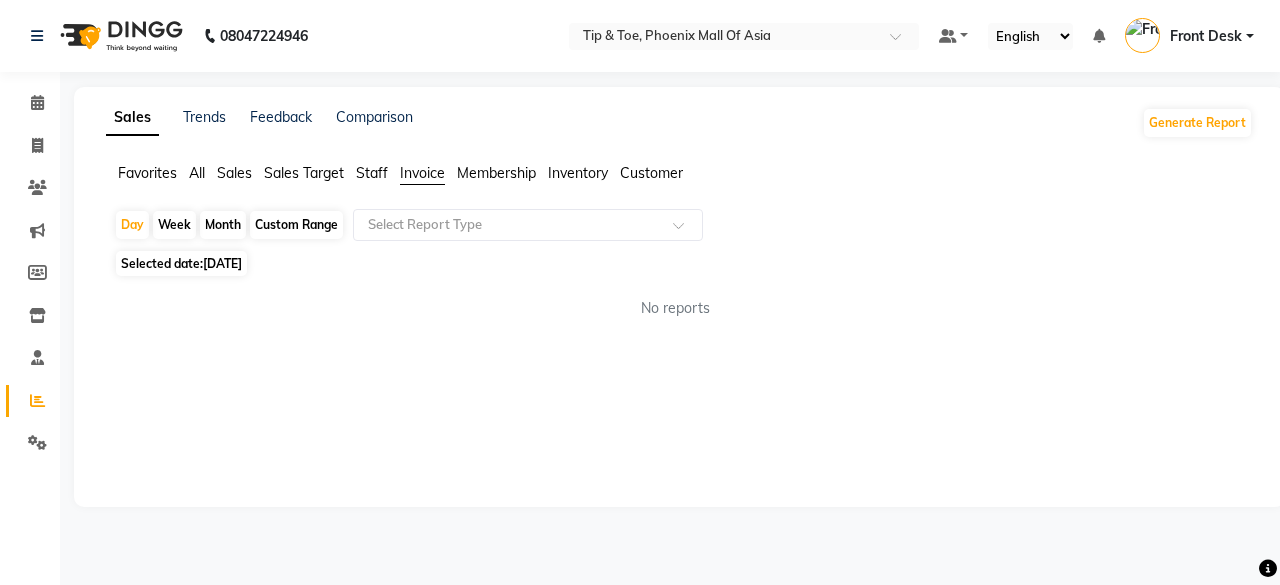 click on "Staff" 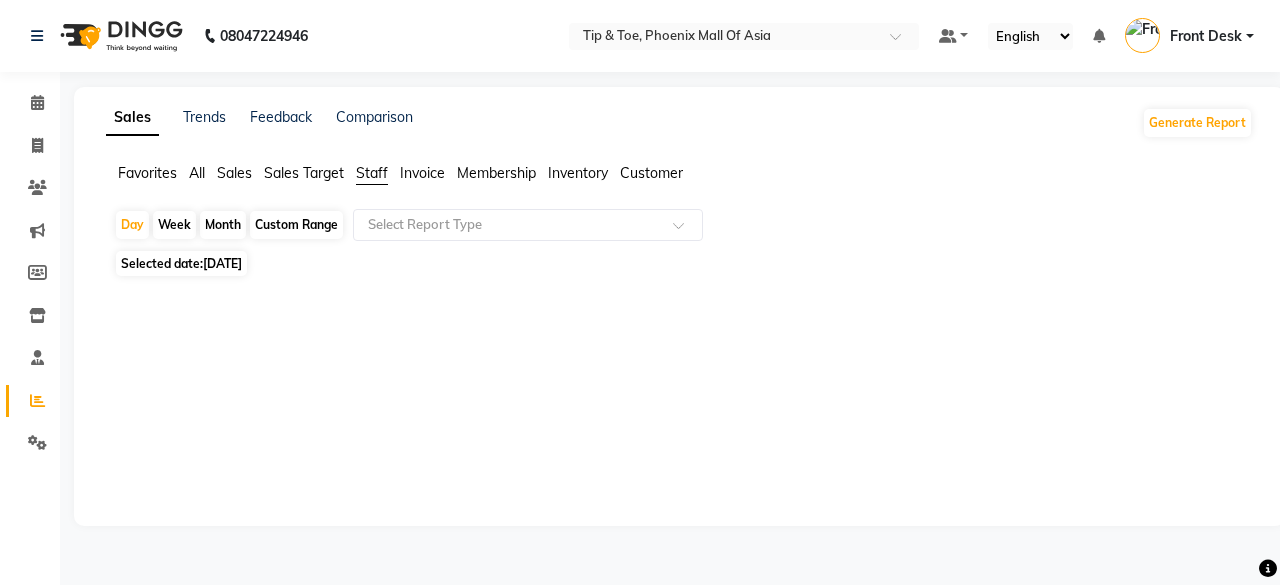 click on "Sales Target" 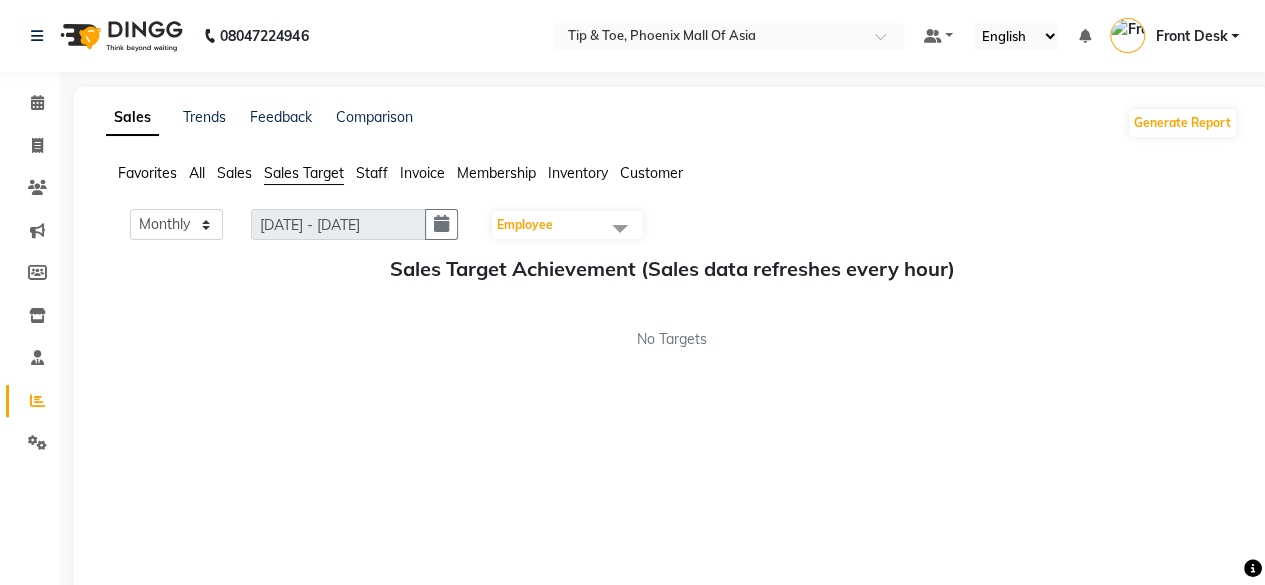 click on "Staff" 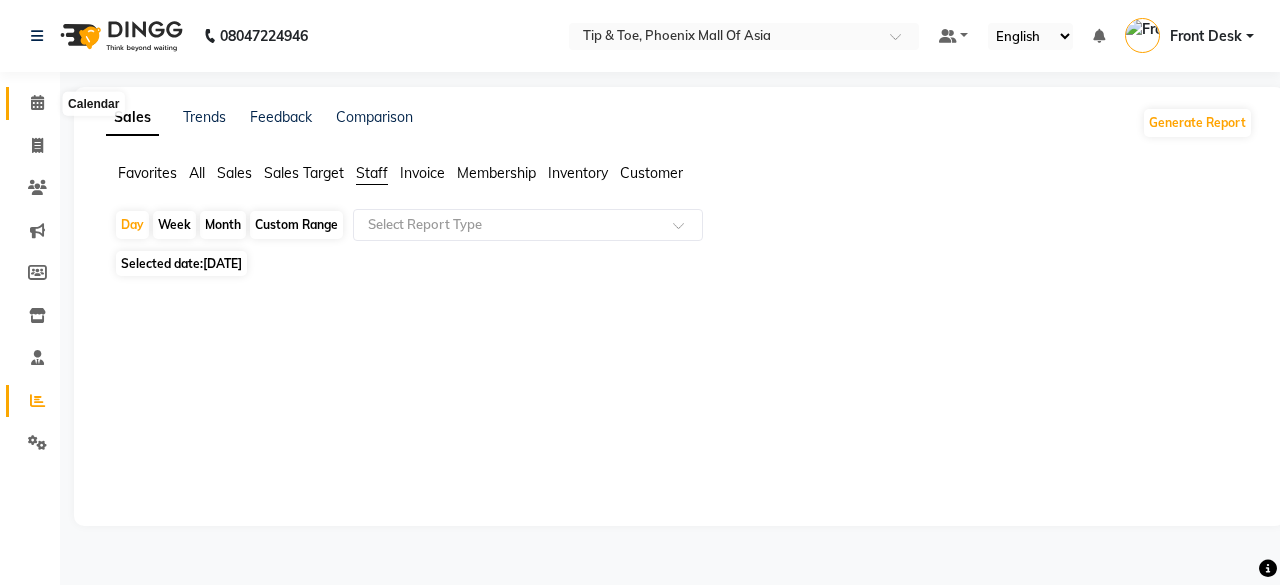 click 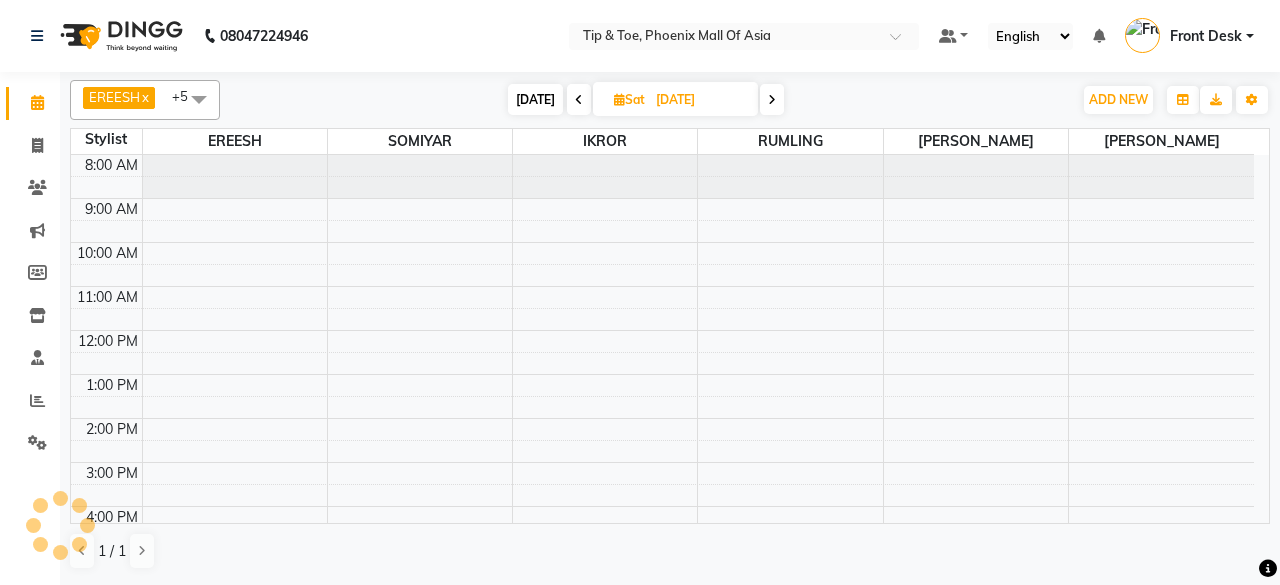 scroll, scrollTop: 0, scrollLeft: 0, axis: both 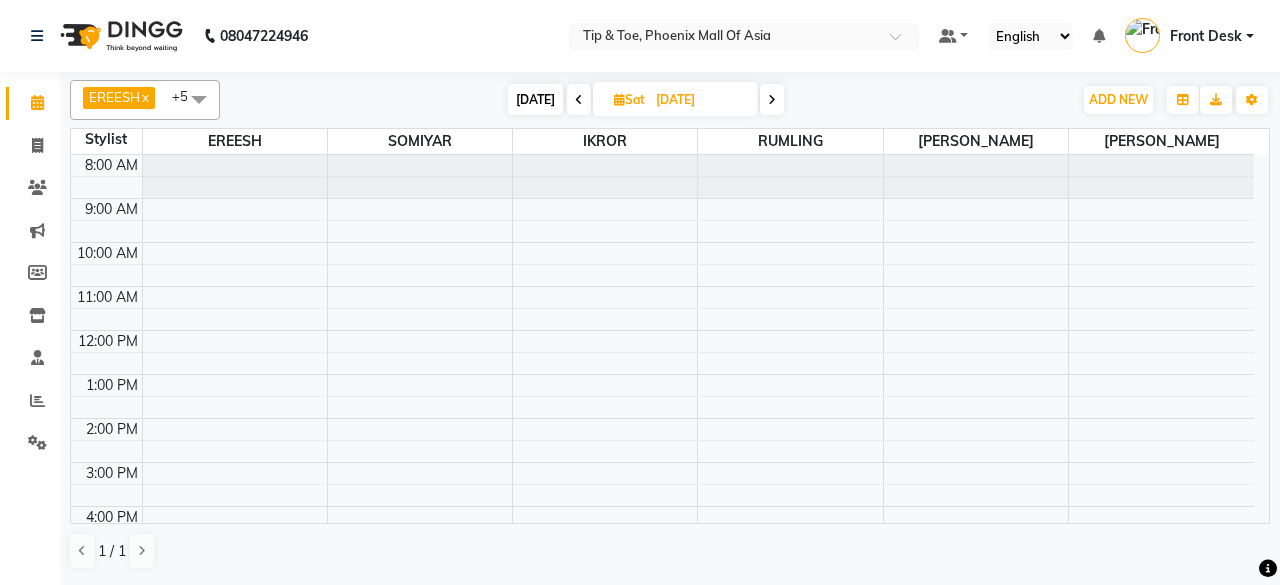 click at bounding box center (772, 99) 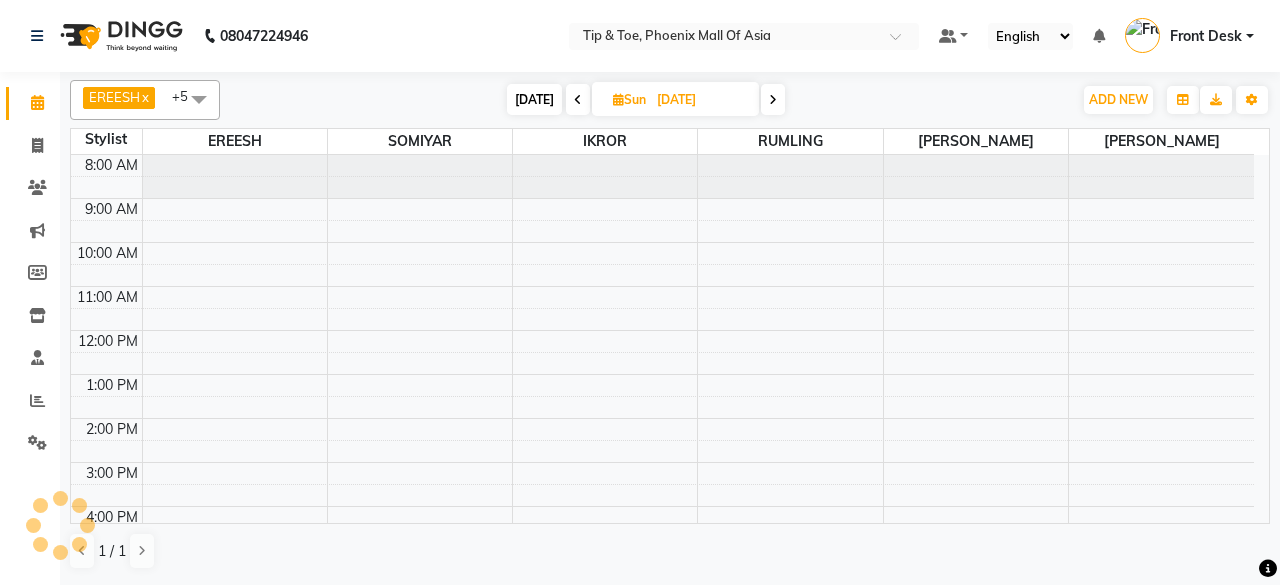 scroll, scrollTop: 194, scrollLeft: 0, axis: vertical 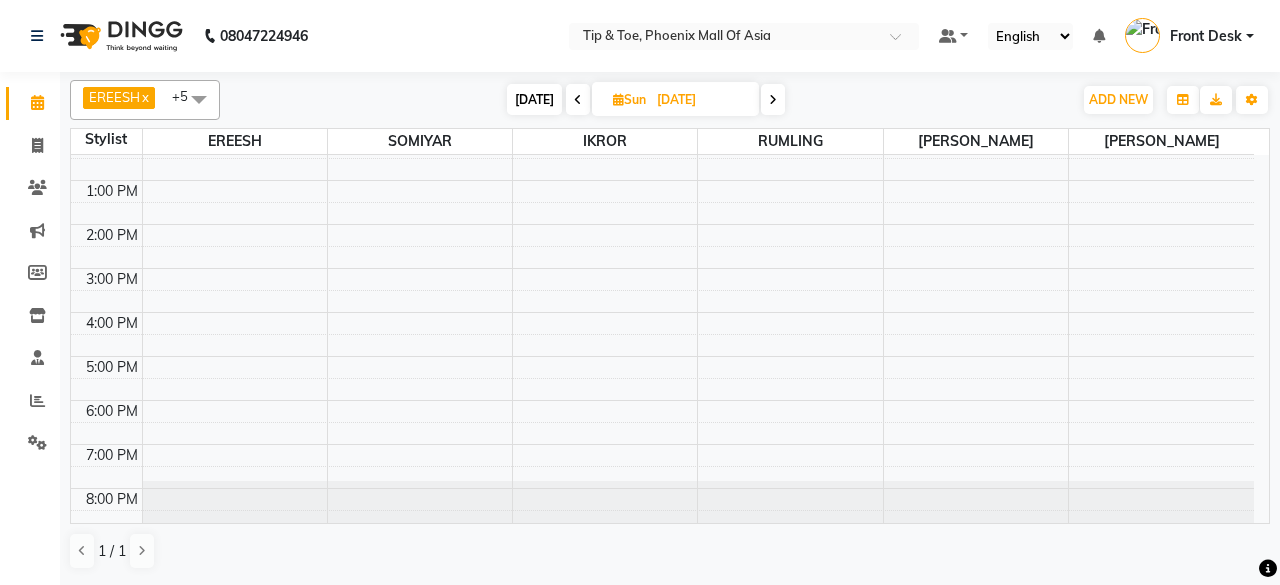 click at bounding box center (578, 99) 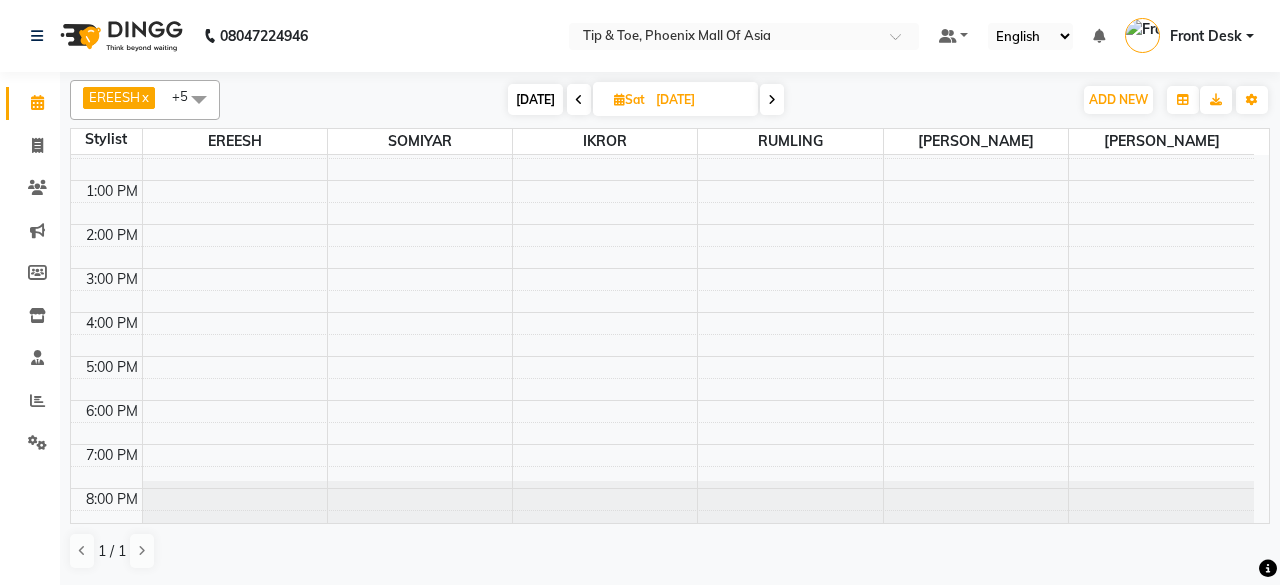 click at bounding box center (772, 100) 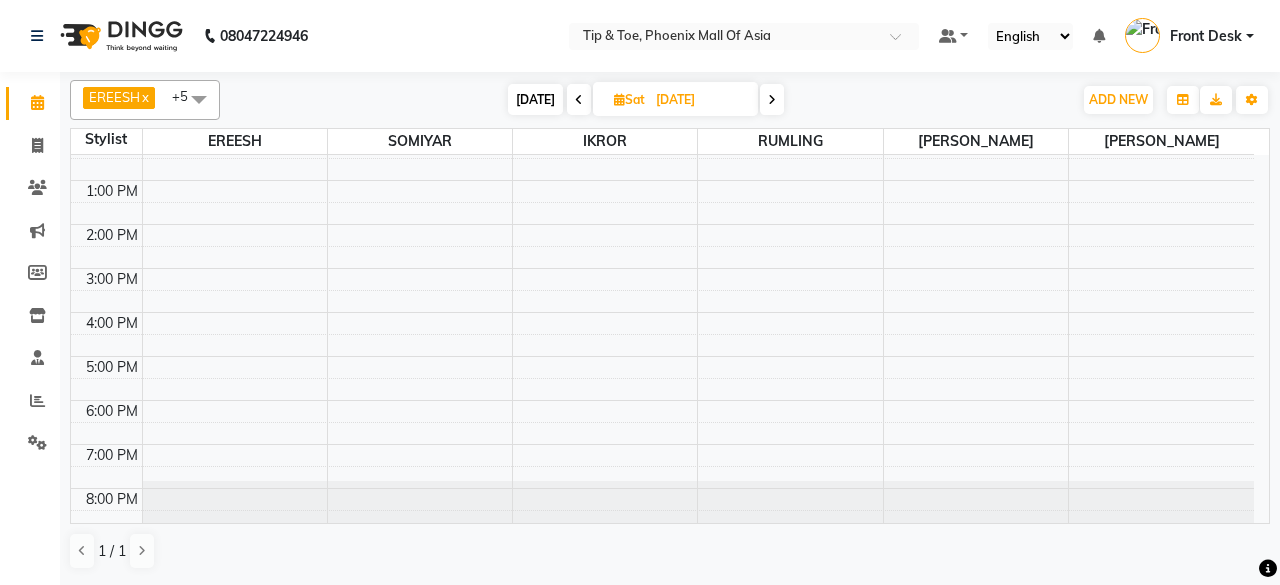 scroll, scrollTop: 0, scrollLeft: 0, axis: both 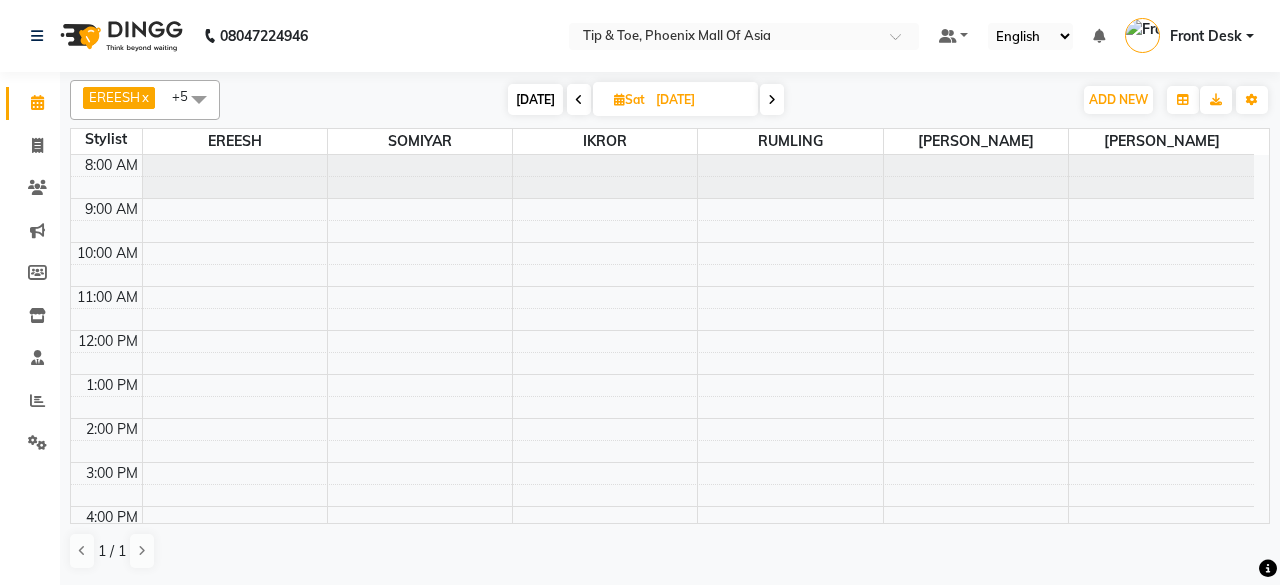 click at bounding box center (772, 100) 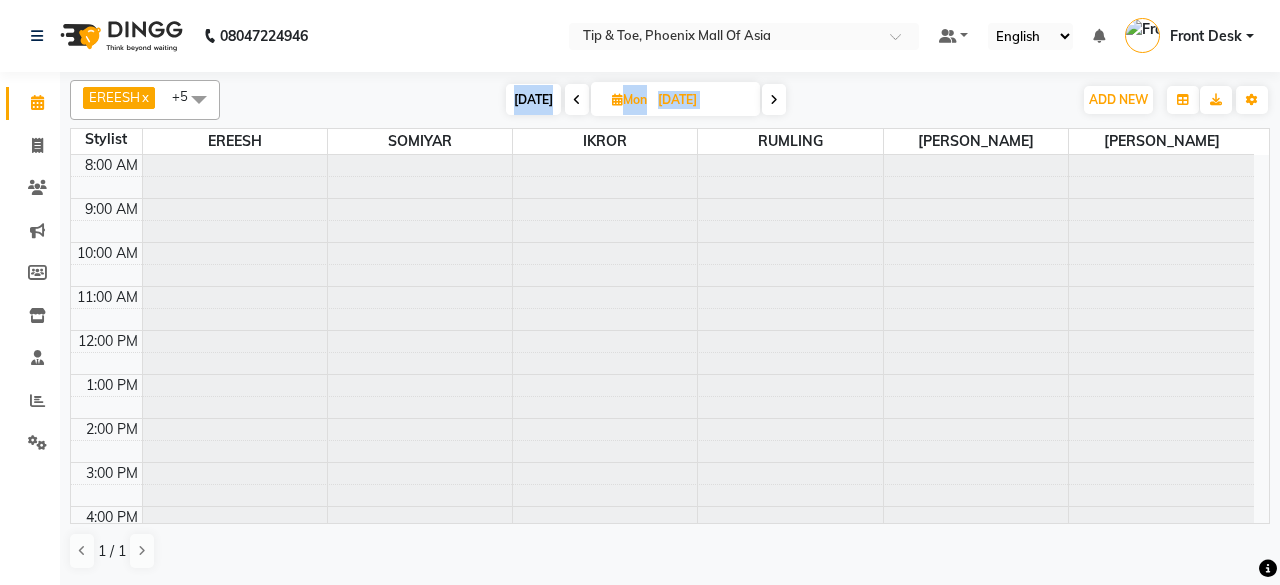 scroll, scrollTop: 194, scrollLeft: 0, axis: vertical 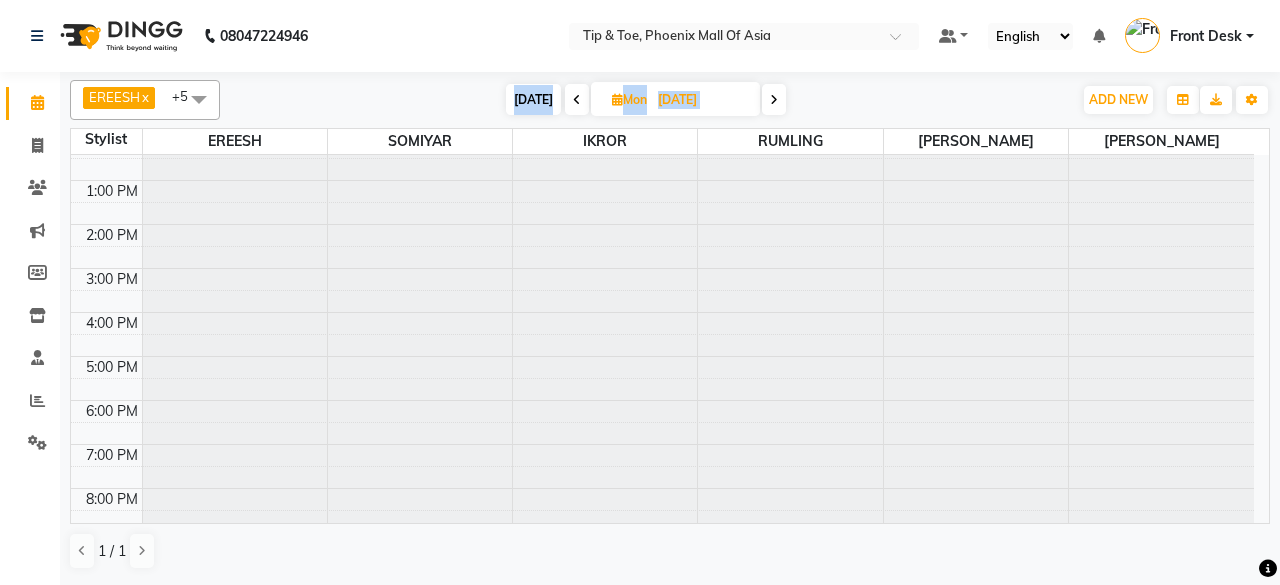 click at bounding box center (774, 100) 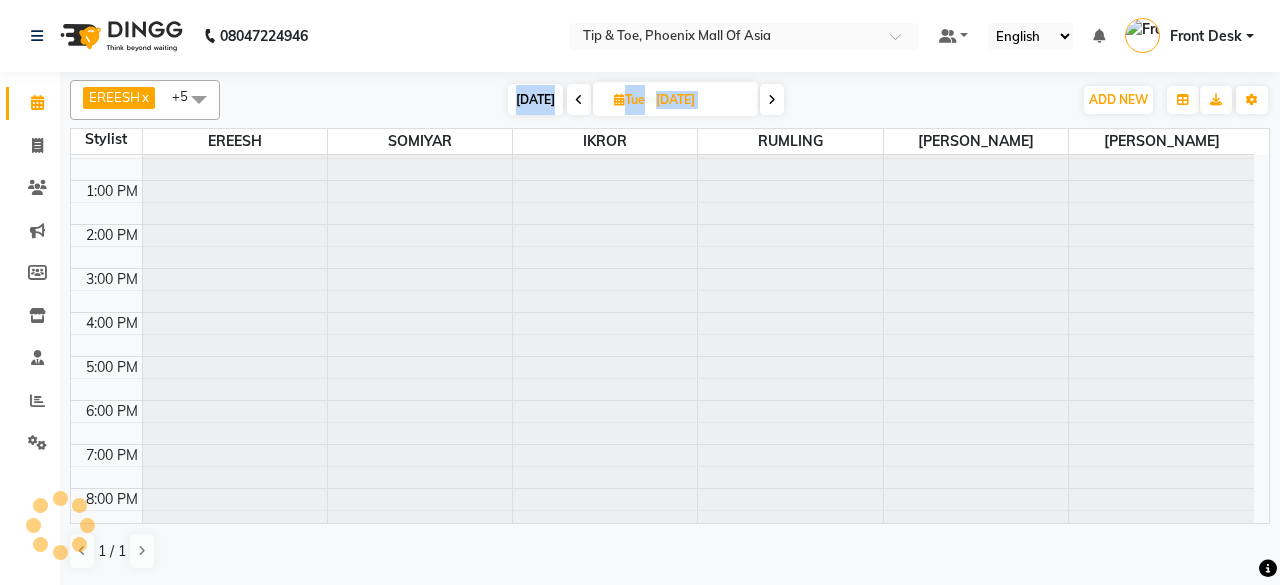 scroll, scrollTop: 0, scrollLeft: 0, axis: both 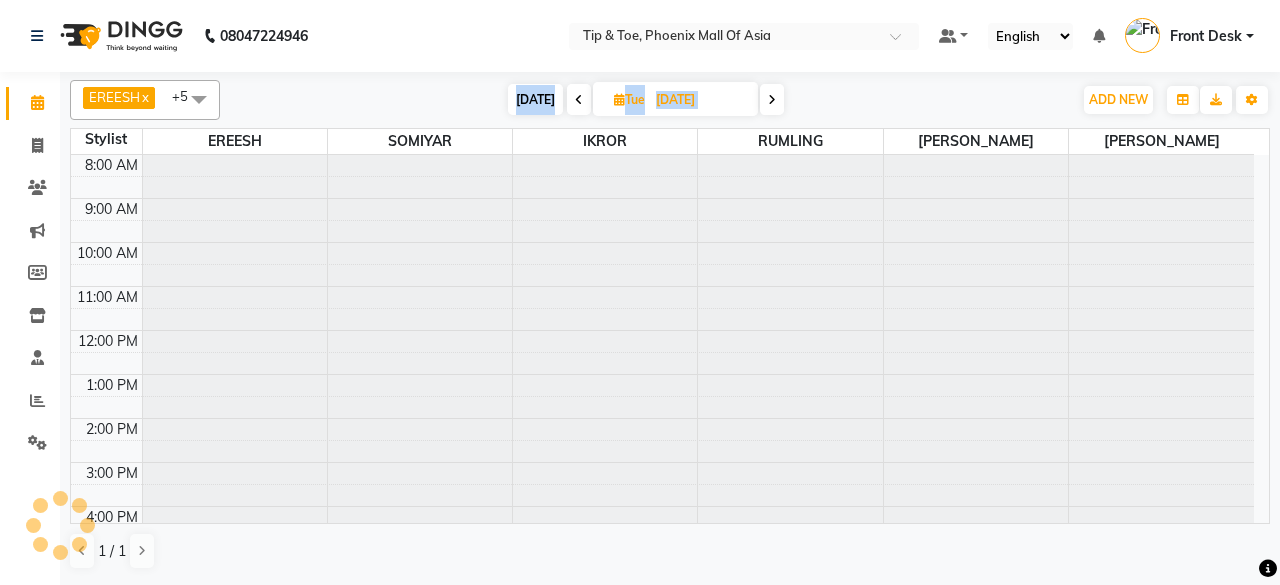 click at bounding box center (772, 100) 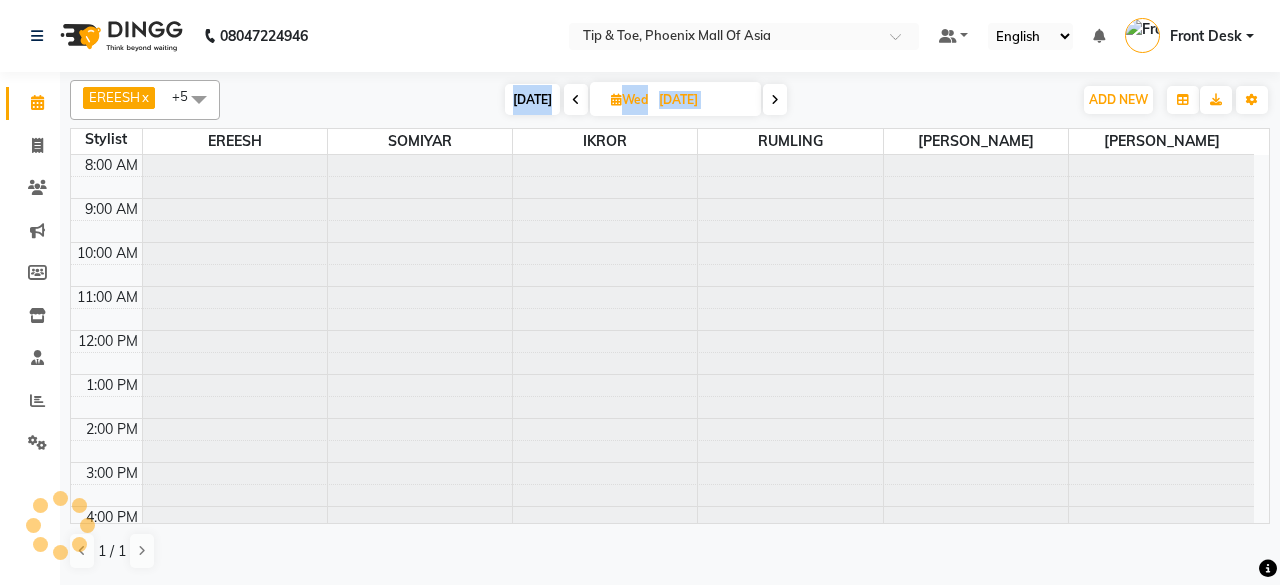 scroll, scrollTop: 194, scrollLeft: 0, axis: vertical 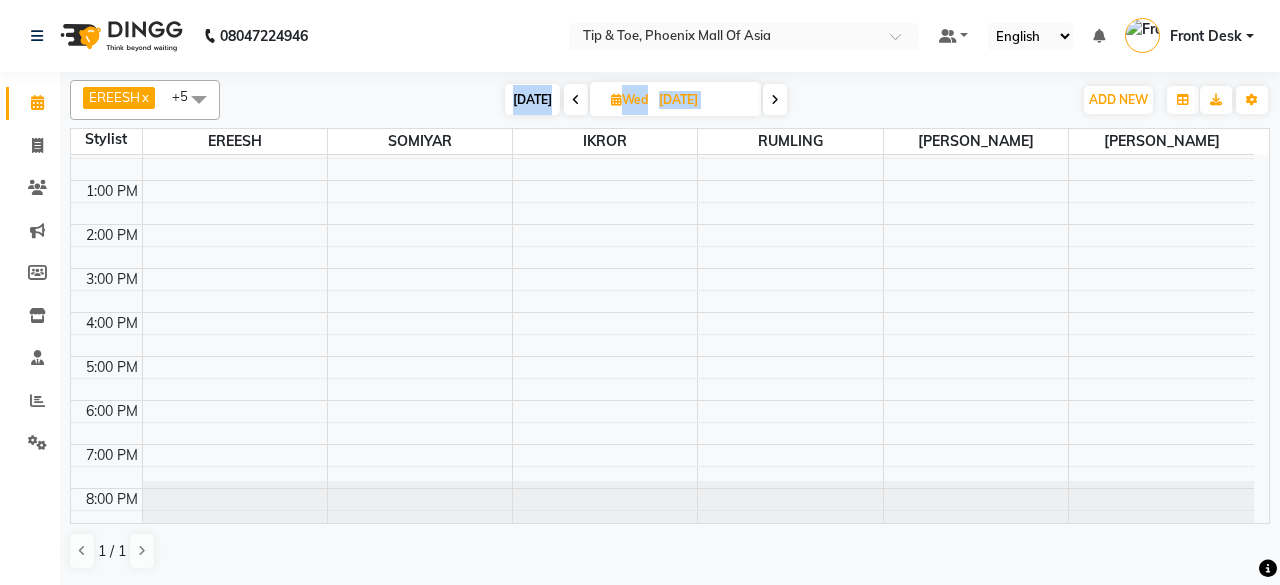click on "[DATE]  [DATE]" at bounding box center [646, 100] 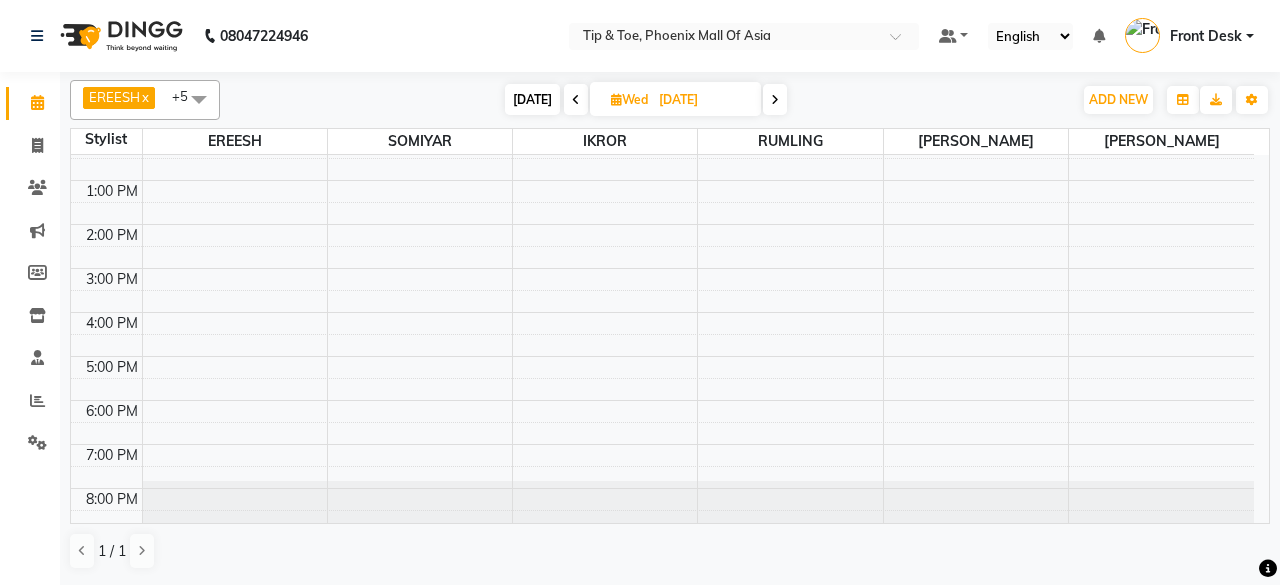 click at bounding box center [775, 100] 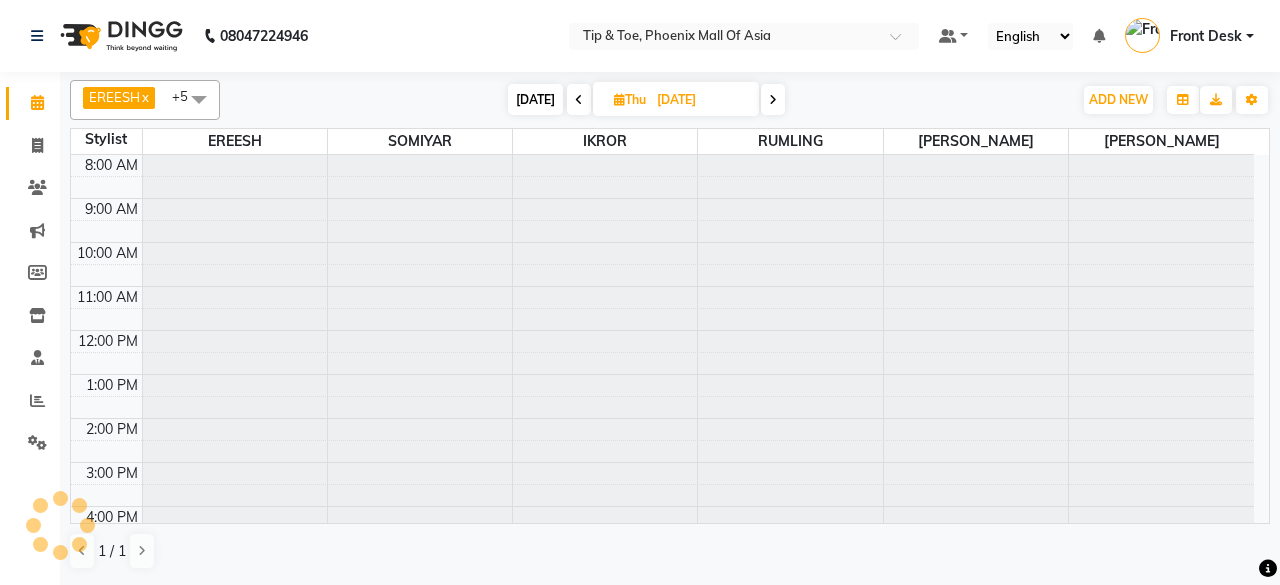 scroll, scrollTop: 194, scrollLeft: 0, axis: vertical 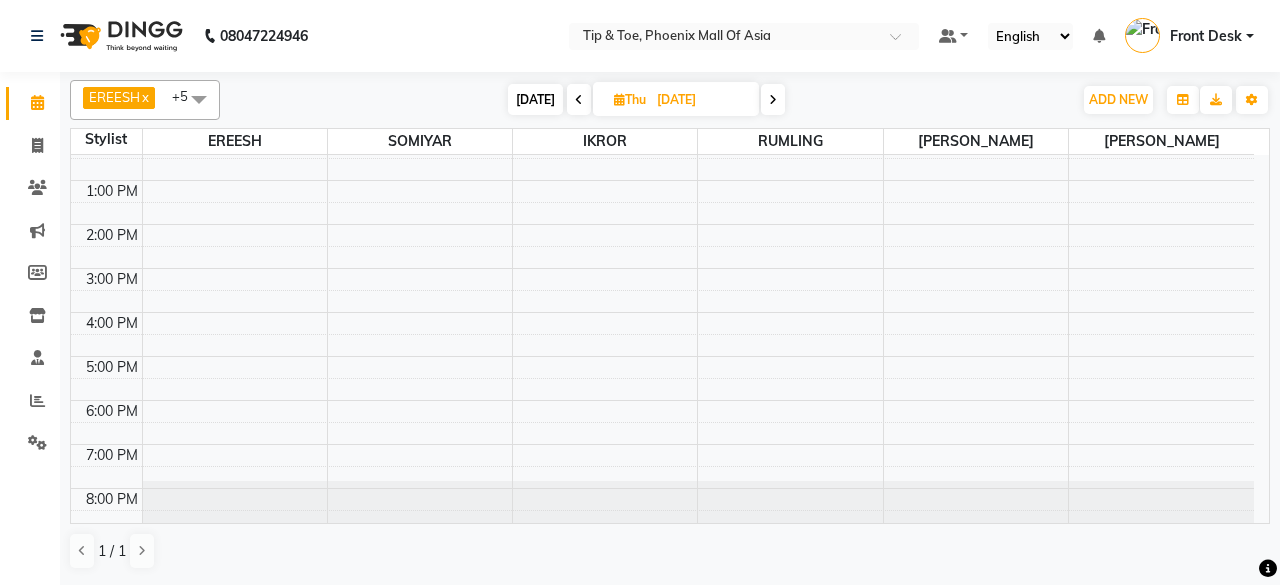 click at bounding box center (579, 99) 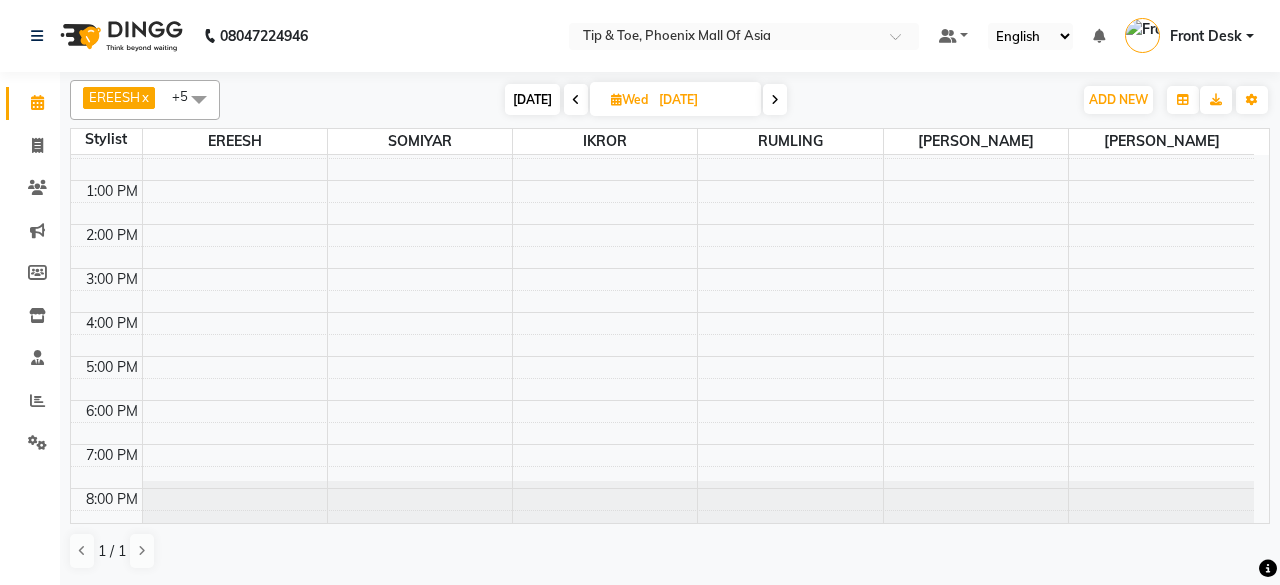 click at bounding box center (576, 99) 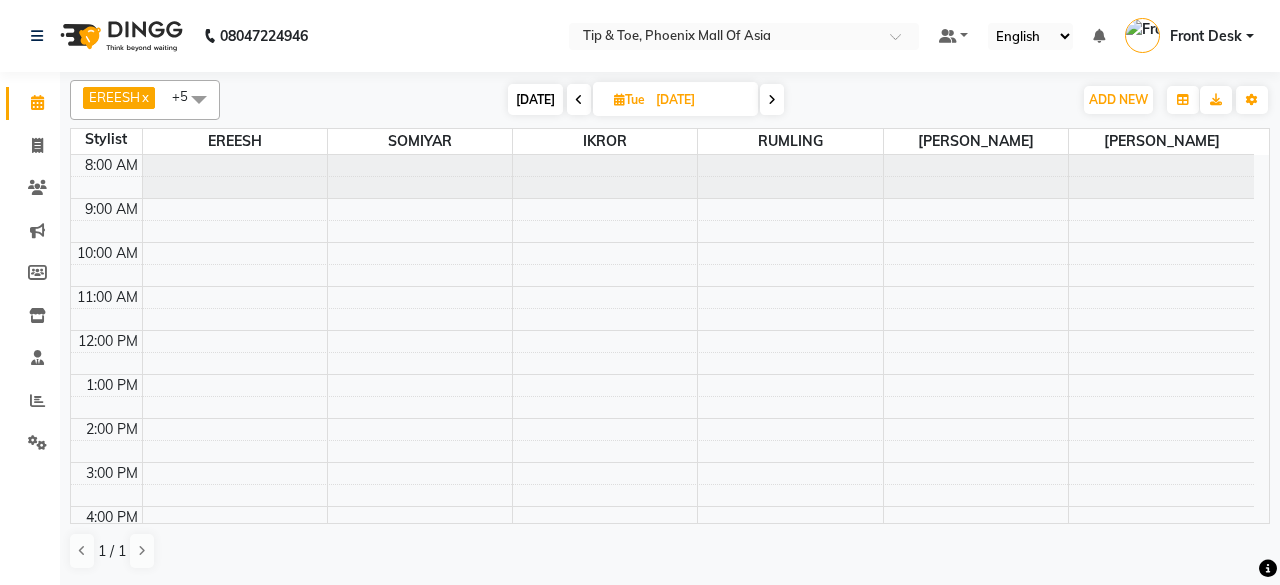 scroll, scrollTop: 194, scrollLeft: 0, axis: vertical 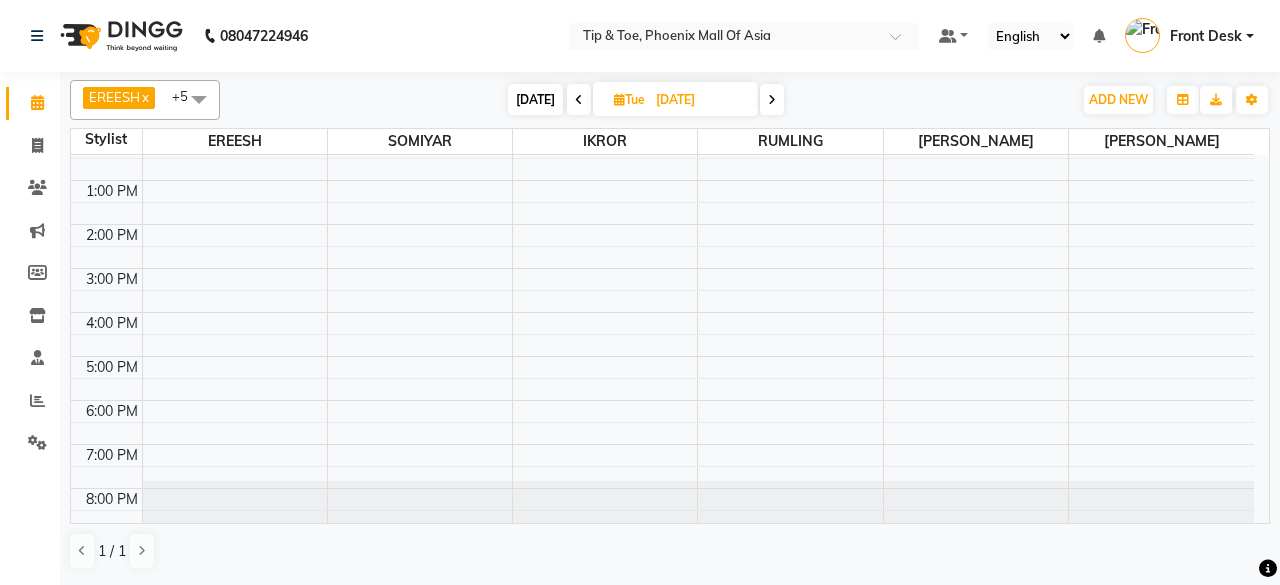 click on "[DATE]" at bounding box center (535, 99) 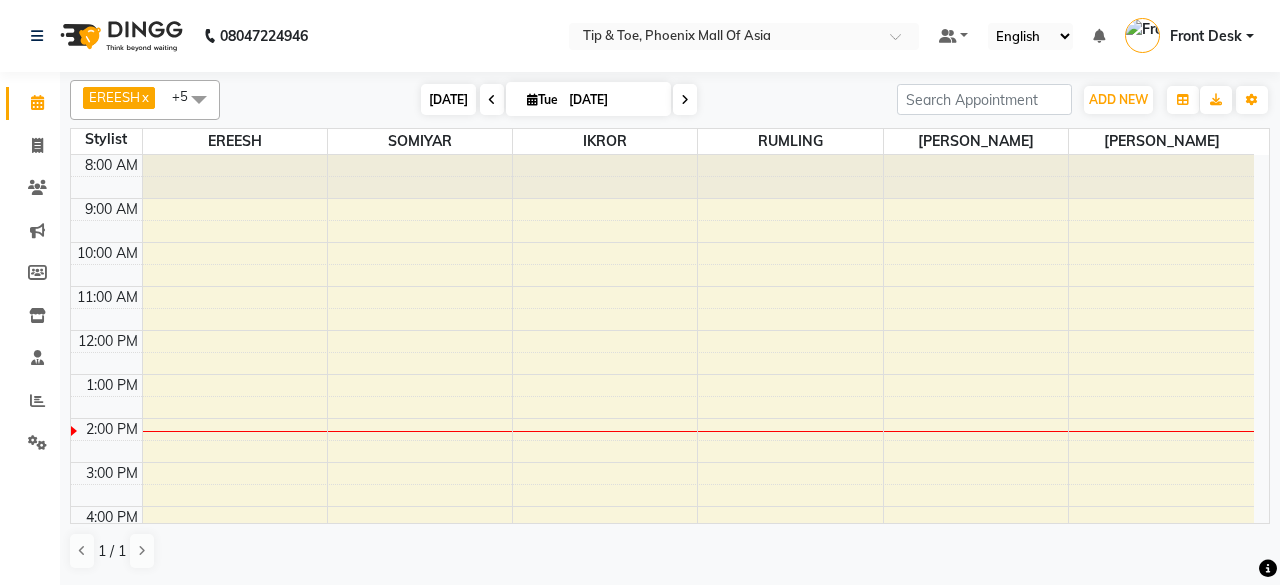 scroll, scrollTop: 194, scrollLeft: 0, axis: vertical 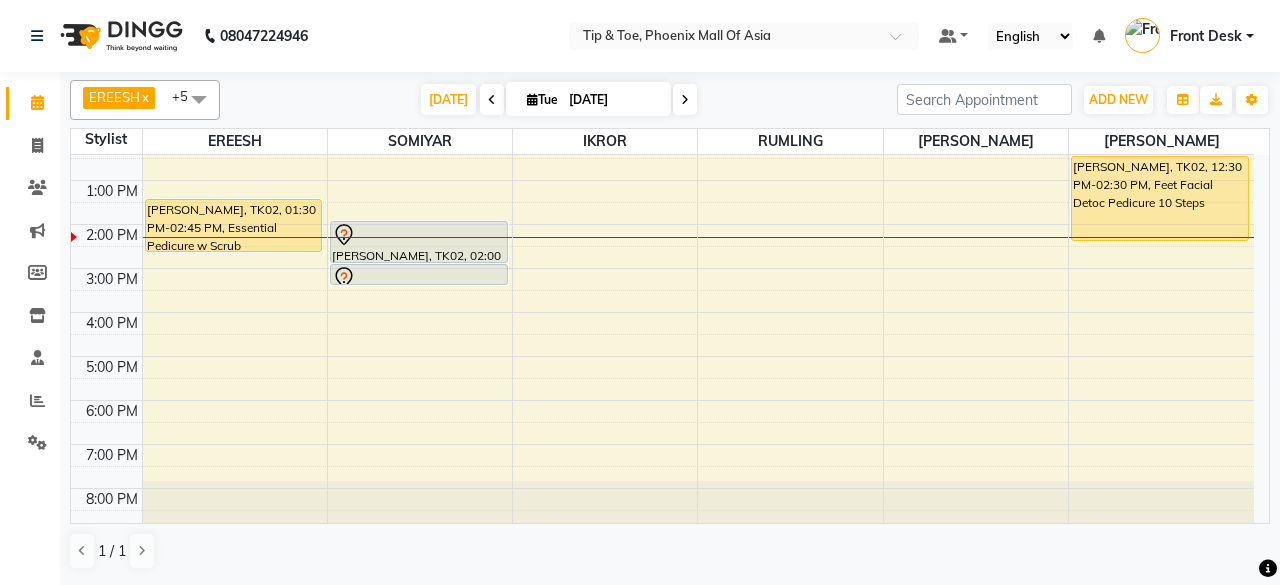 click on "[DATE]" at bounding box center (613, 100) 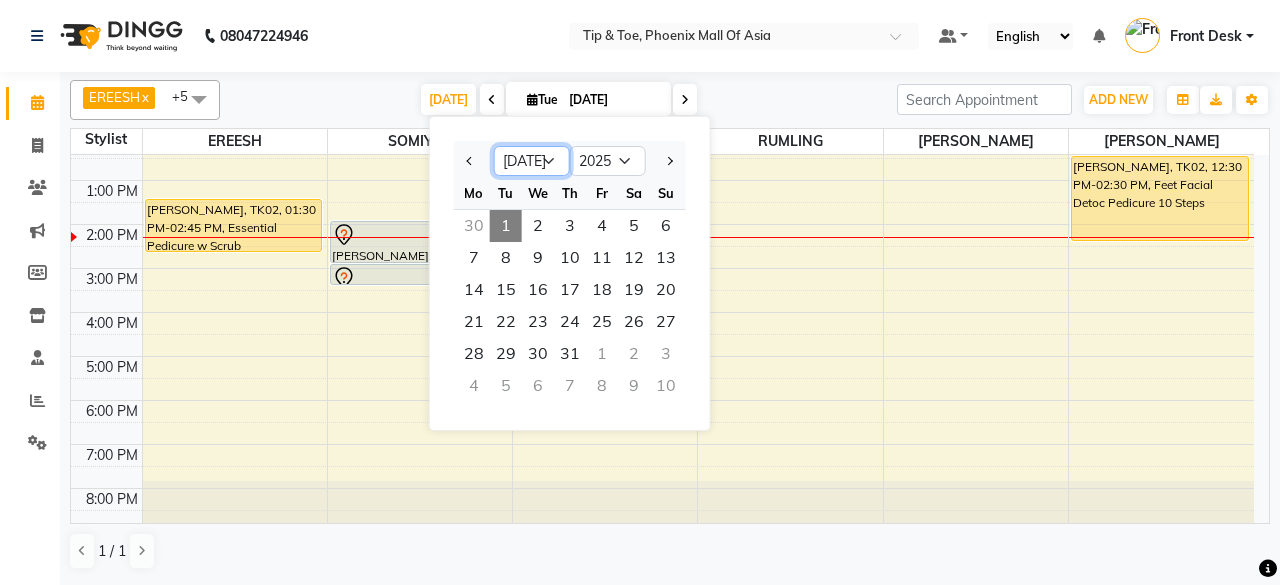 click on "Jan Feb Mar Apr May Jun [DATE] Aug Sep Oct Nov Dec" at bounding box center (532, 161) 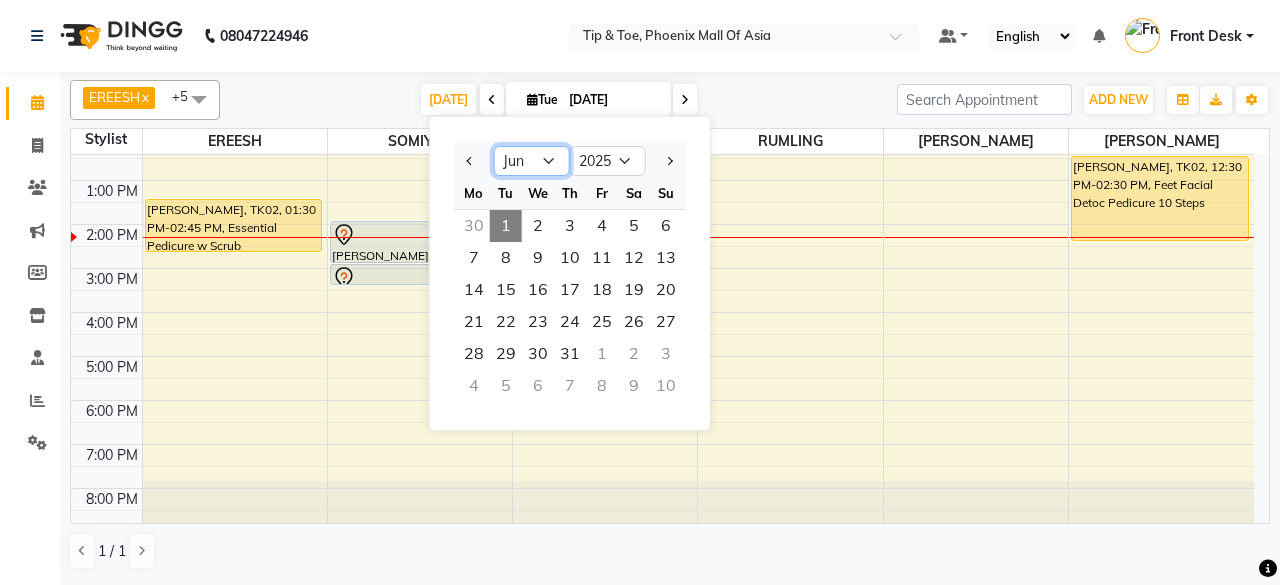 click on "Jan Feb Mar Apr May Jun [DATE] Aug Sep Oct Nov Dec" at bounding box center (532, 161) 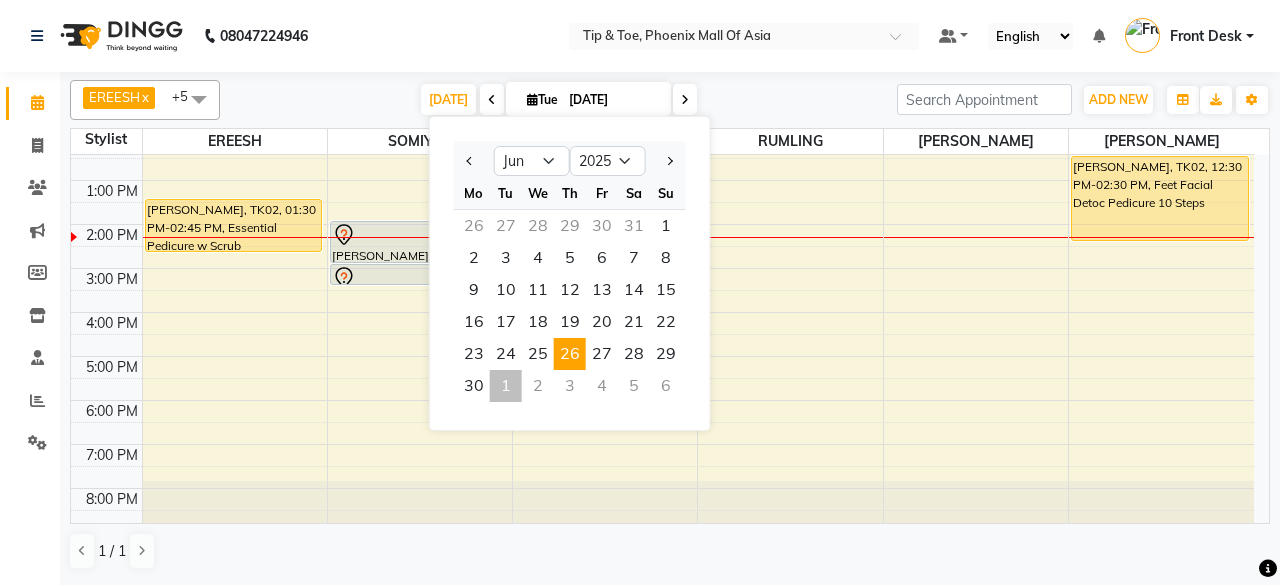click on "26" at bounding box center [570, 354] 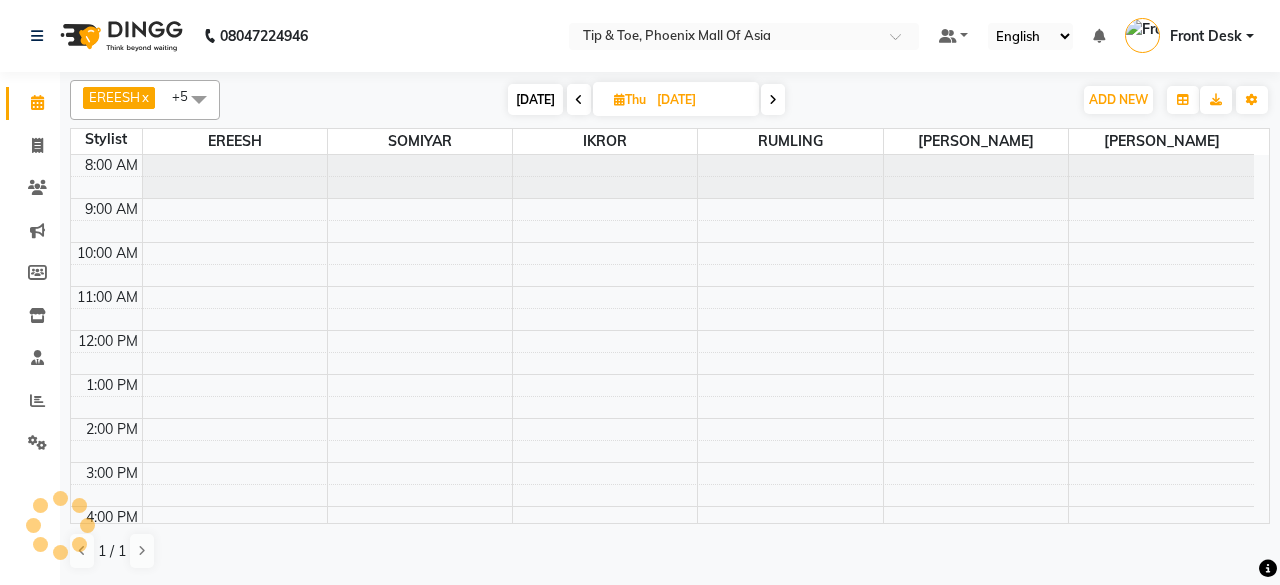 scroll, scrollTop: 194, scrollLeft: 0, axis: vertical 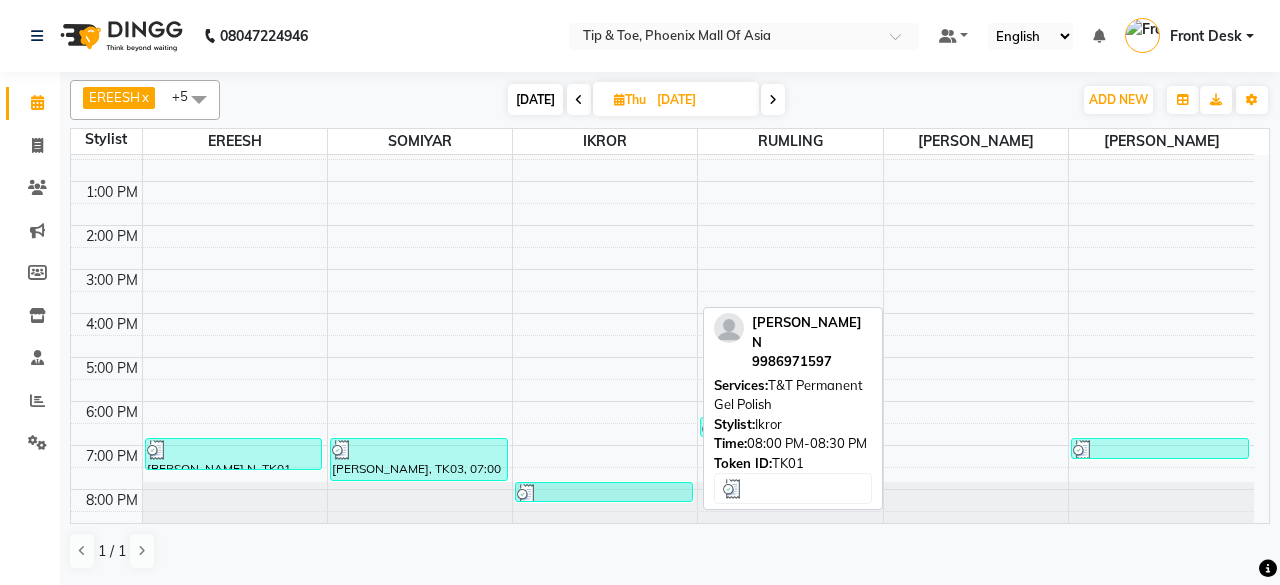 click at bounding box center (604, 494) 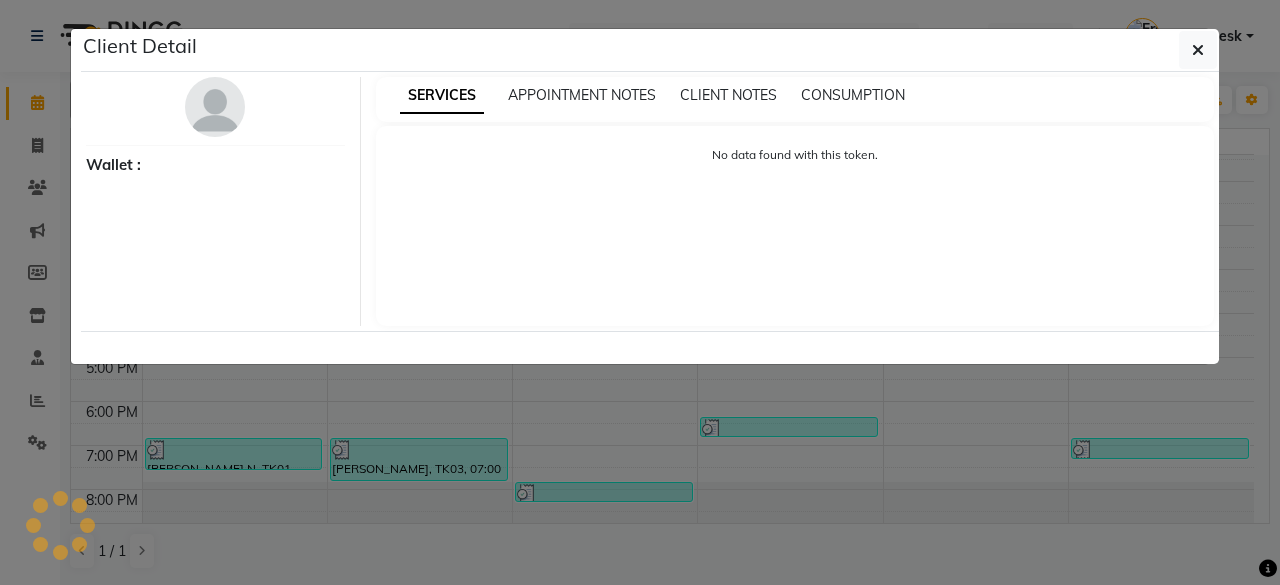 select on "3" 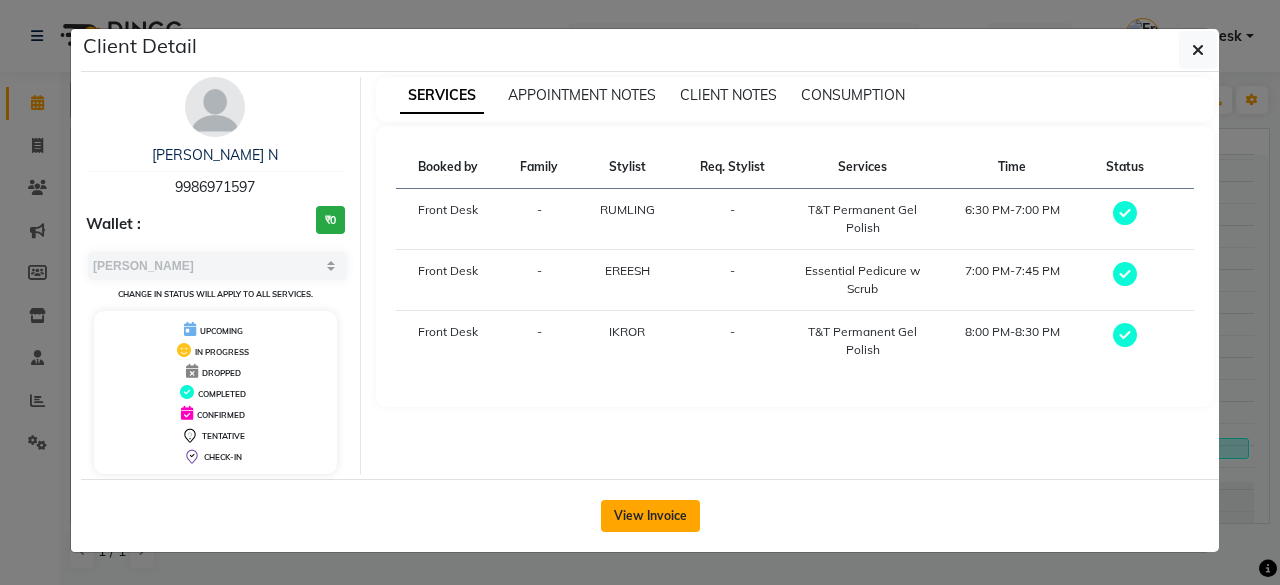 click on "View Invoice" 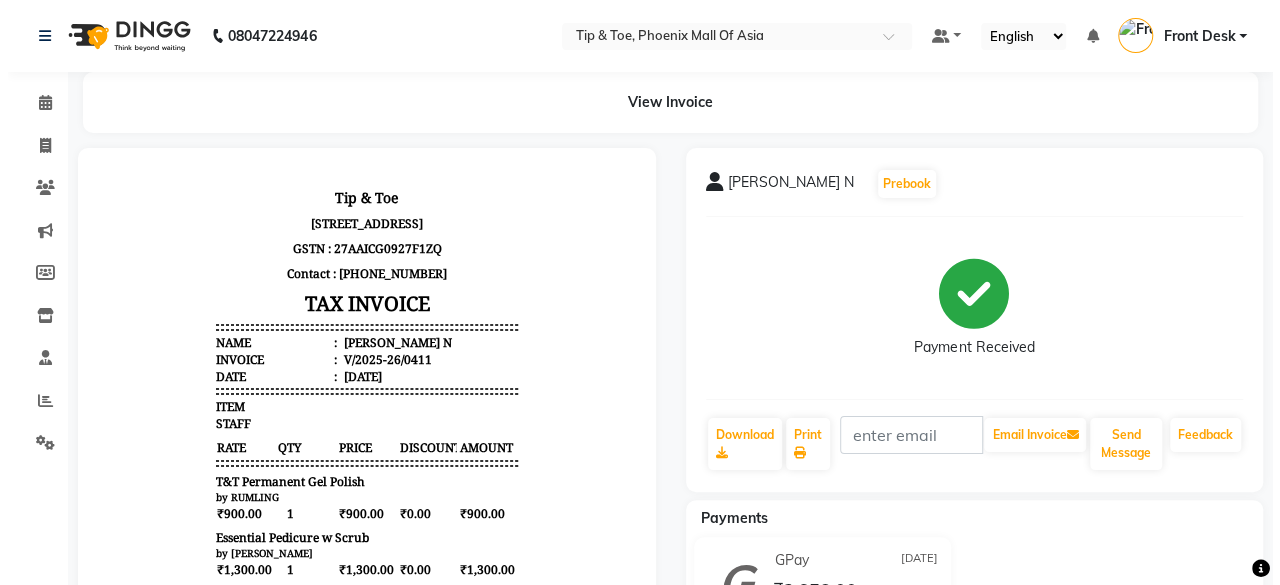 scroll, scrollTop: 0, scrollLeft: 0, axis: both 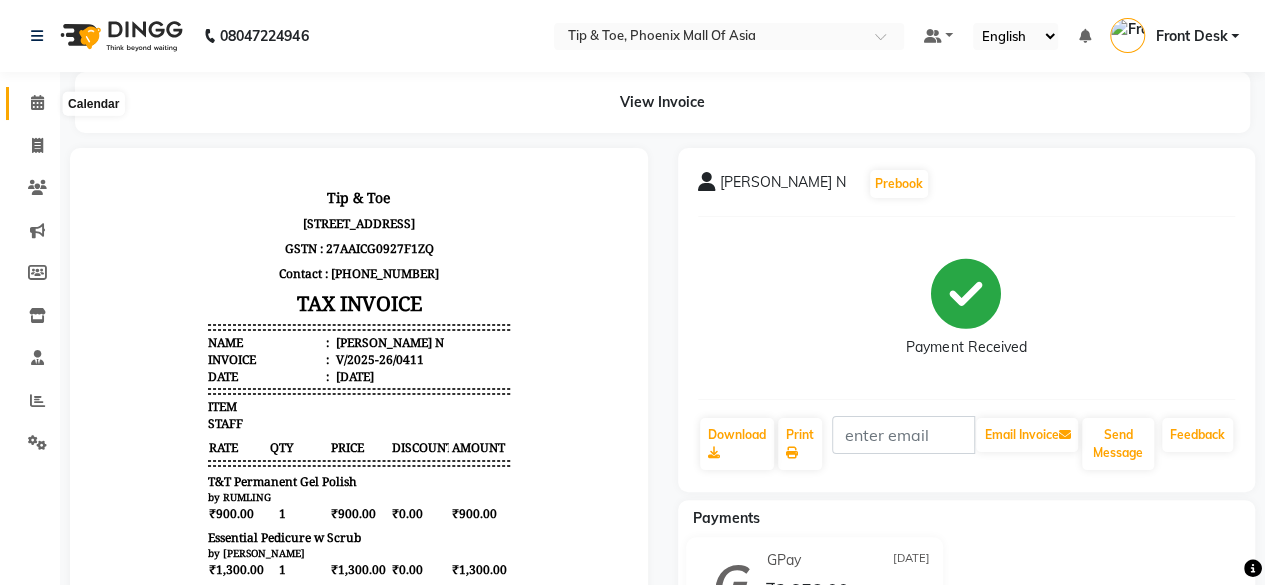 click 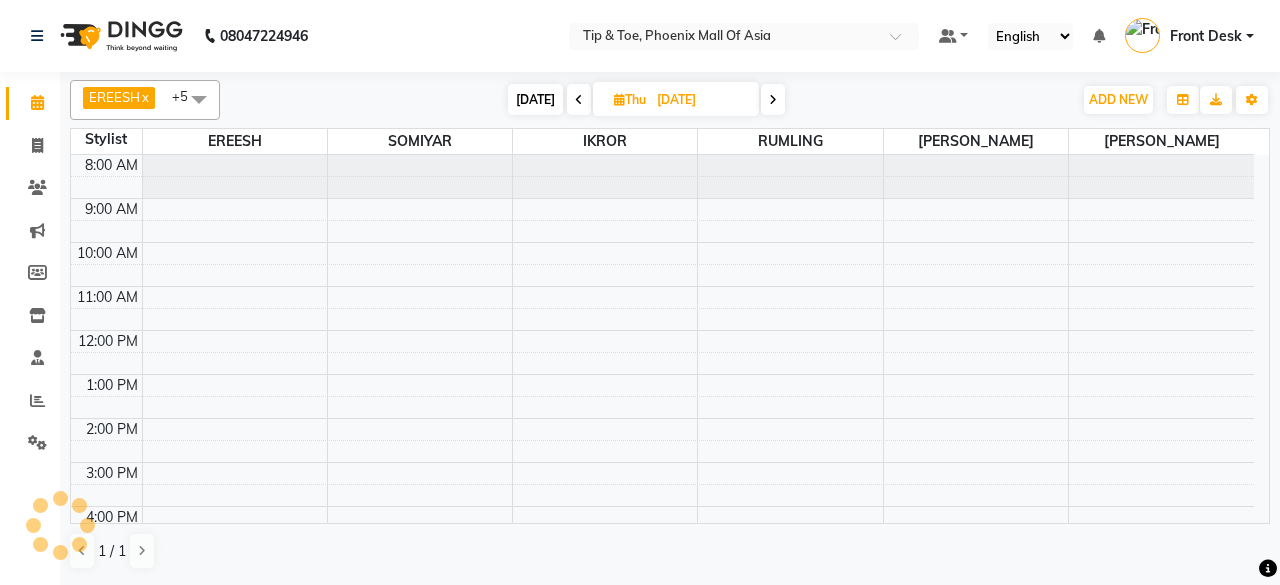 scroll, scrollTop: 0, scrollLeft: 0, axis: both 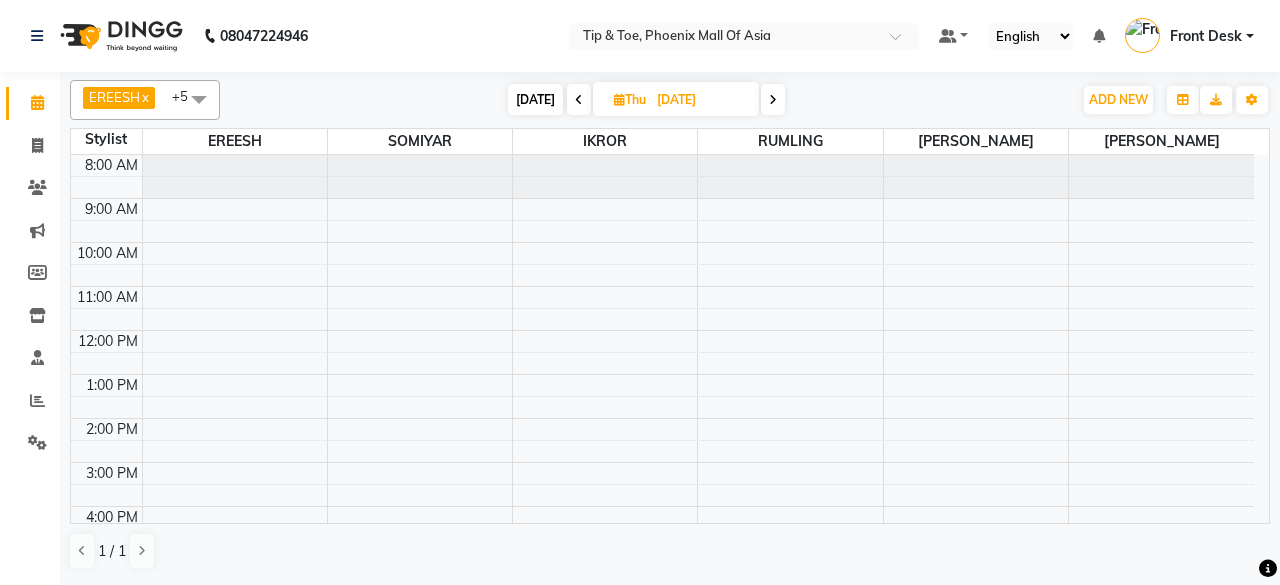 click on "[DATE]" at bounding box center (701, 100) 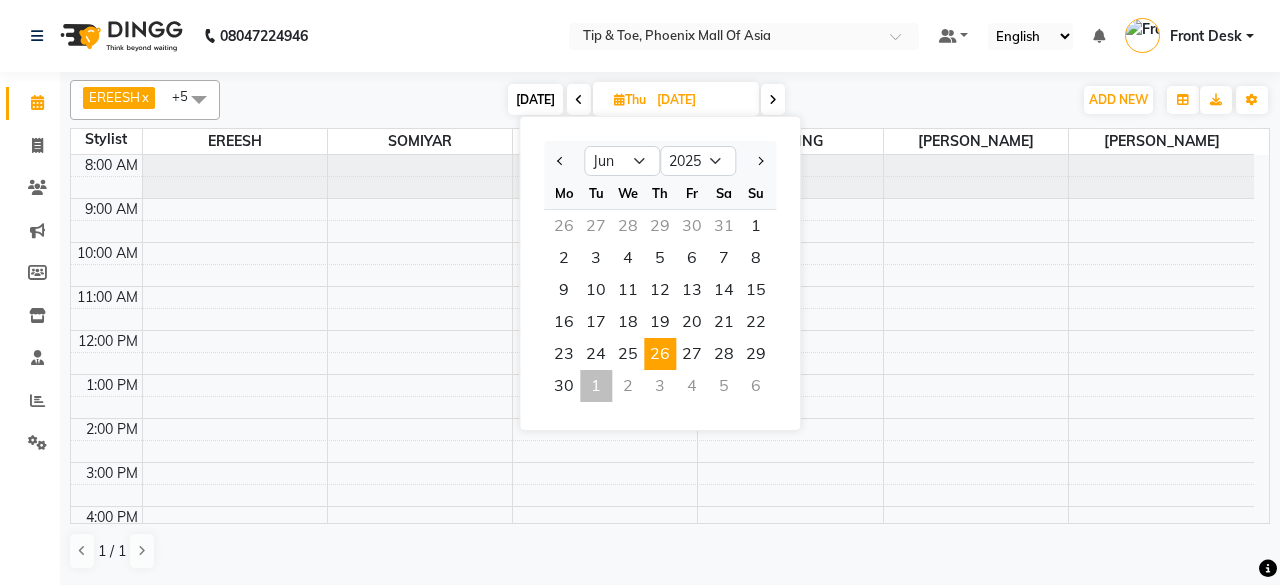 click on "[DATE]  [DATE] Jan Feb Mar Apr May Jun [DATE] Aug Sep Oct Nov [DATE] 2016 2017 2018 2019 2020 2021 2022 2023 2024 2025 2026 2027 2028 2029 2030 2031 2032 2033 2034 2035 Mo Tu We Th Fr Sa Su  26   27   28   29   30   31   1   2   3   4   5   6   7   8   9   10   11   12   13   14   15   16   17   18   19   20   21   22   23   24   25   26   27   28   29   30   1   2   3   4   5   6" at bounding box center [646, 100] 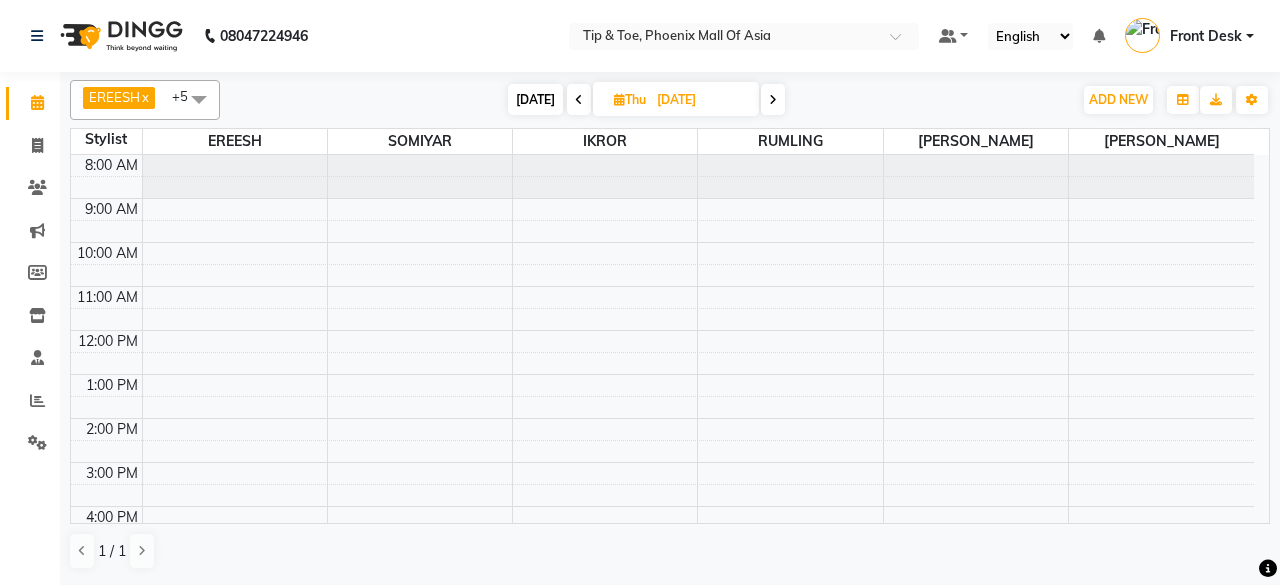 click on "[DATE]" at bounding box center [535, 99] 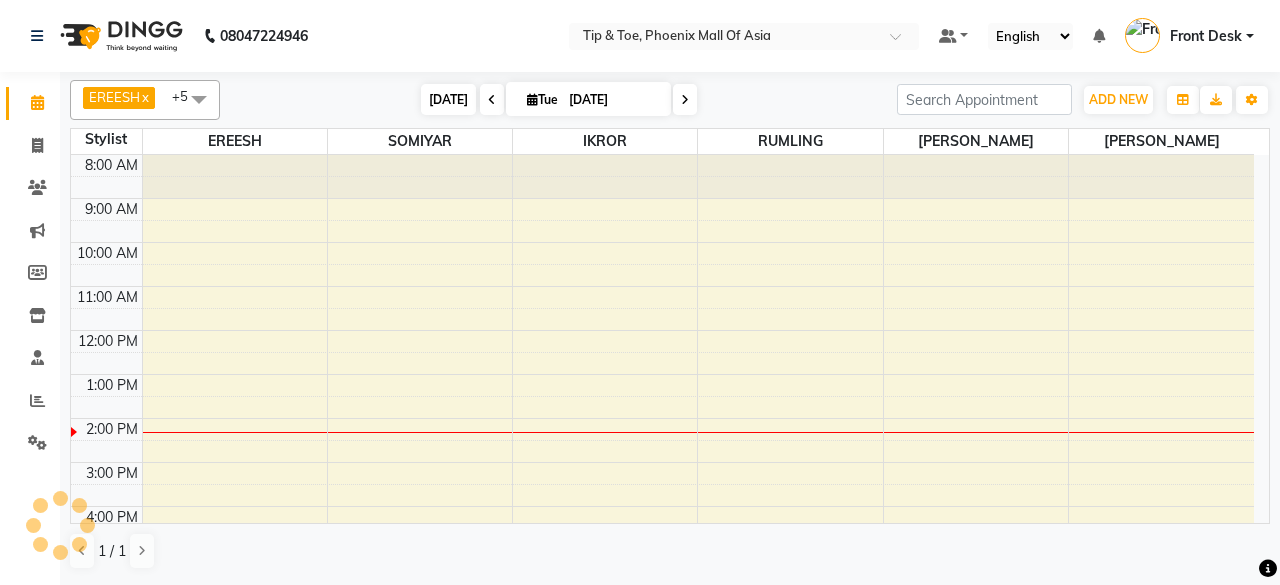 scroll, scrollTop: 194, scrollLeft: 0, axis: vertical 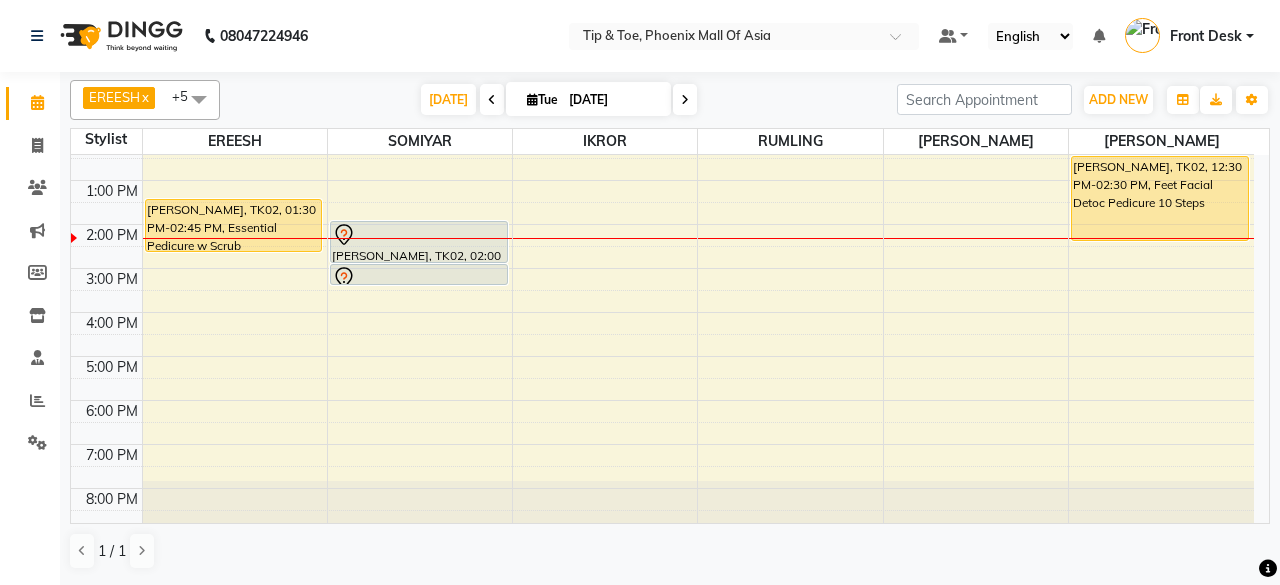 click on "[DATE]" at bounding box center (613, 100) 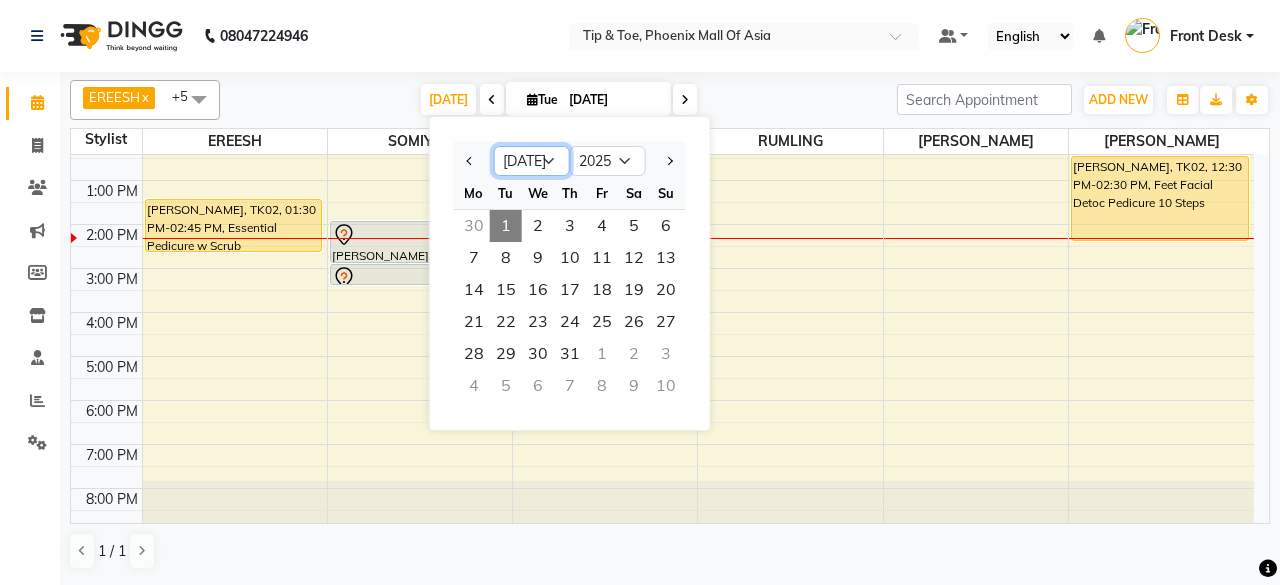 click on "Jan Feb Mar Apr May Jun [DATE] Aug Sep Oct Nov Dec" at bounding box center [532, 161] 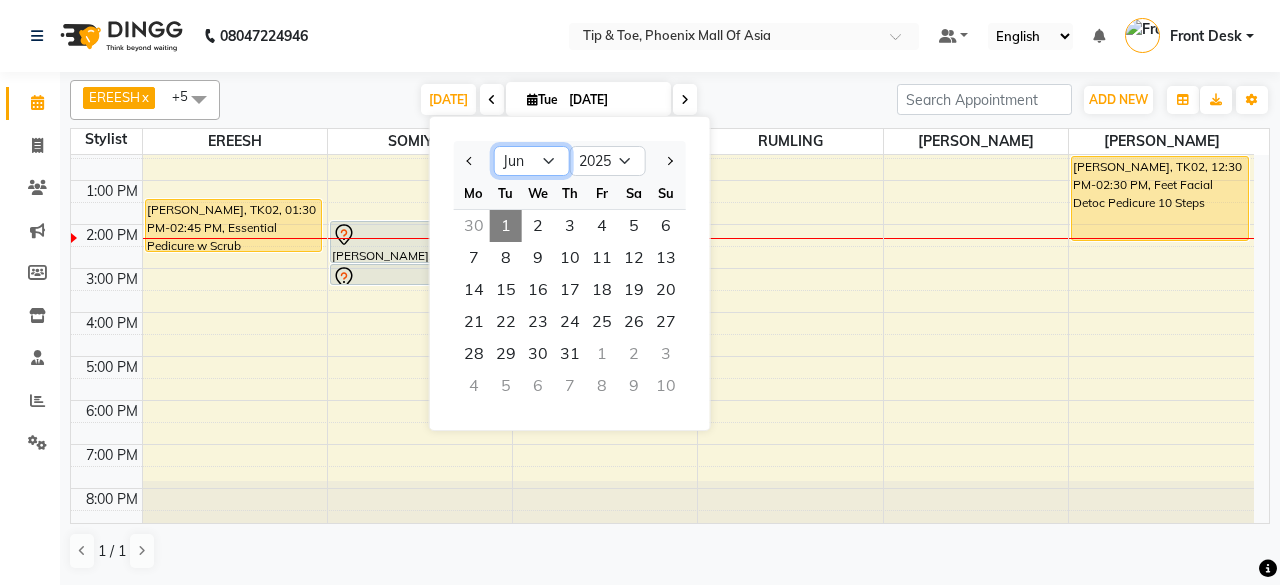 click on "Jan Feb Mar Apr May Jun [DATE] Aug Sep Oct Nov Dec" at bounding box center [532, 161] 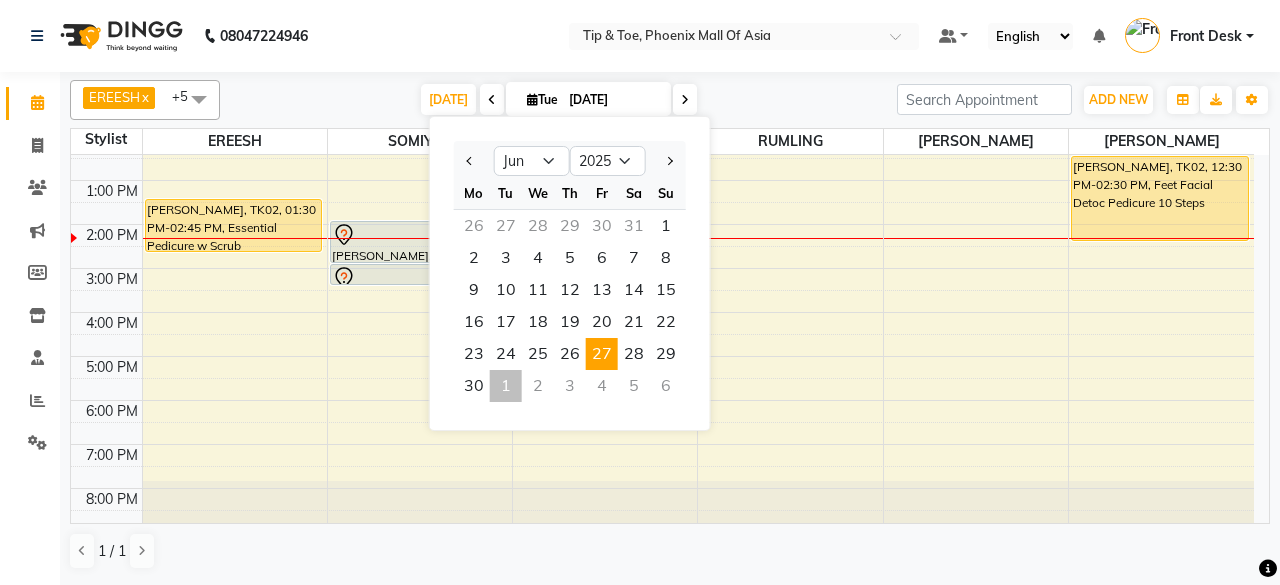 click on "27" at bounding box center (602, 354) 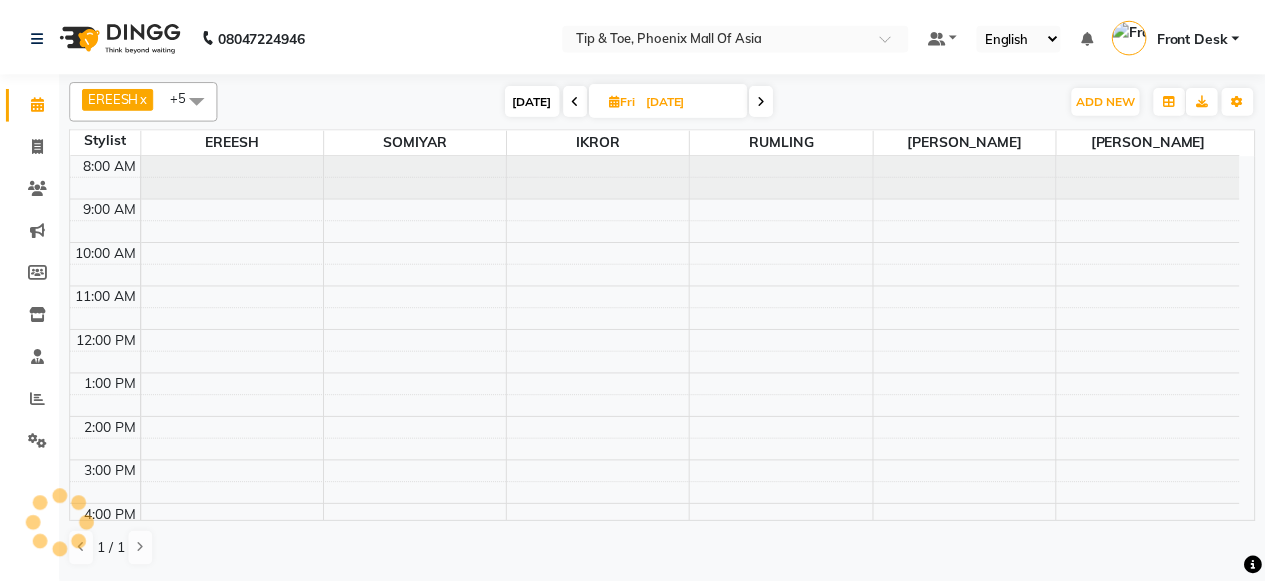 scroll, scrollTop: 194, scrollLeft: 0, axis: vertical 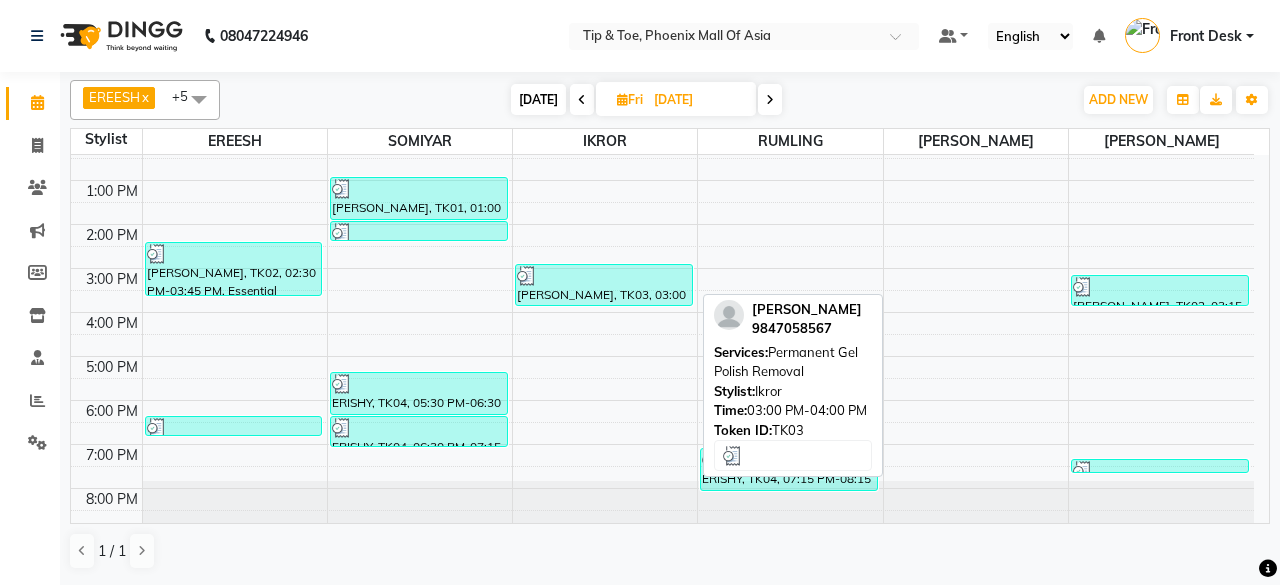 click on "[PERSON_NAME], TK03, 03:00 PM-04:00 PM, Permanent Gel Polish Removal" at bounding box center [604, 285] 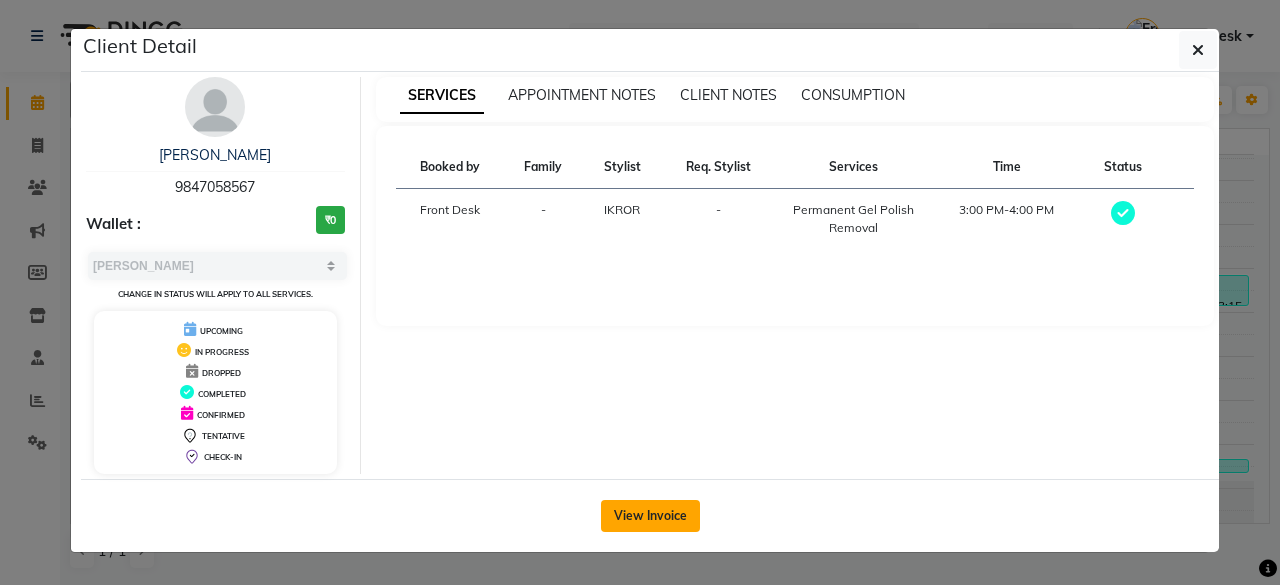 click on "View Invoice" 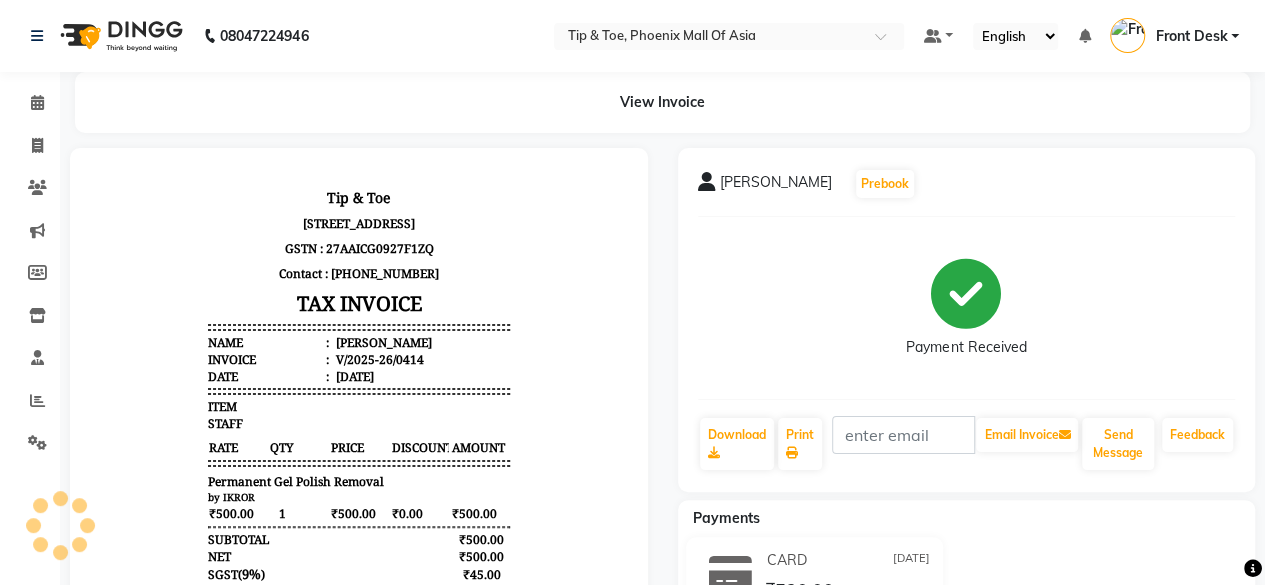 scroll, scrollTop: 0, scrollLeft: 0, axis: both 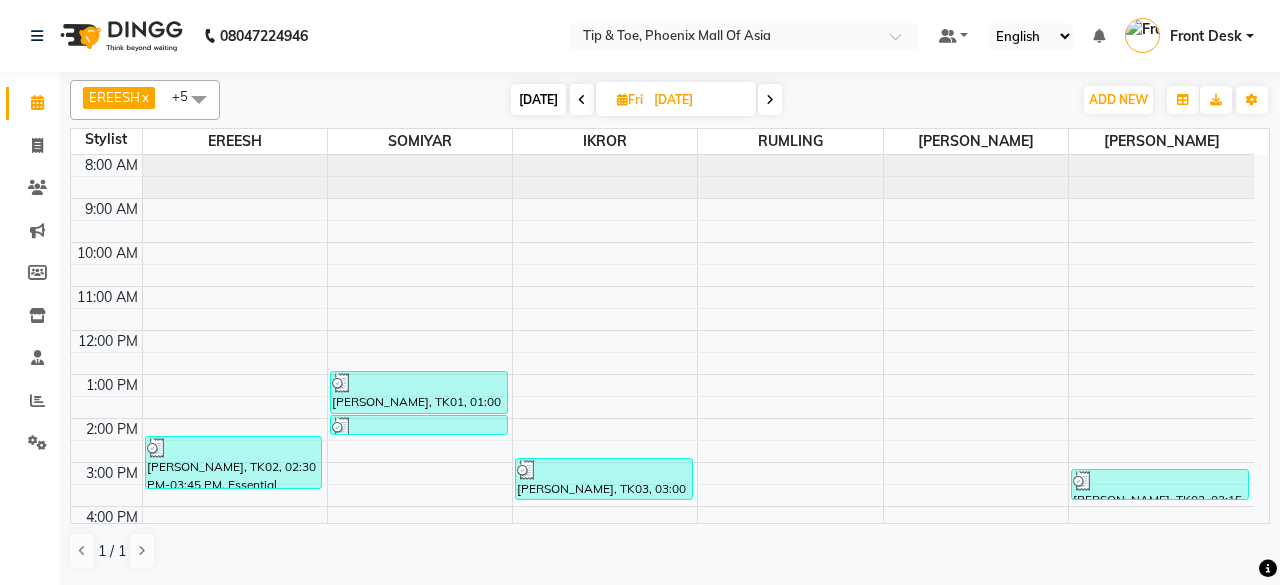 click at bounding box center [770, 99] 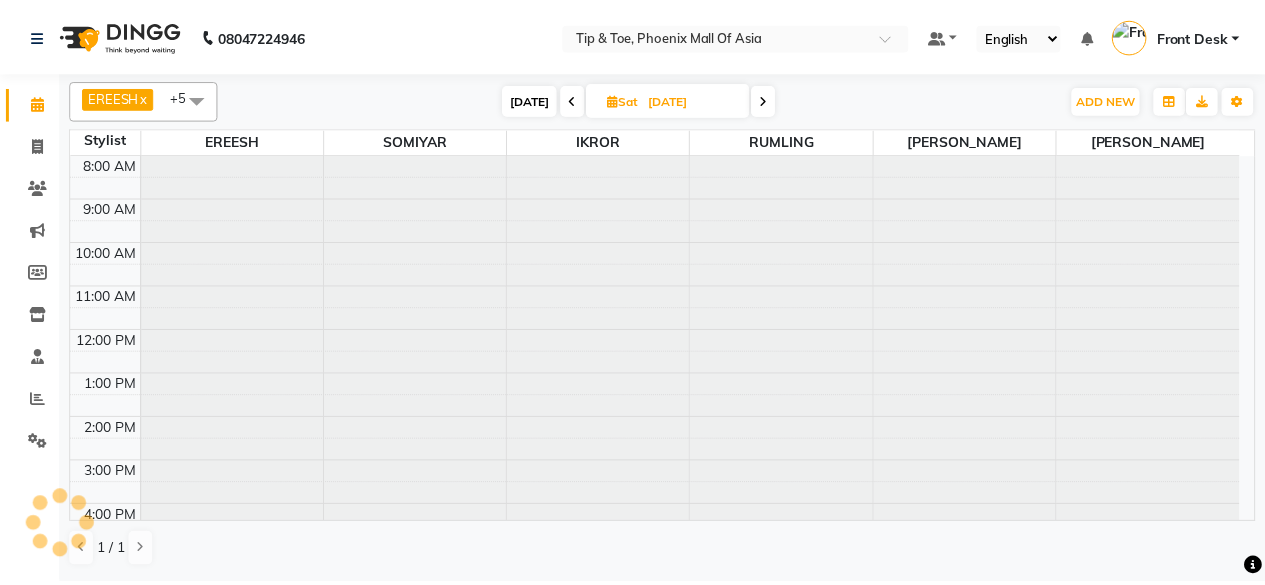 scroll, scrollTop: 194, scrollLeft: 0, axis: vertical 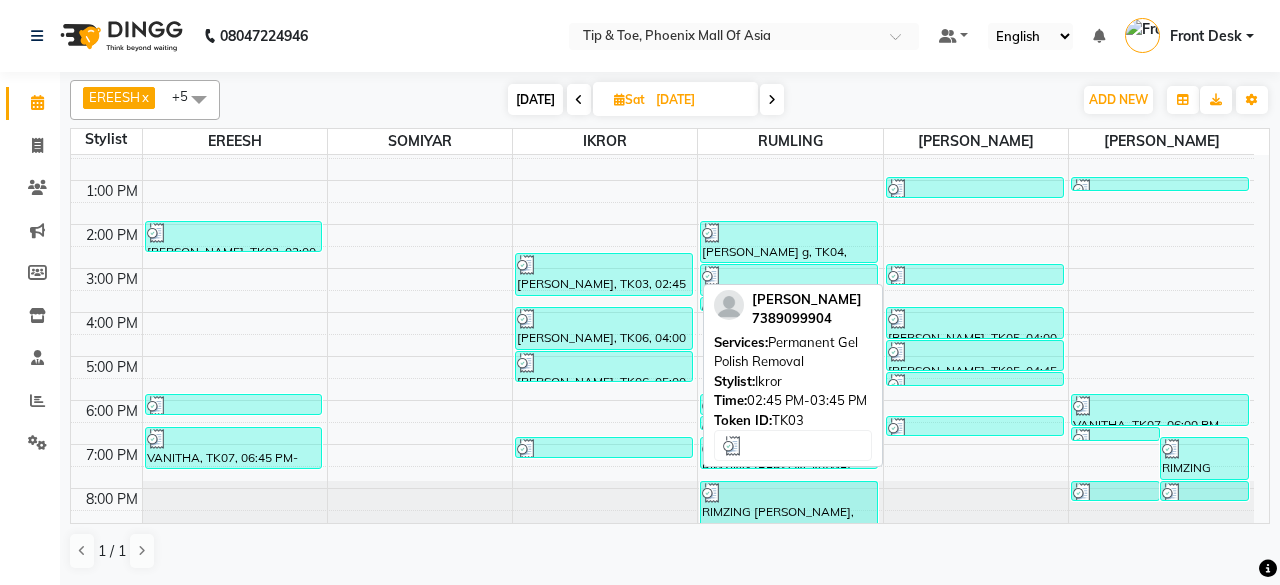 click on "[PERSON_NAME], TK03, 02:45 PM-03:45 PM, Permanent Gel Polish Removal" at bounding box center [604, 274] 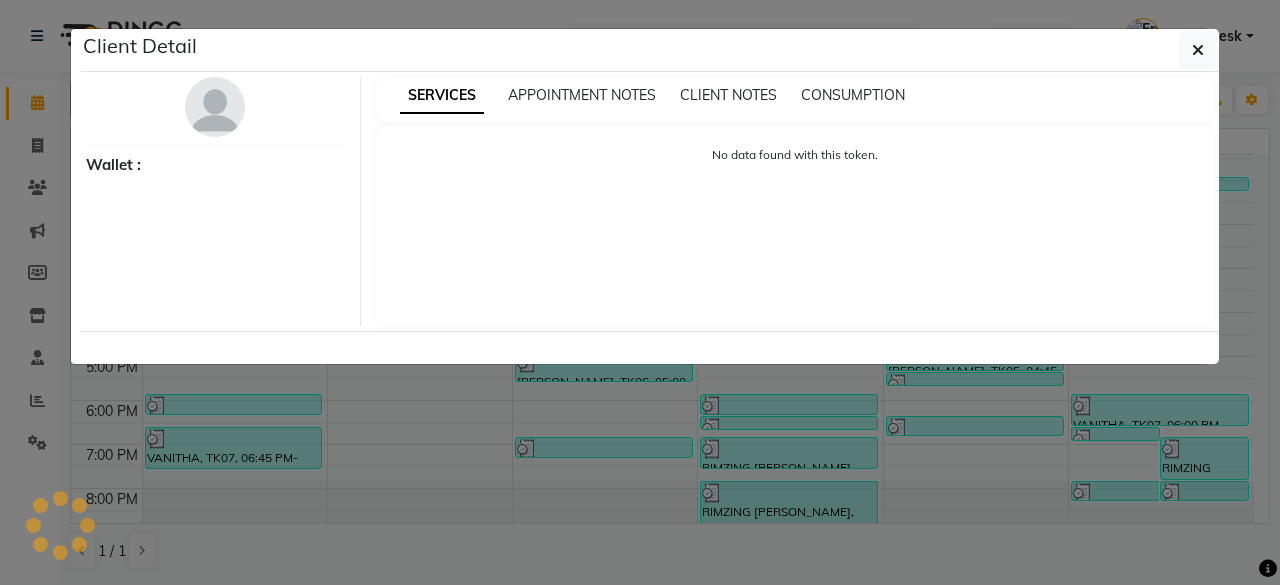 select on "3" 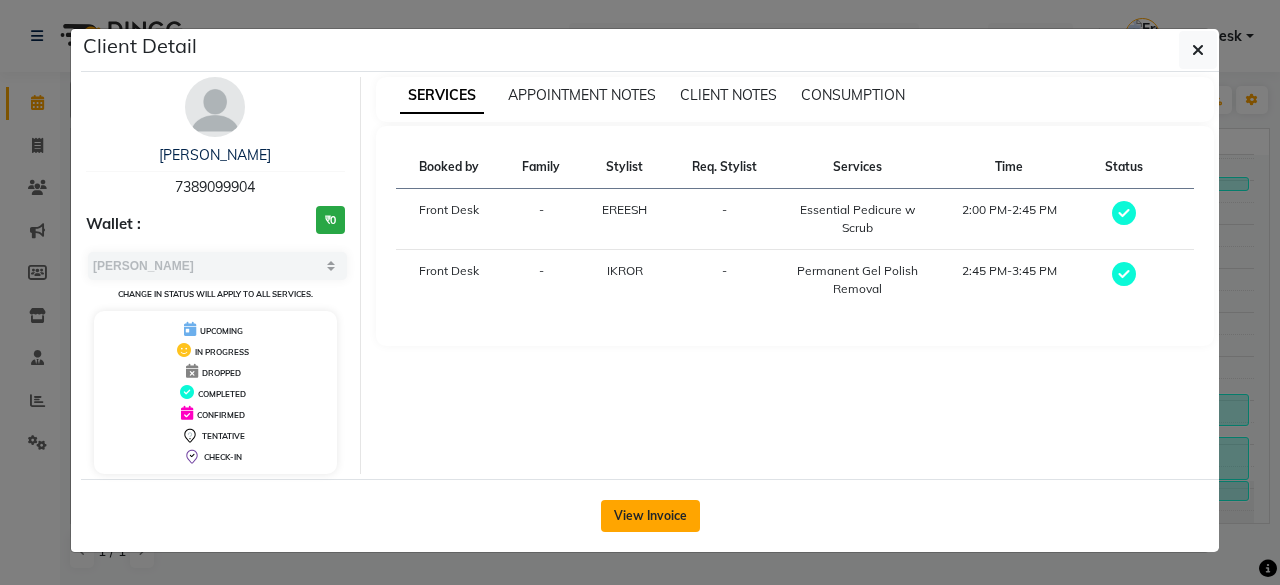 click on "View Invoice" 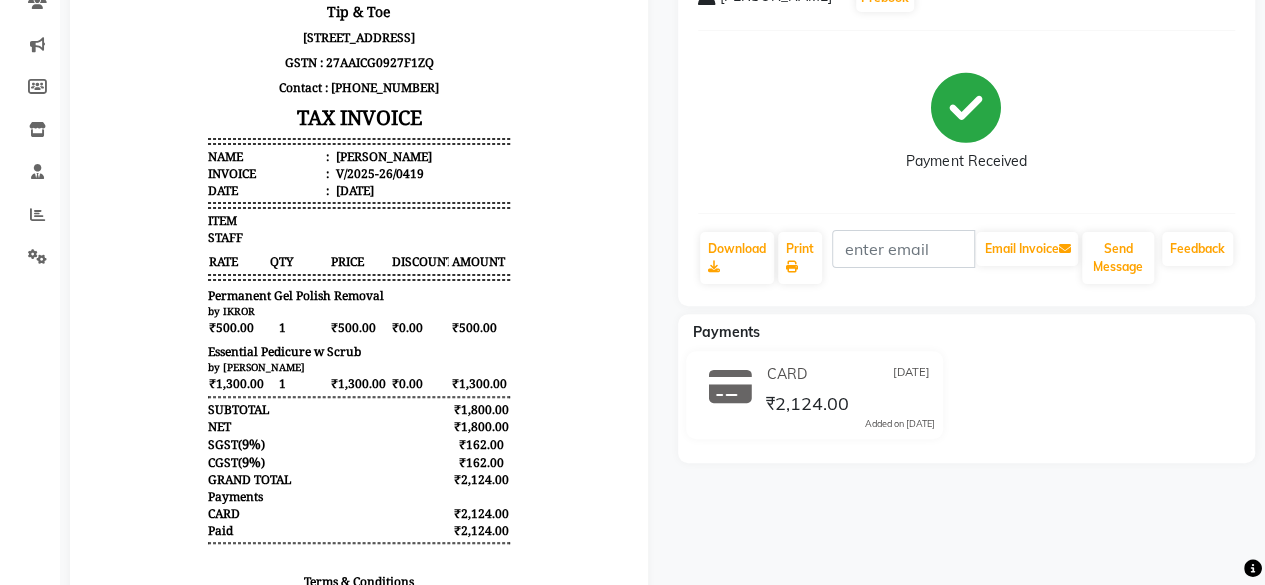 scroll, scrollTop: 164, scrollLeft: 0, axis: vertical 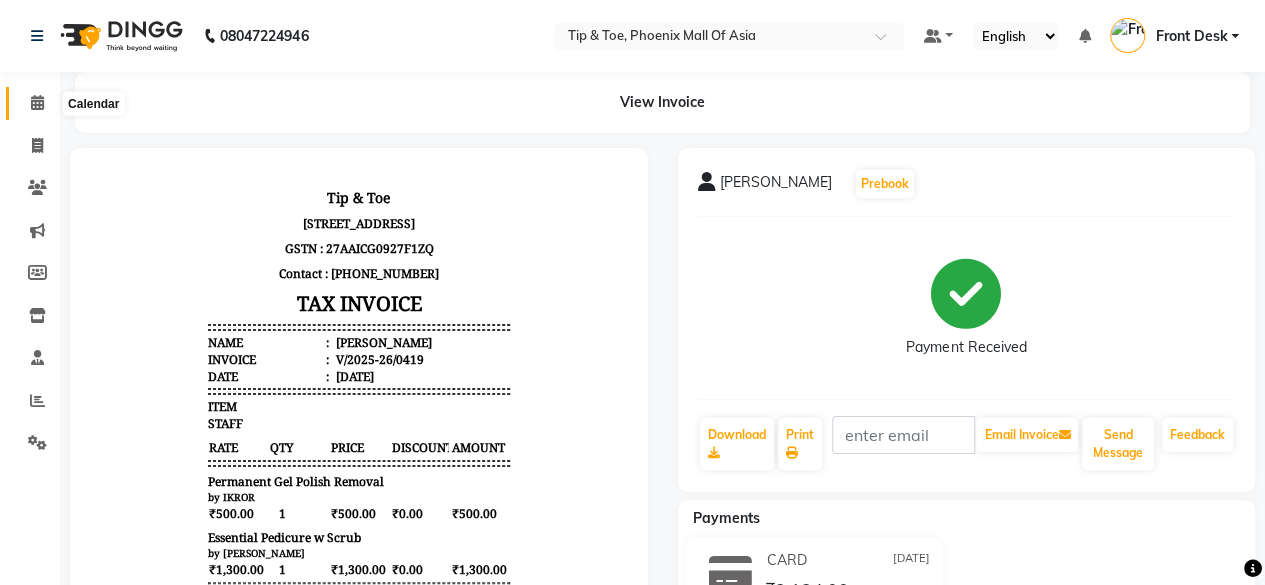 click 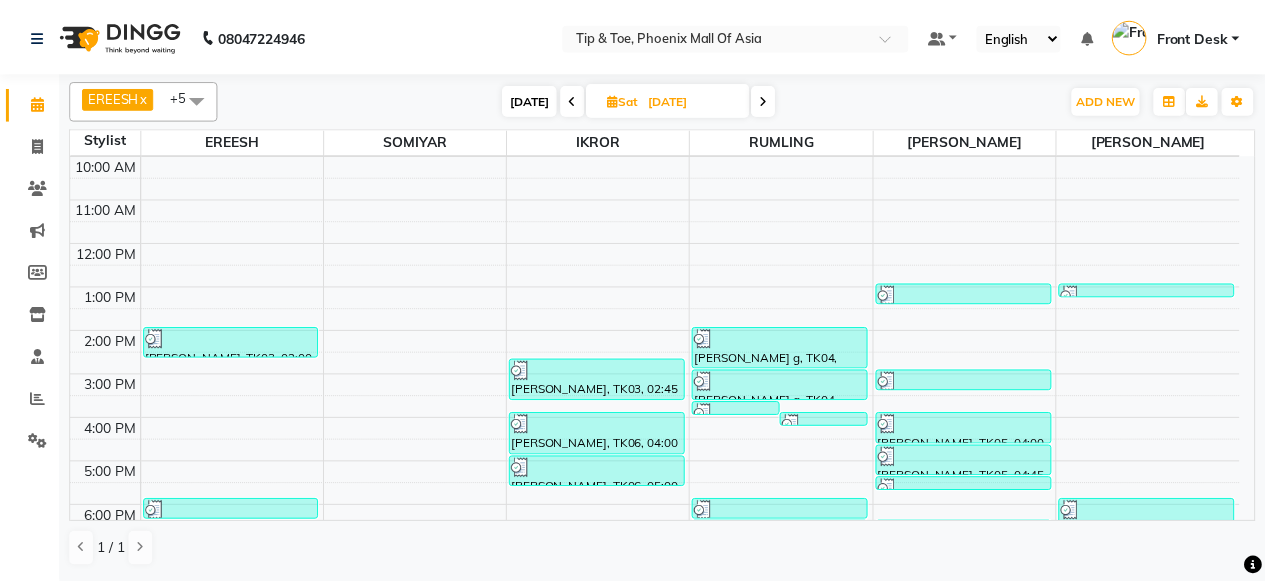 scroll, scrollTop: 88, scrollLeft: 0, axis: vertical 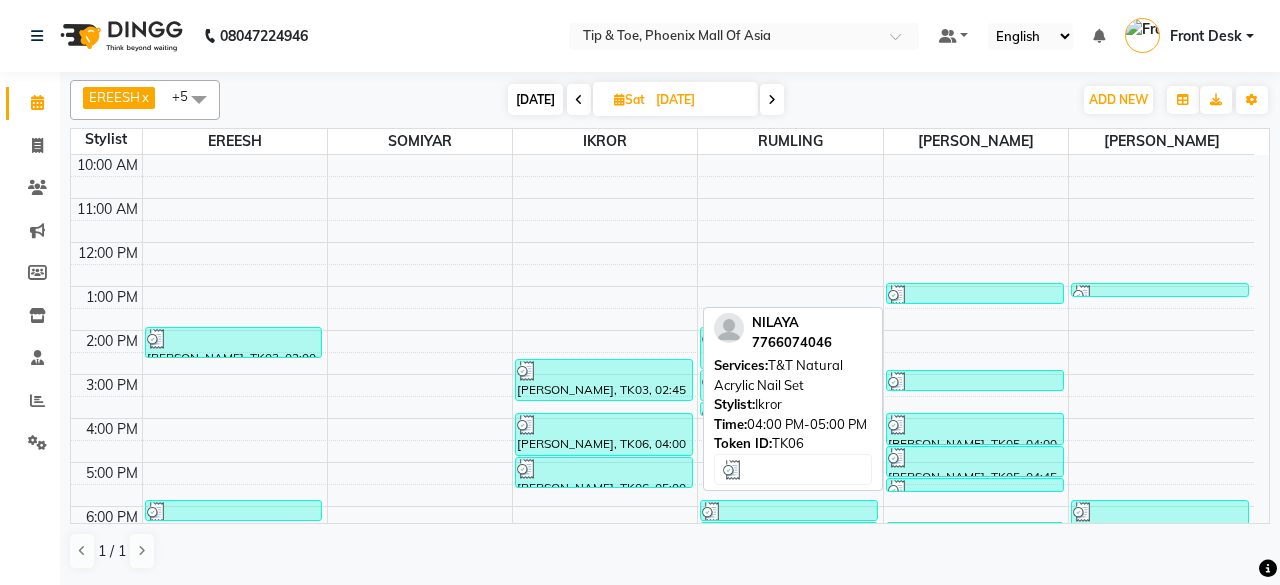 click on "[PERSON_NAME], TK06, 04:00 PM-05:00 PM, T&T Natural Acrylic Nail Set" at bounding box center (604, 434) 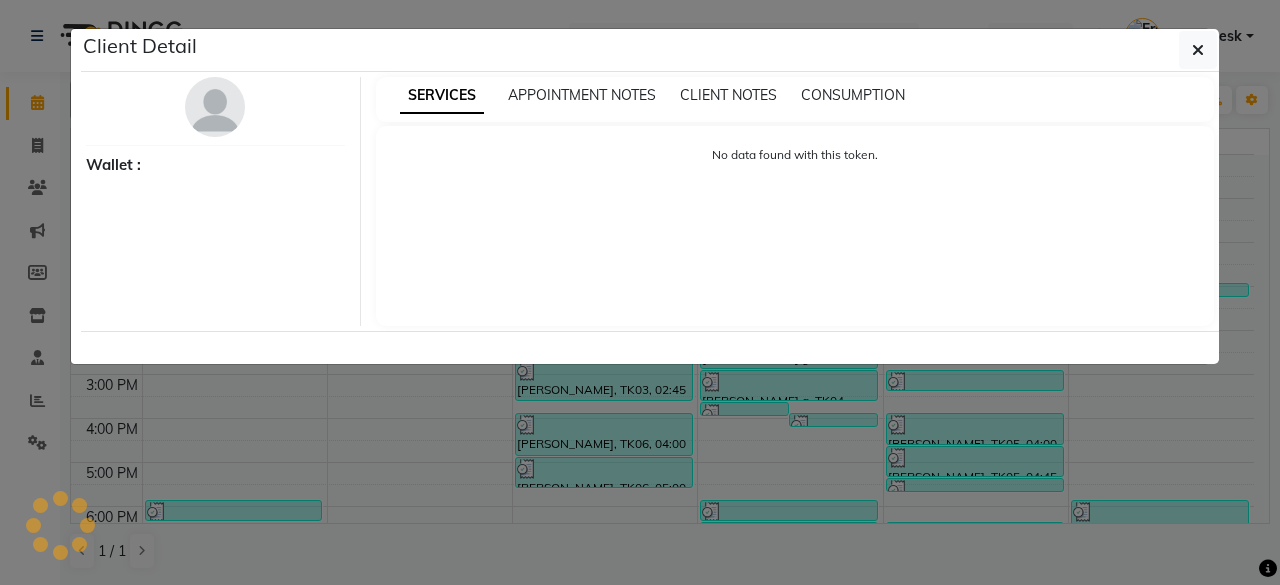 select on "3" 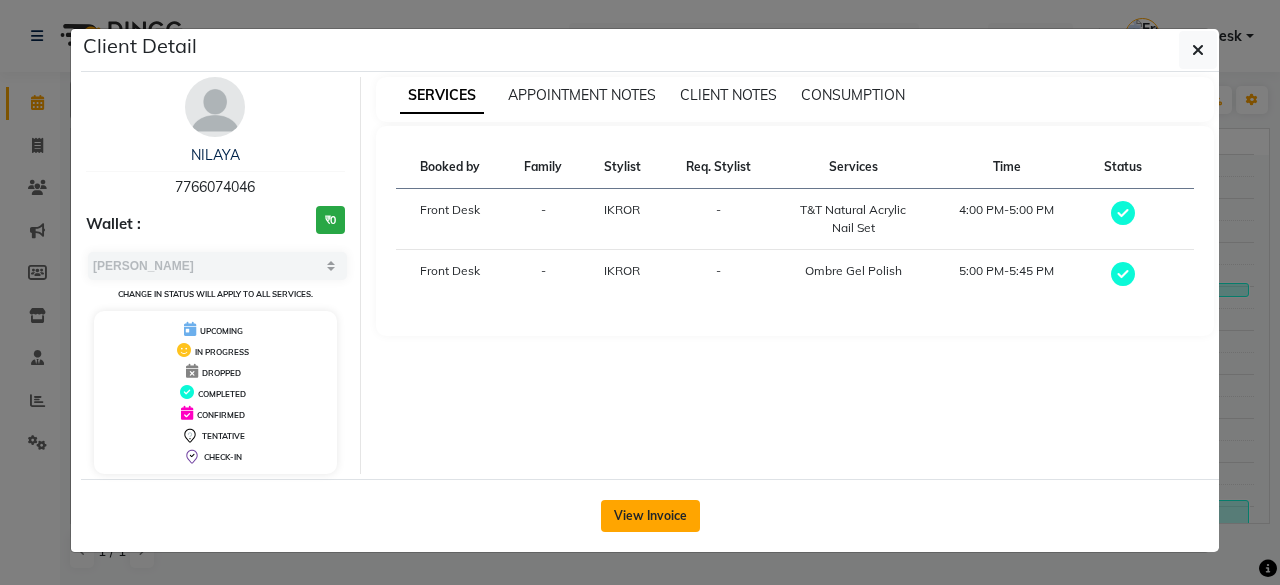 click on "View Invoice" 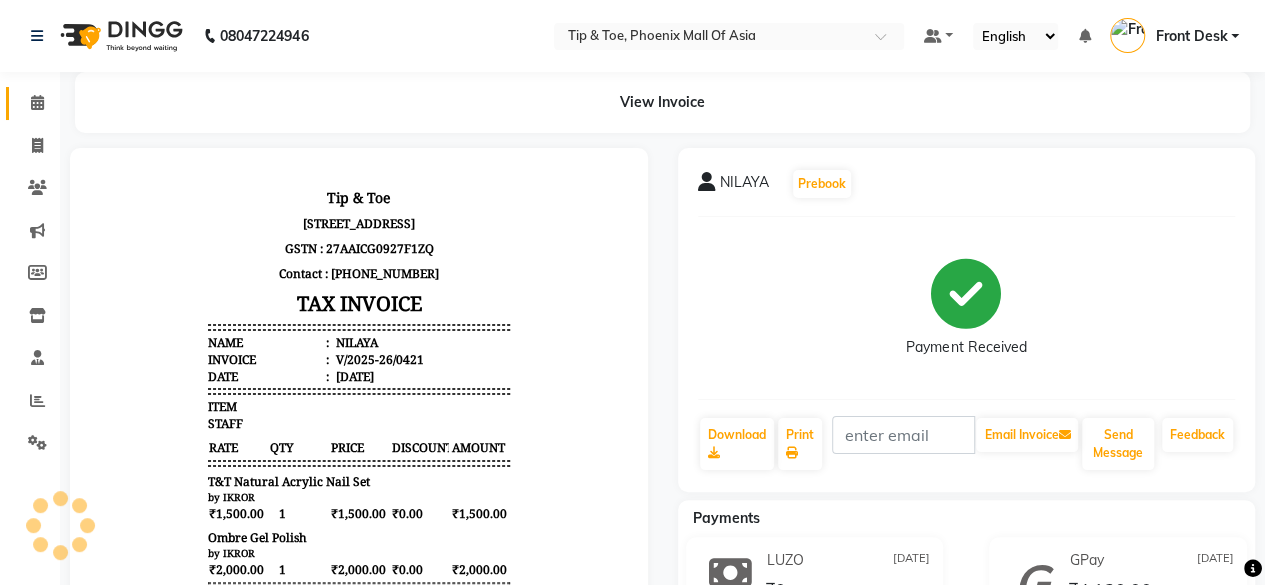 scroll, scrollTop: 0, scrollLeft: 0, axis: both 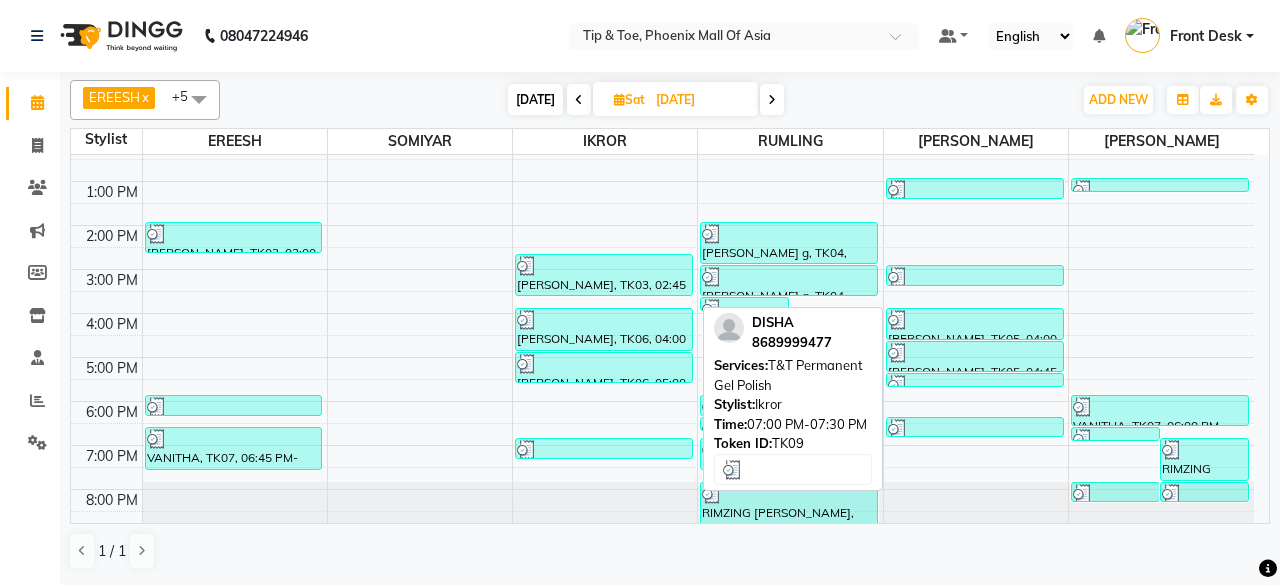 click at bounding box center (604, 450) 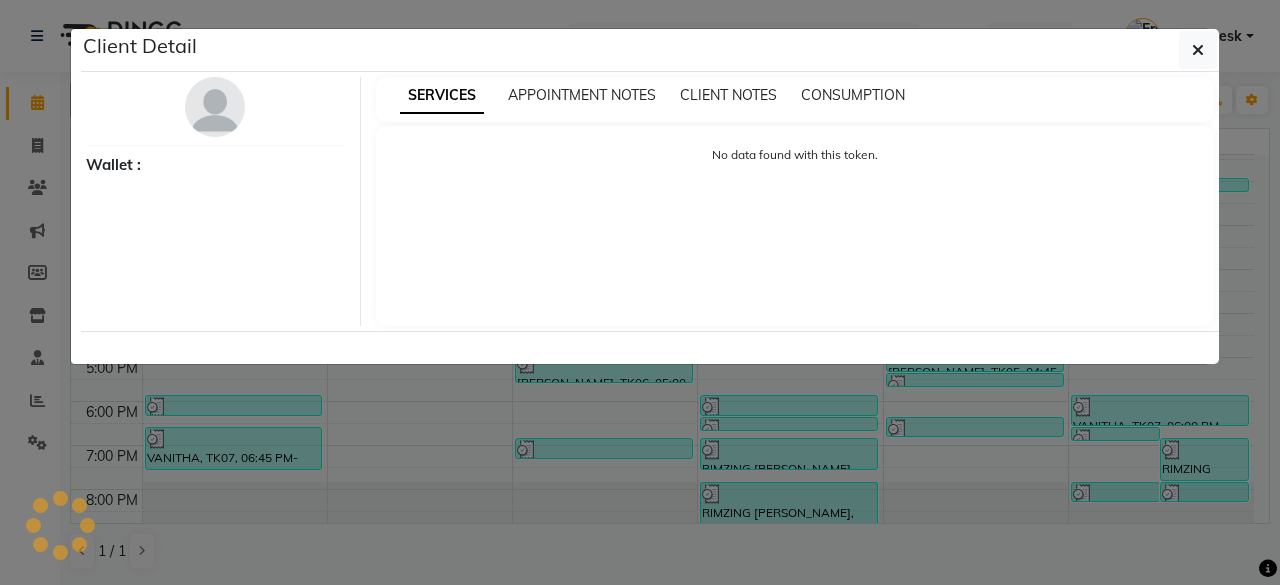 select on "3" 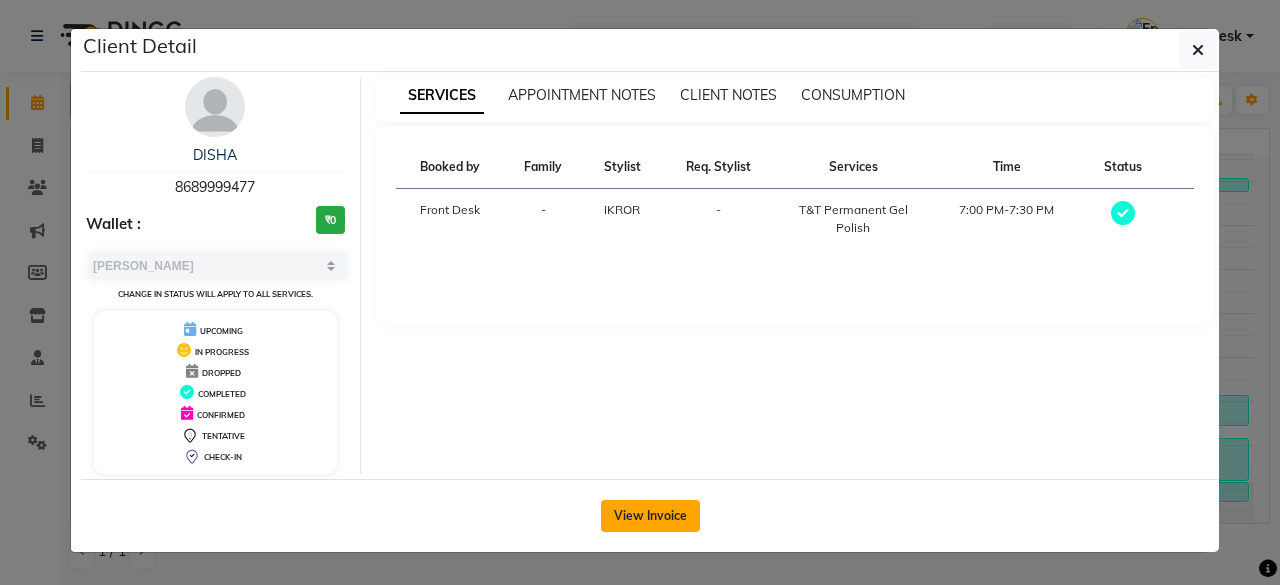 click on "View Invoice" 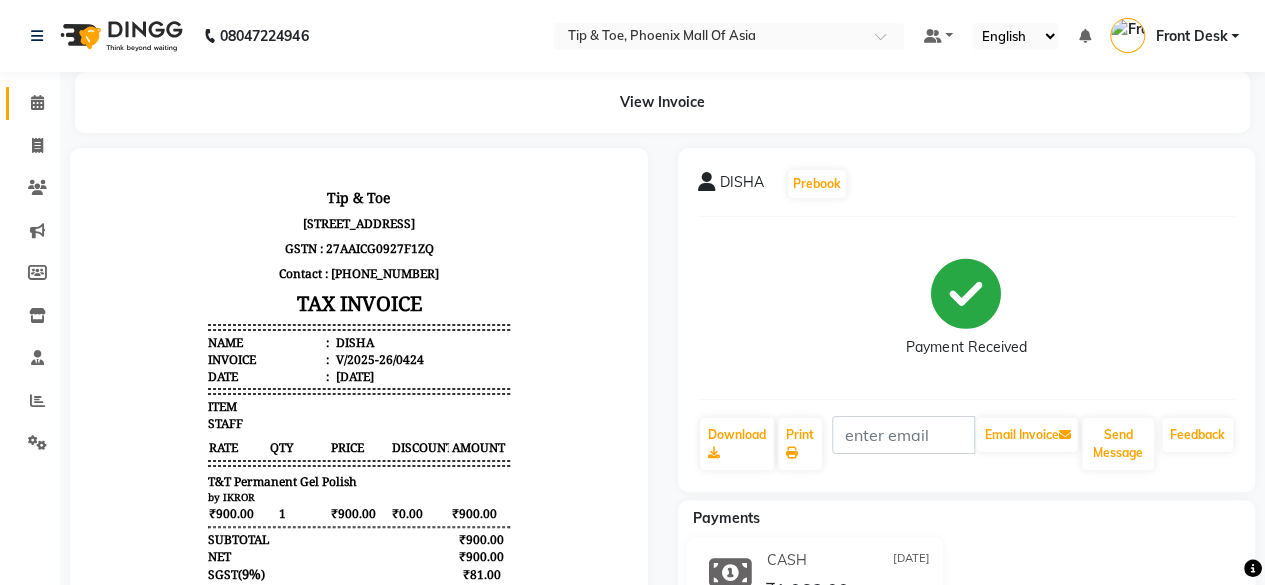 scroll, scrollTop: 0, scrollLeft: 0, axis: both 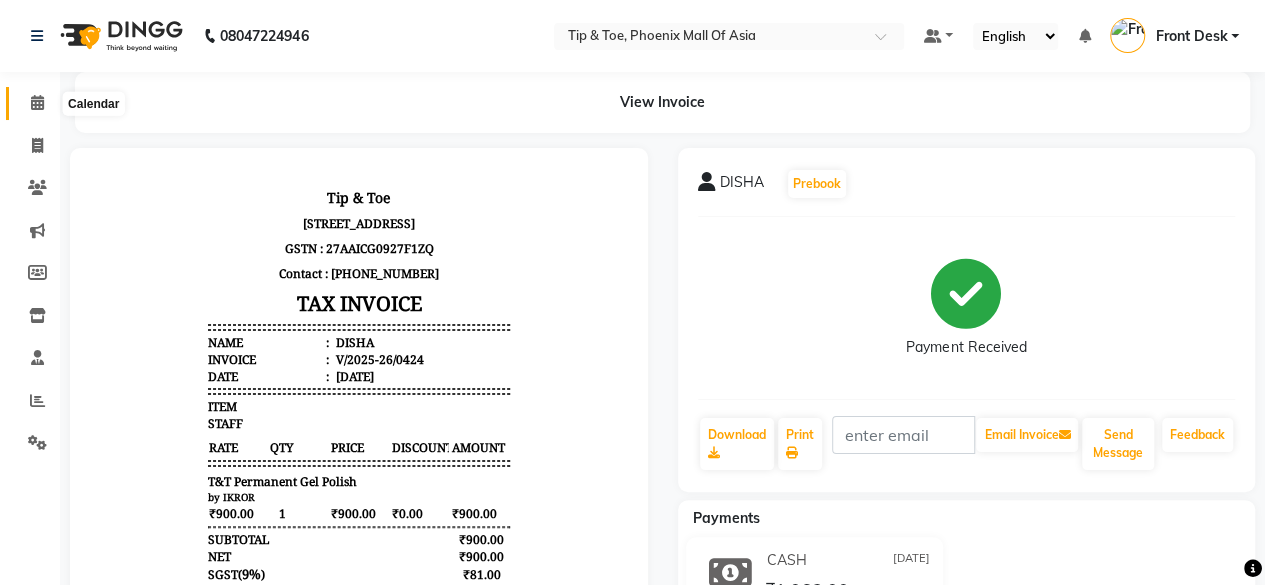 click 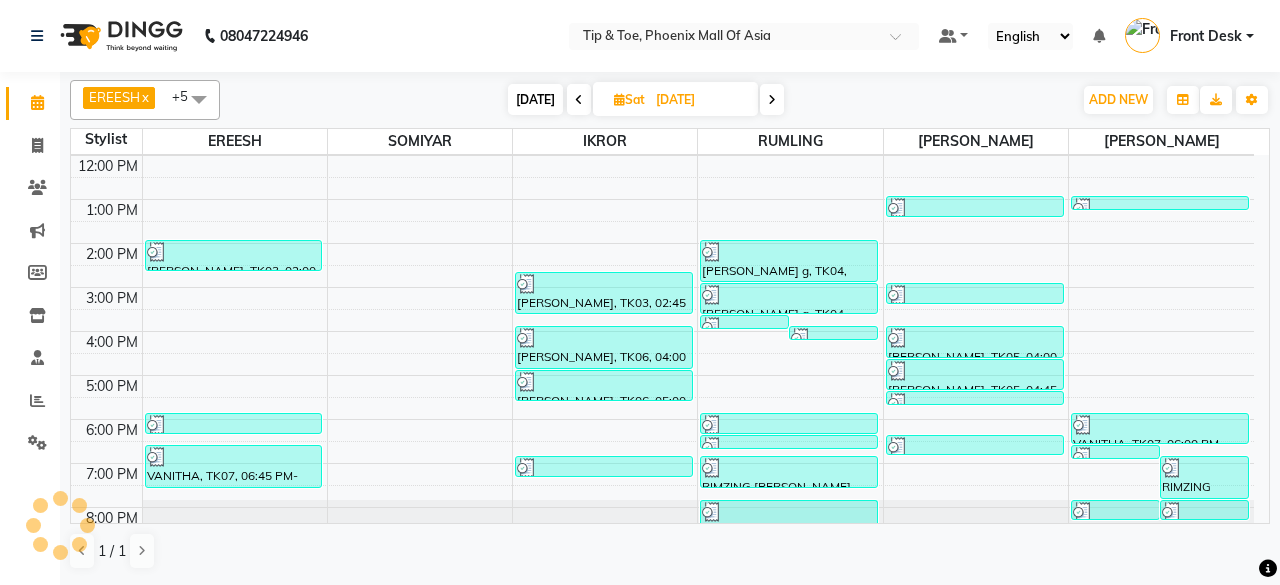 scroll, scrollTop: 193, scrollLeft: 0, axis: vertical 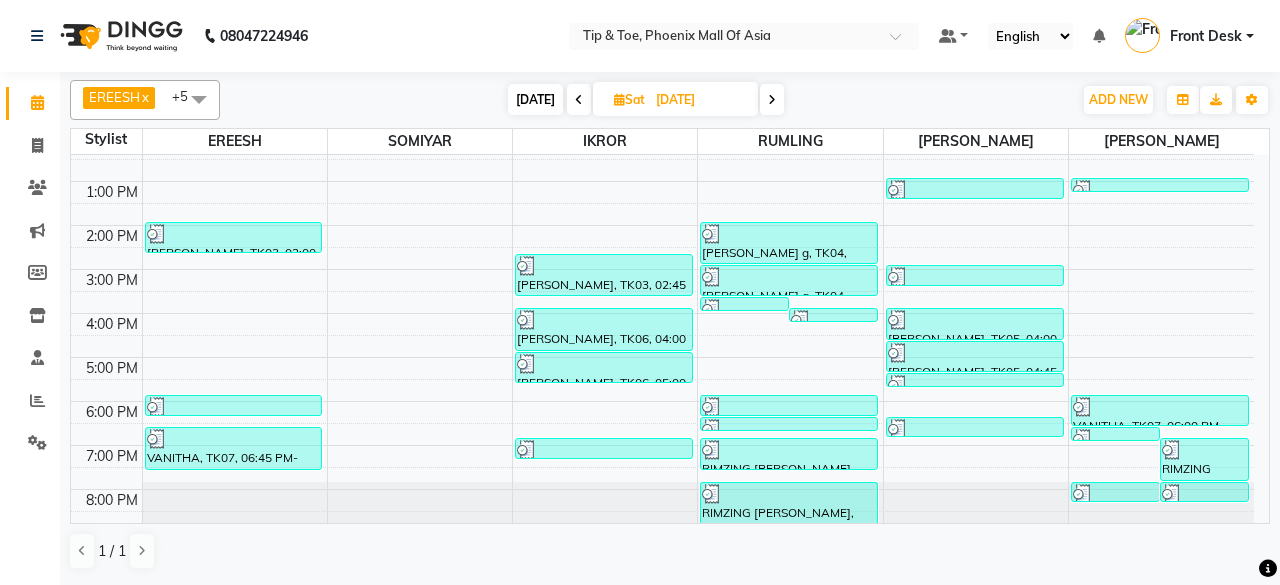 click at bounding box center (772, 100) 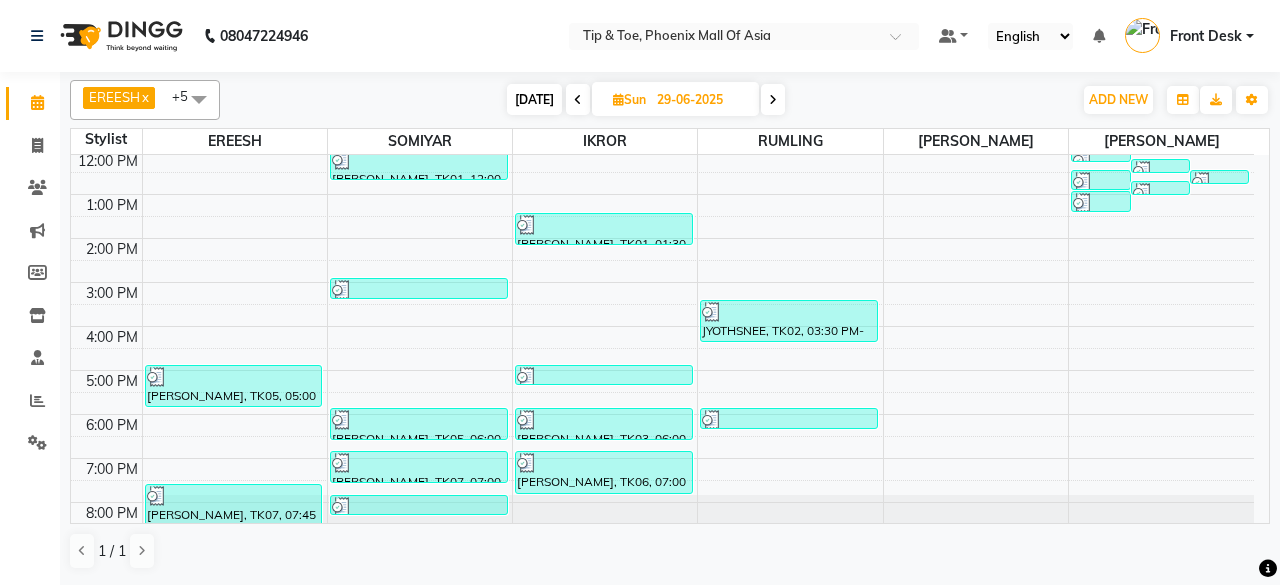 scroll, scrollTop: 193, scrollLeft: 0, axis: vertical 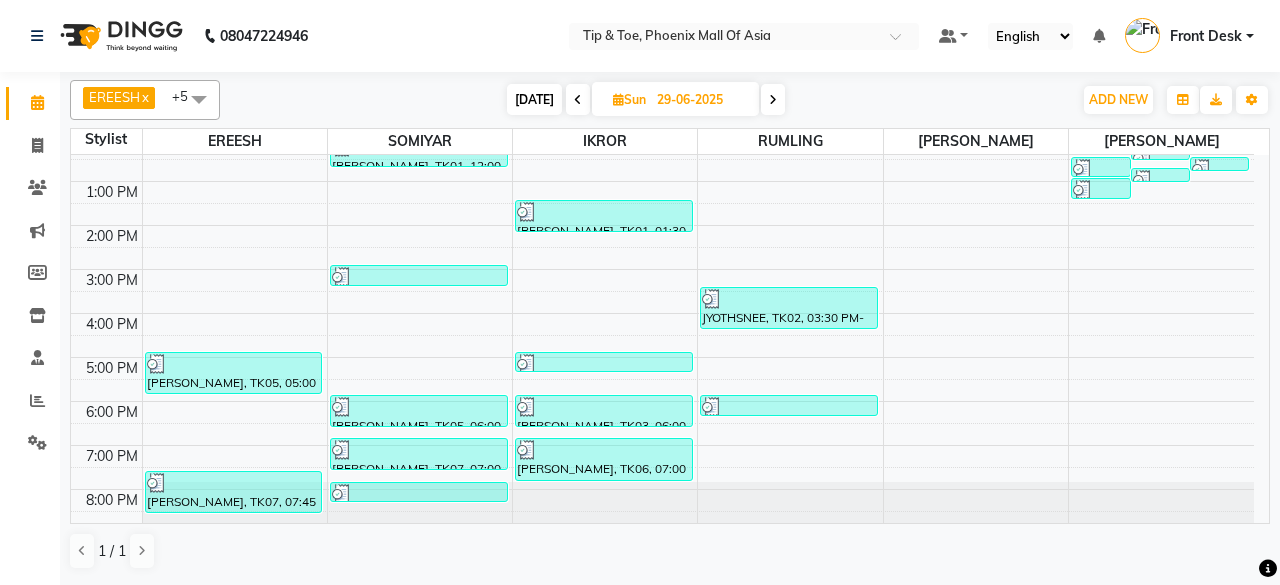 click at bounding box center (578, 99) 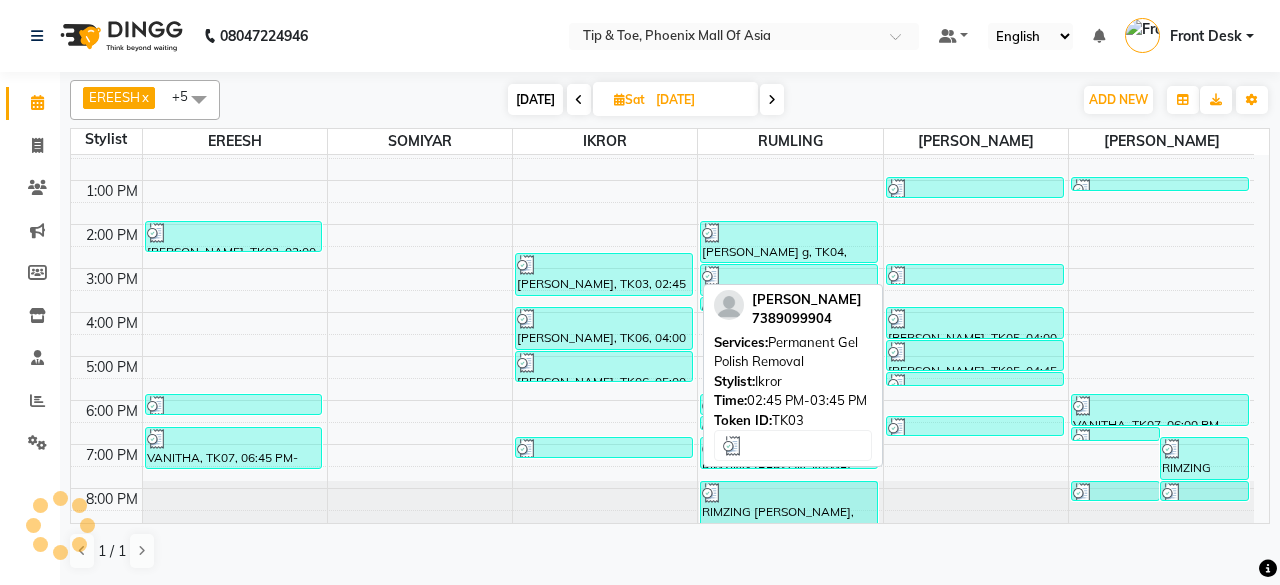 scroll, scrollTop: 193, scrollLeft: 0, axis: vertical 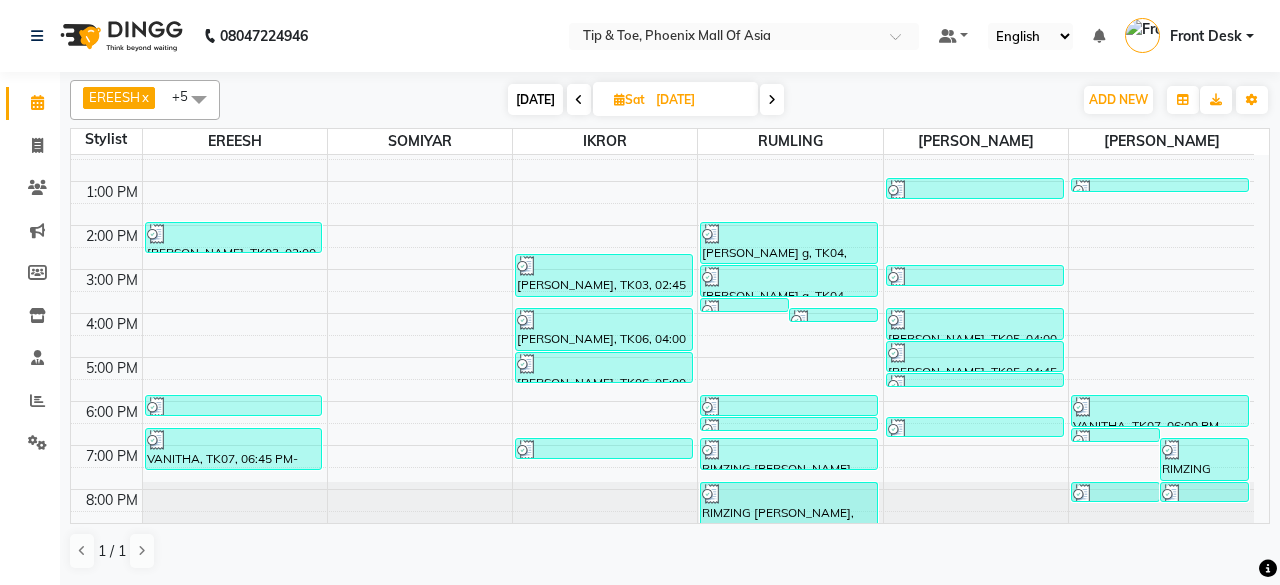 click at bounding box center (772, 100) 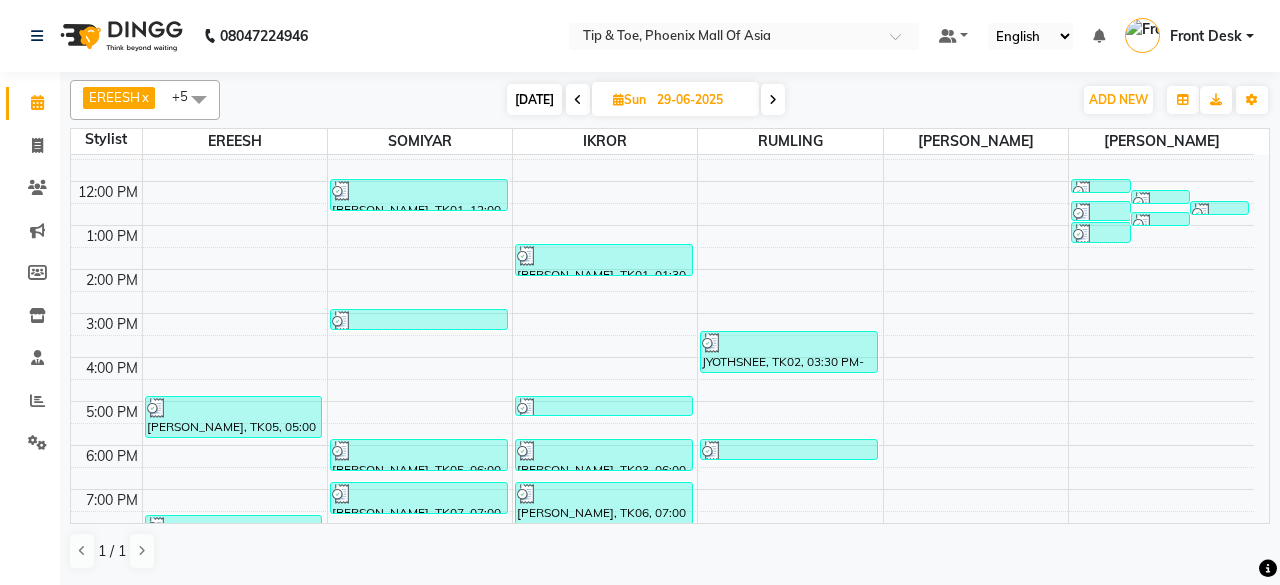 scroll, scrollTop: 124, scrollLeft: 0, axis: vertical 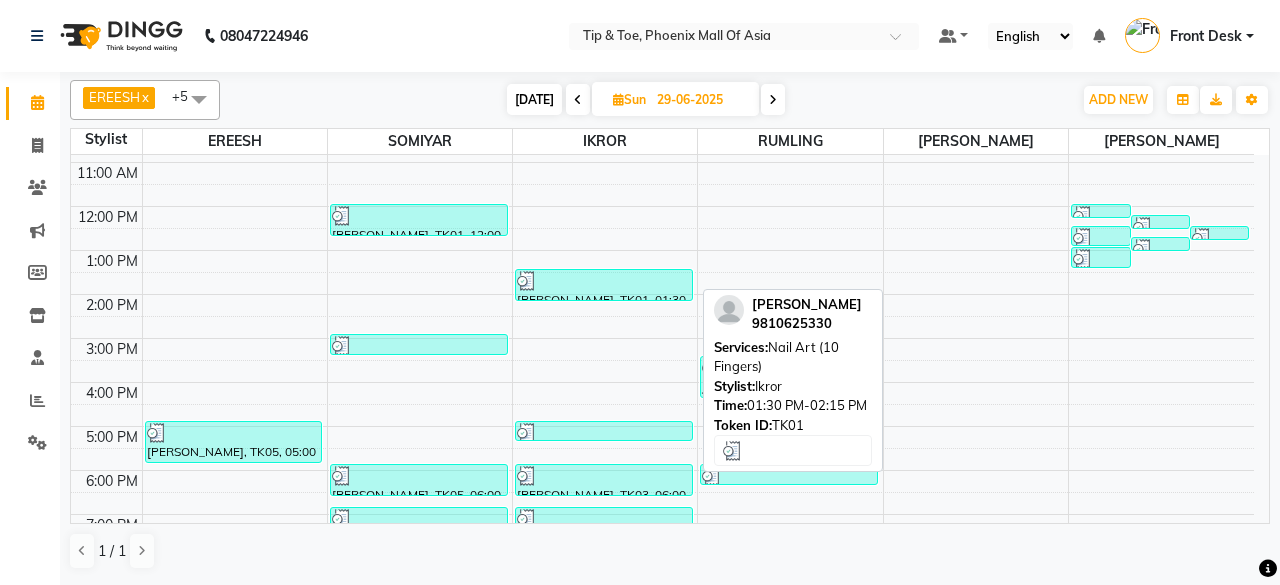 click at bounding box center (604, 281) 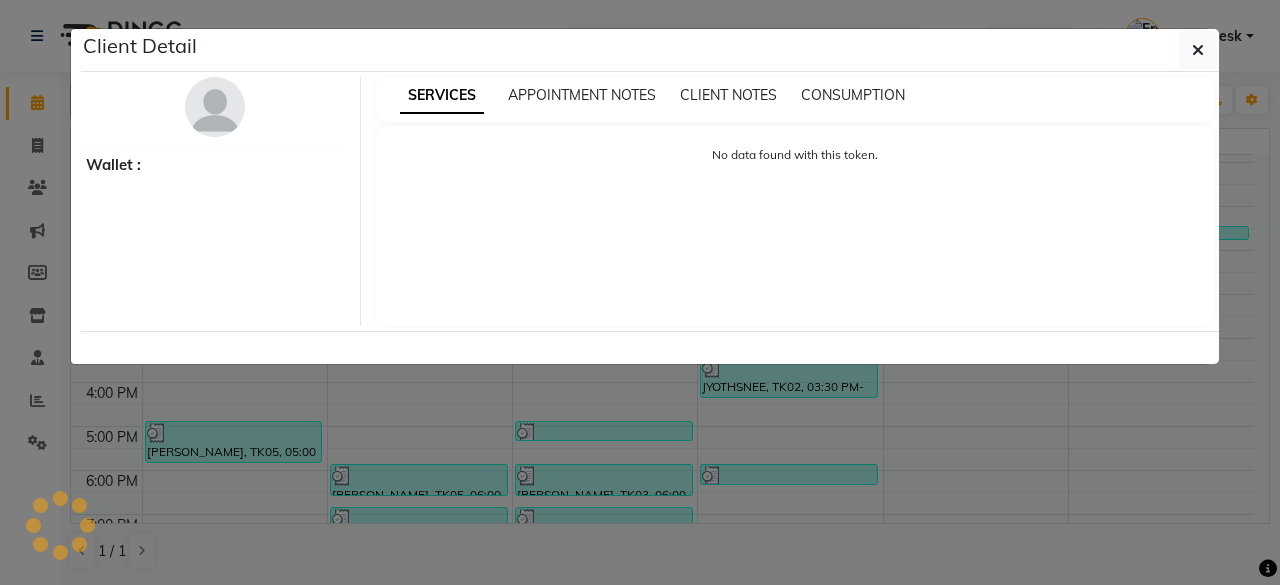 select on "3" 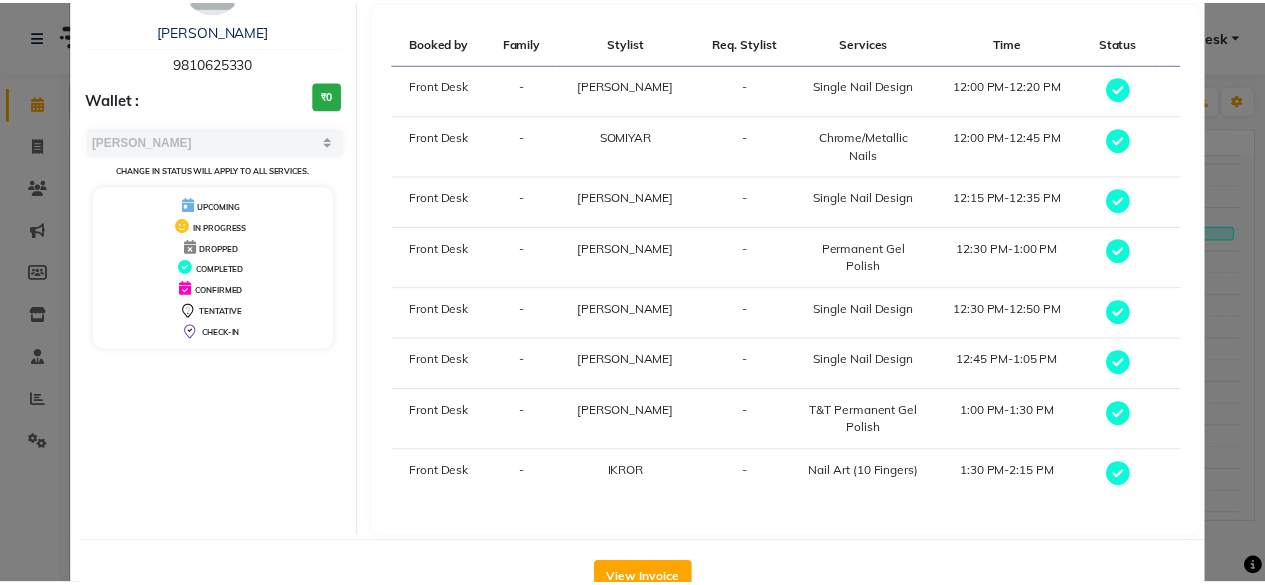 scroll, scrollTop: 154, scrollLeft: 0, axis: vertical 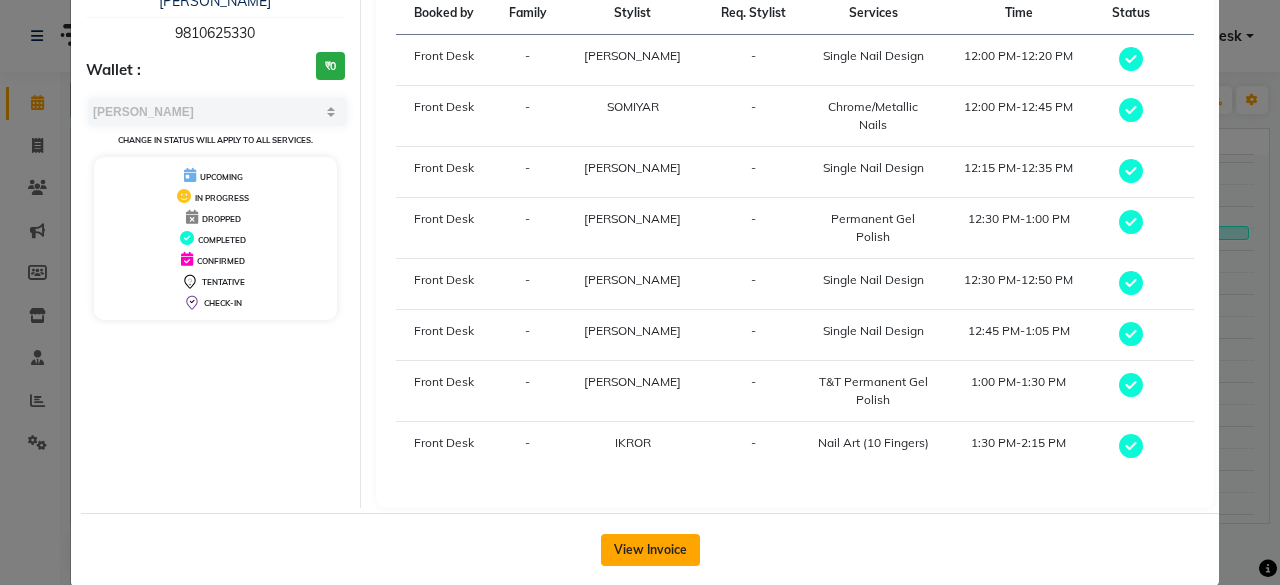 click on "View Invoice" 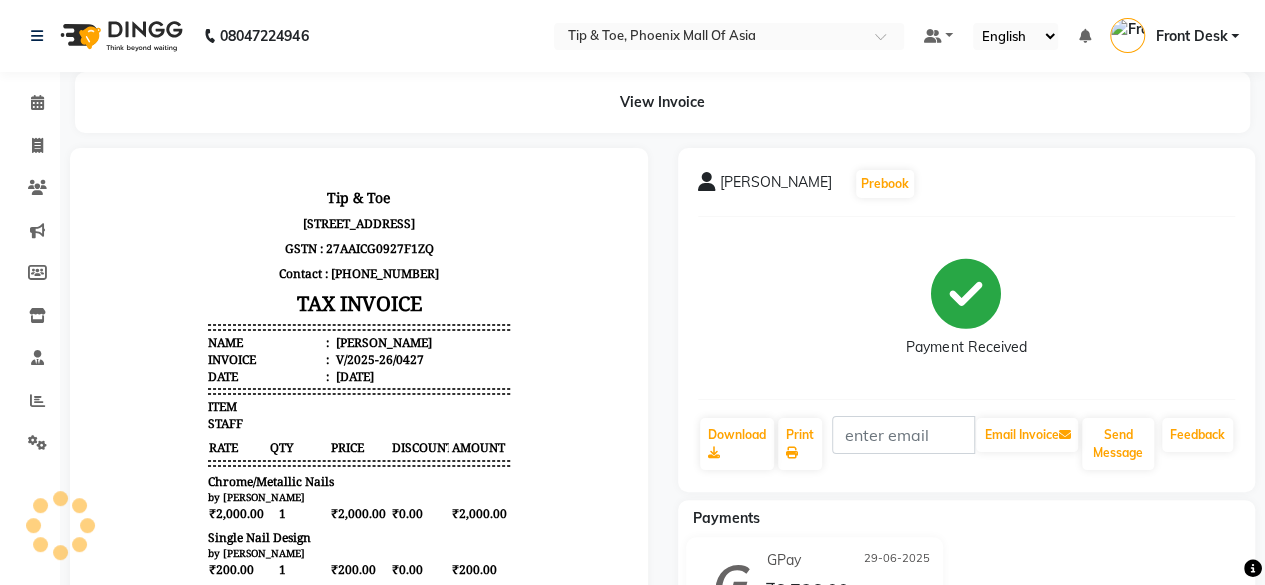 scroll, scrollTop: 0, scrollLeft: 0, axis: both 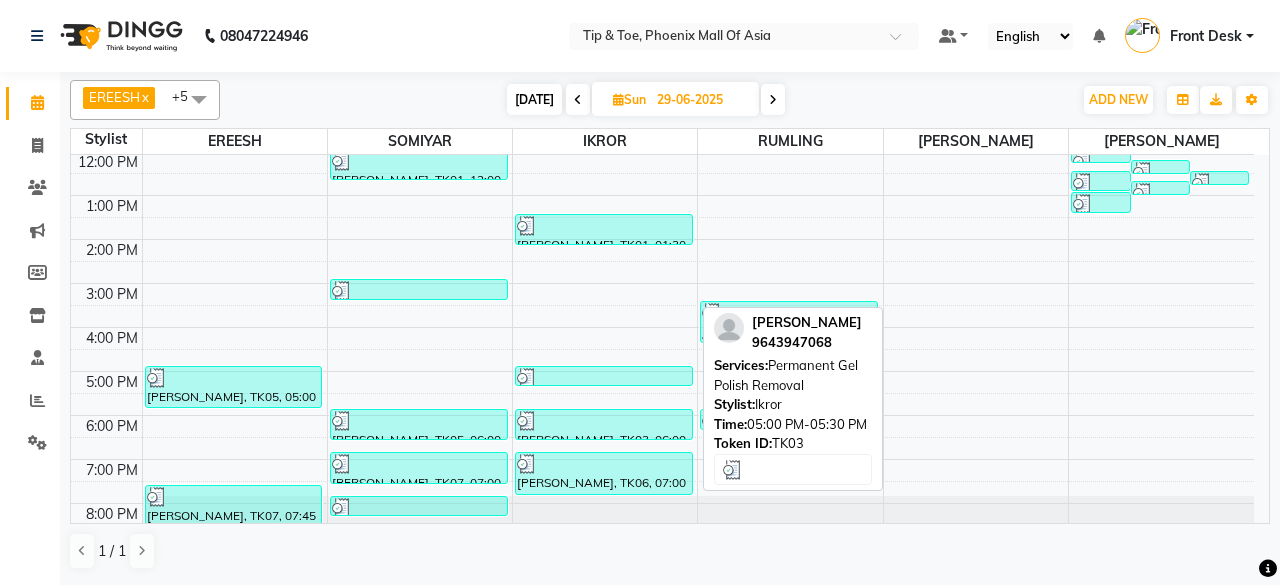 click at bounding box center [604, 378] 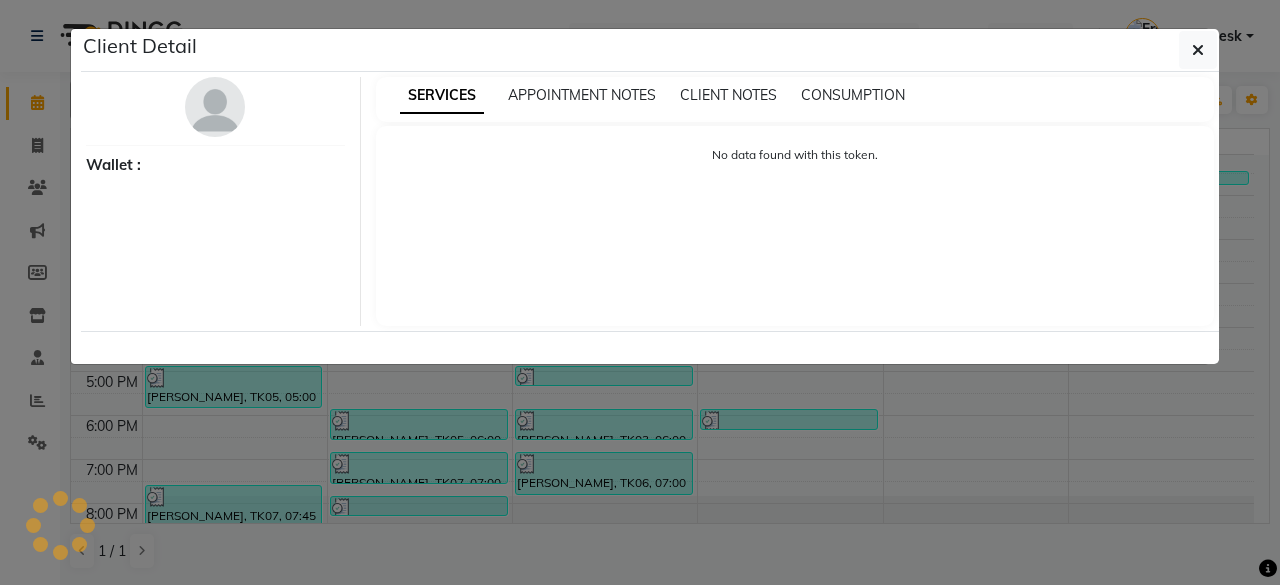 select on "3" 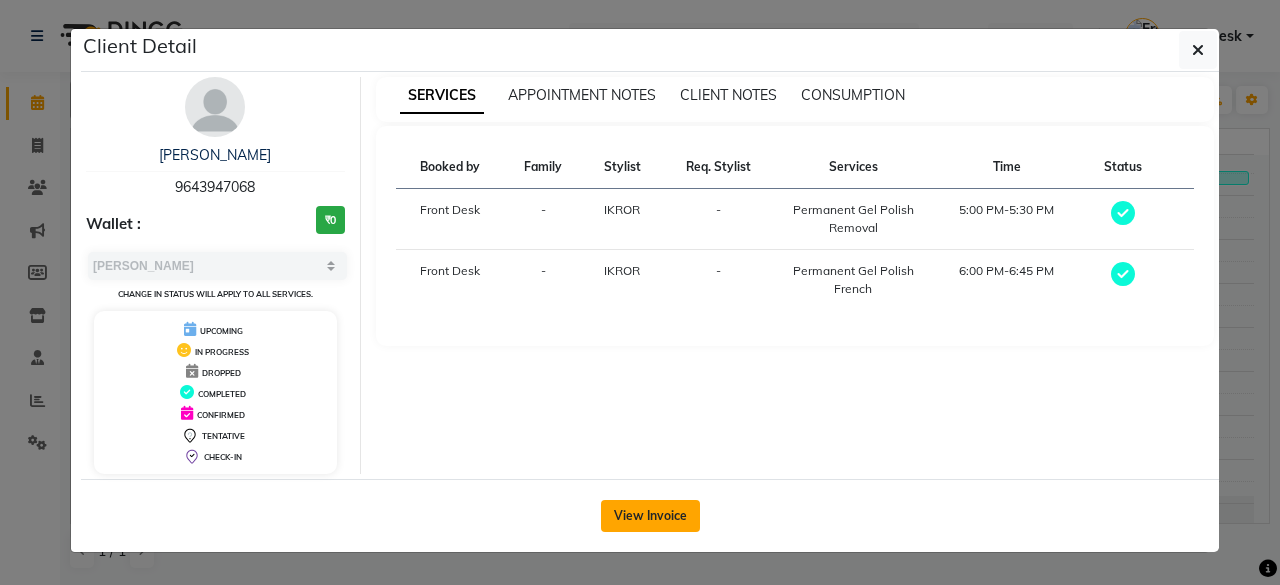 click on "View Invoice" 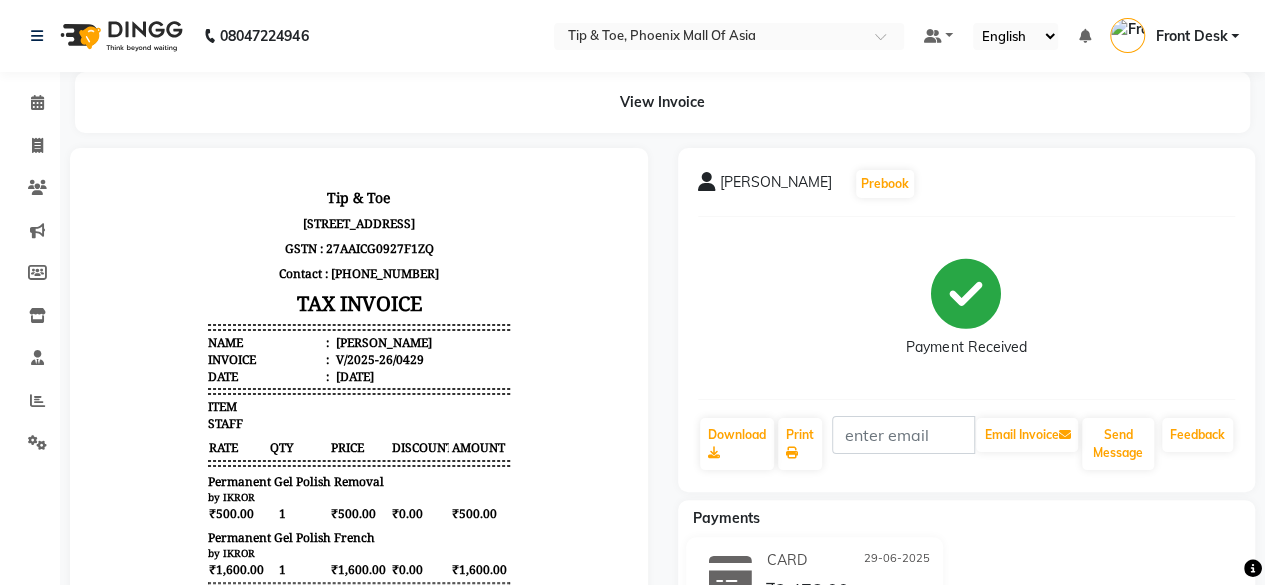 scroll, scrollTop: 0, scrollLeft: 0, axis: both 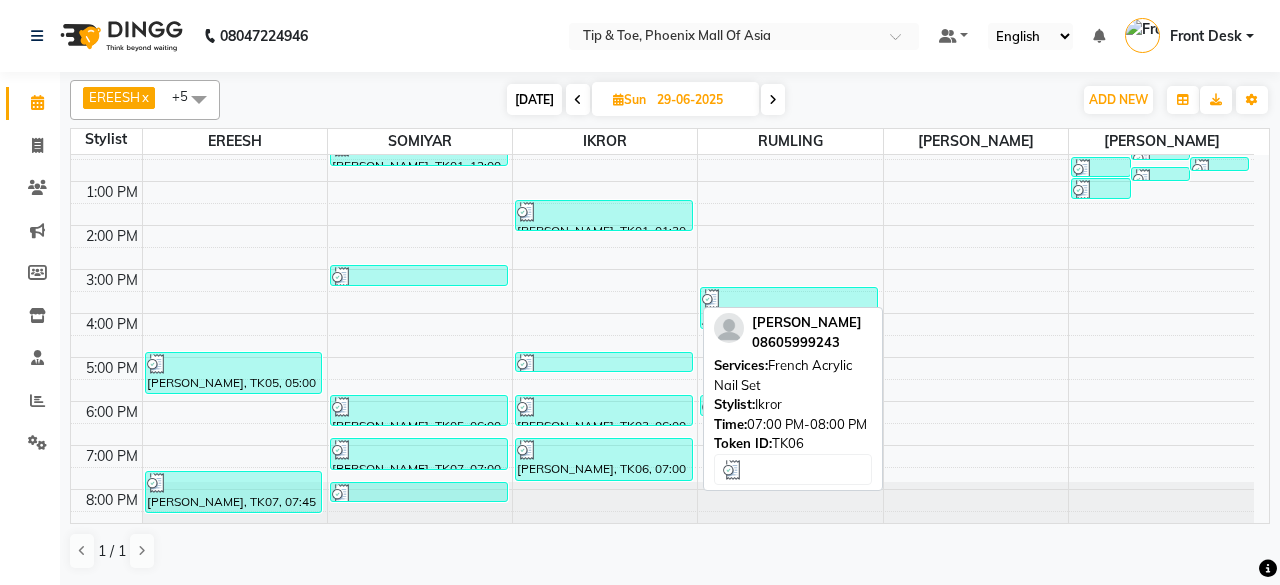 click on "[PERSON_NAME], TK06, 07:00 PM-08:00 PM, French Acrylic Nail Set" at bounding box center [604, 459] 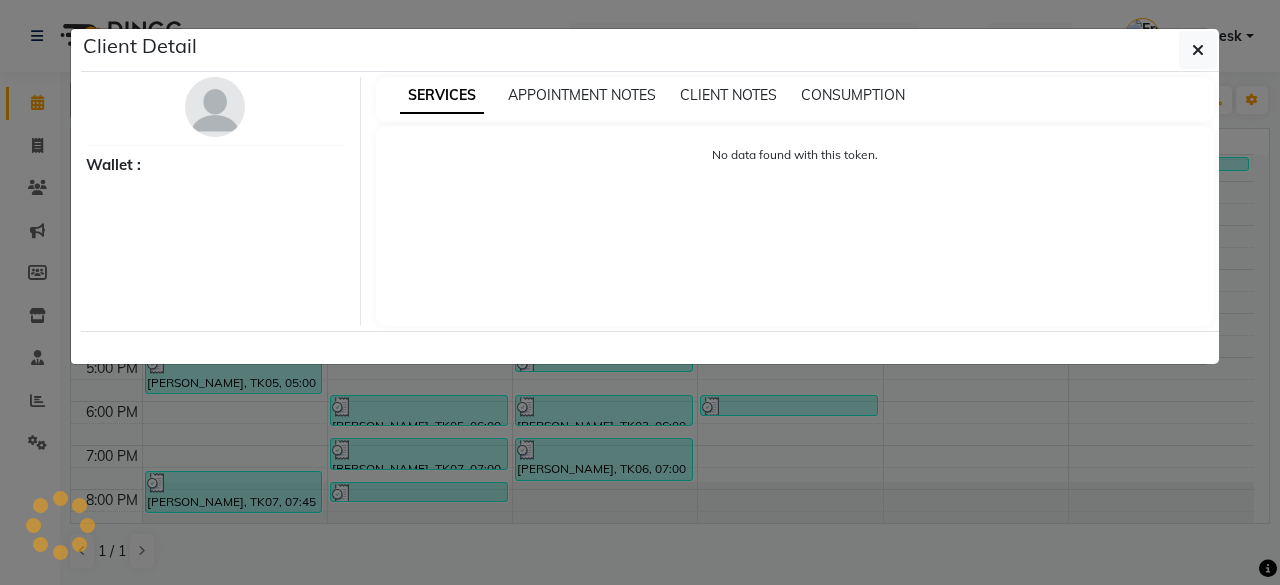 select on "3" 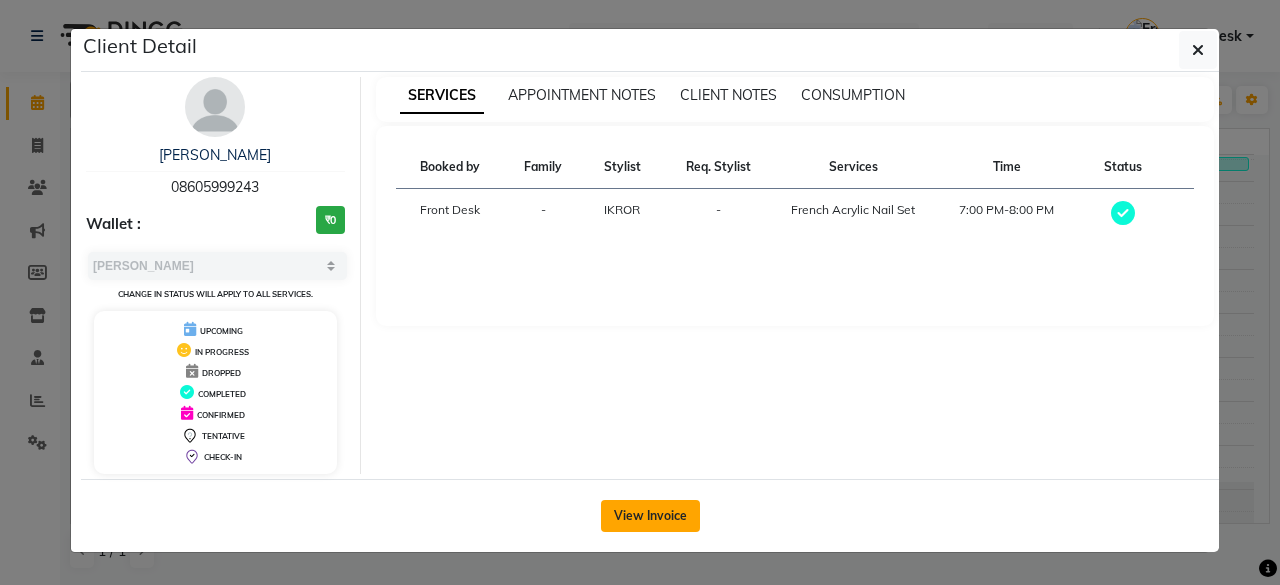click on "View Invoice" 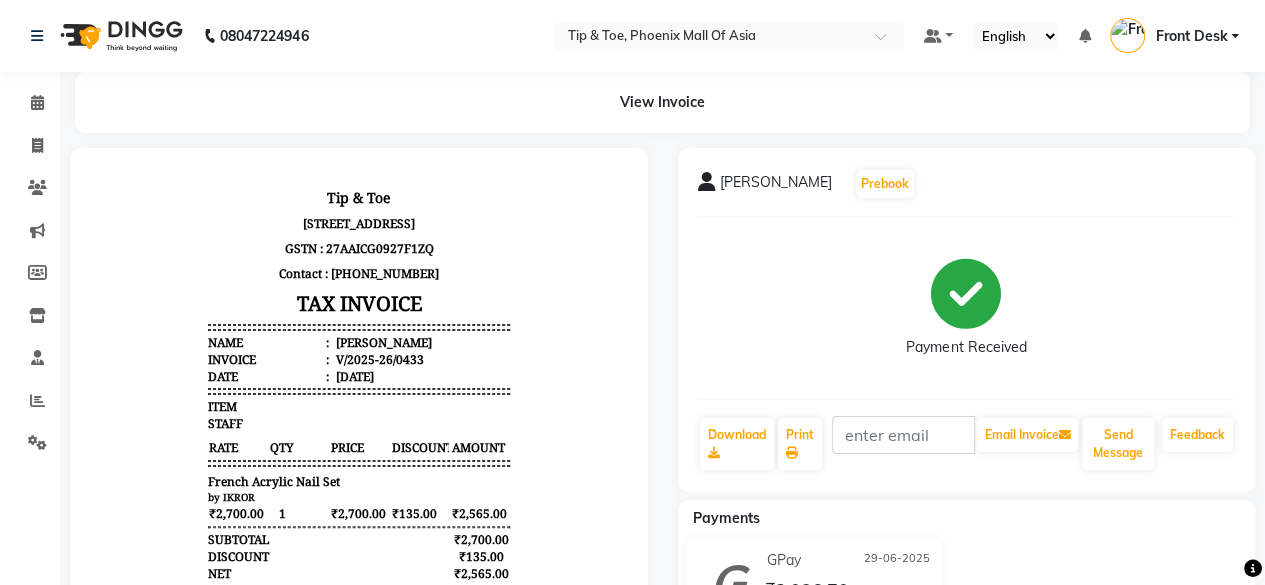 scroll, scrollTop: 0, scrollLeft: 0, axis: both 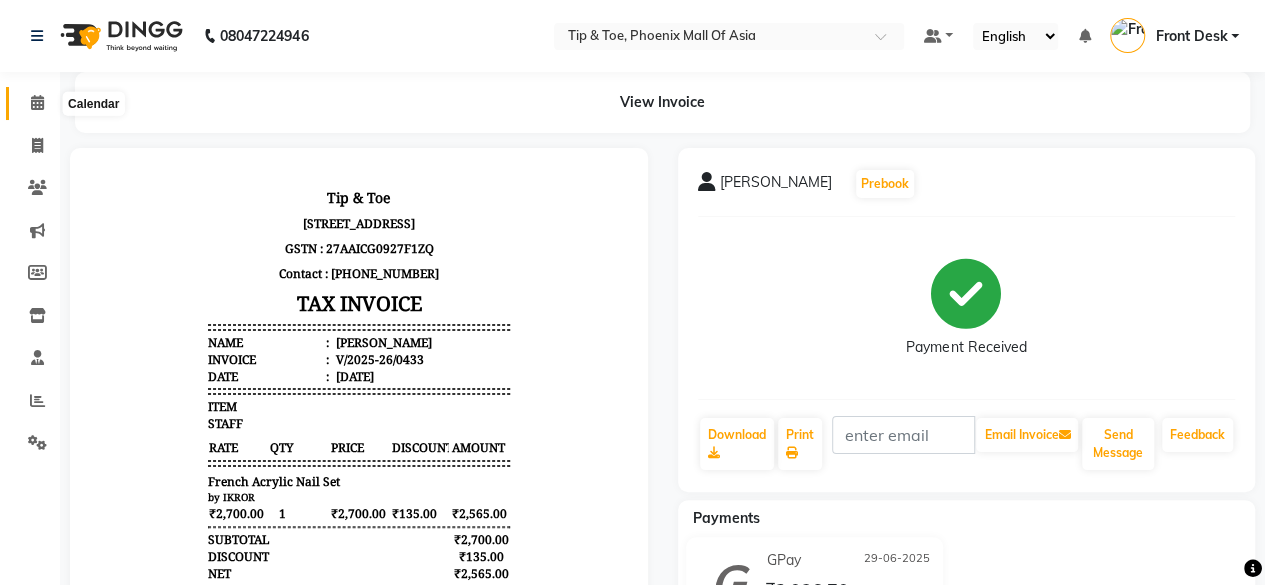 click 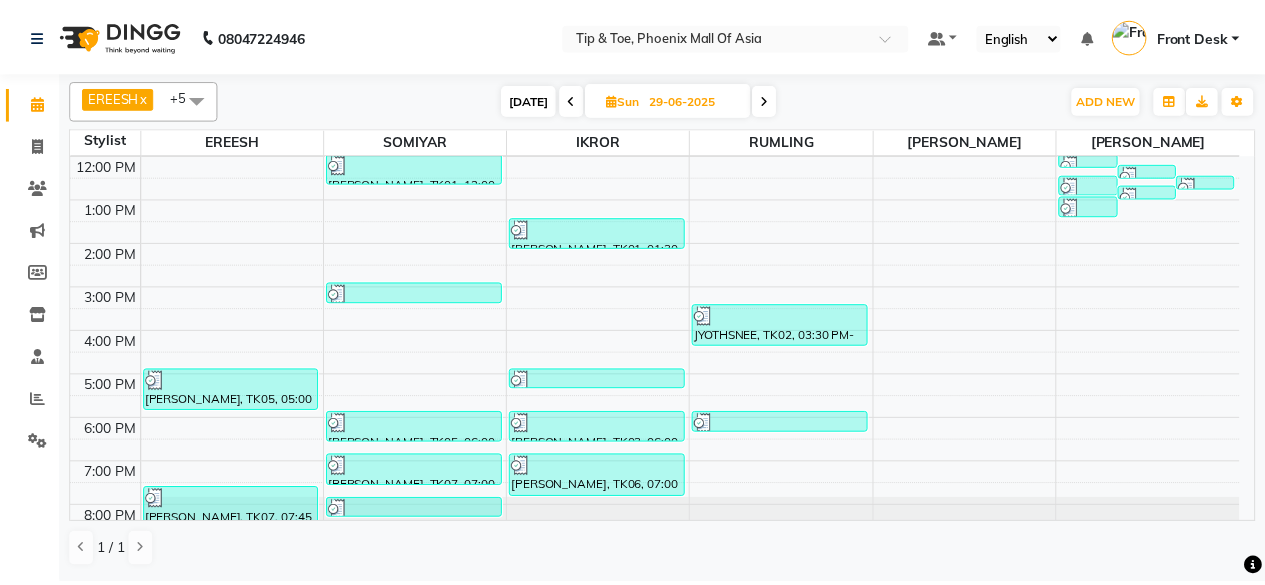 scroll, scrollTop: 176, scrollLeft: 0, axis: vertical 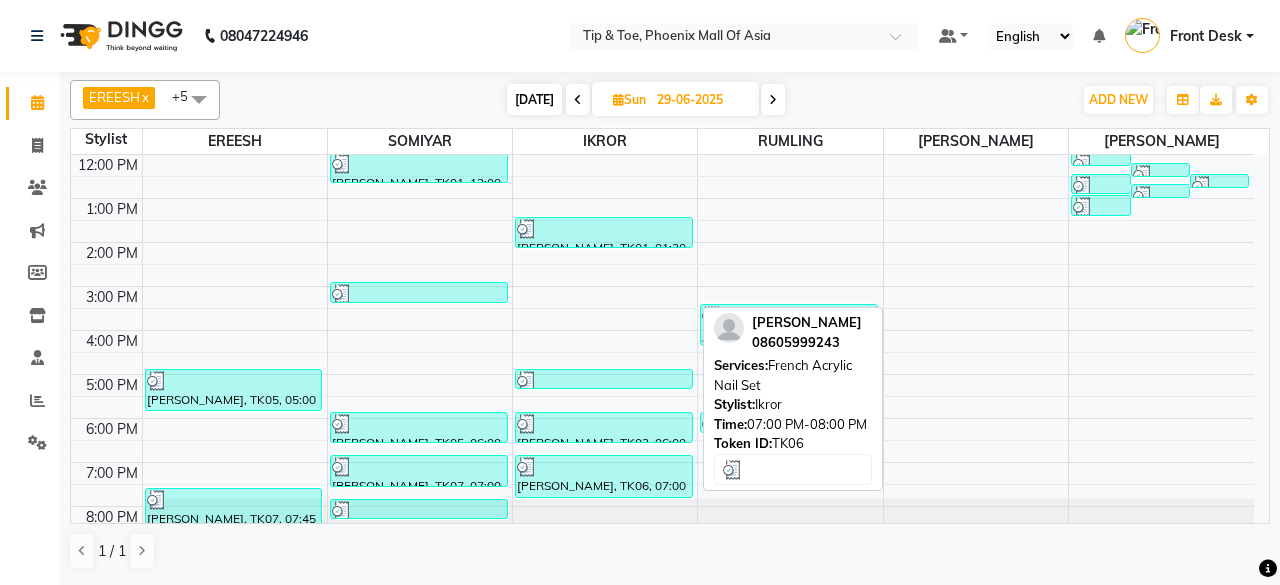 click on "[PERSON_NAME], TK06, 07:00 PM-08:00 PM, French Acrylic Nail Set" at bounding box center [604, 476] 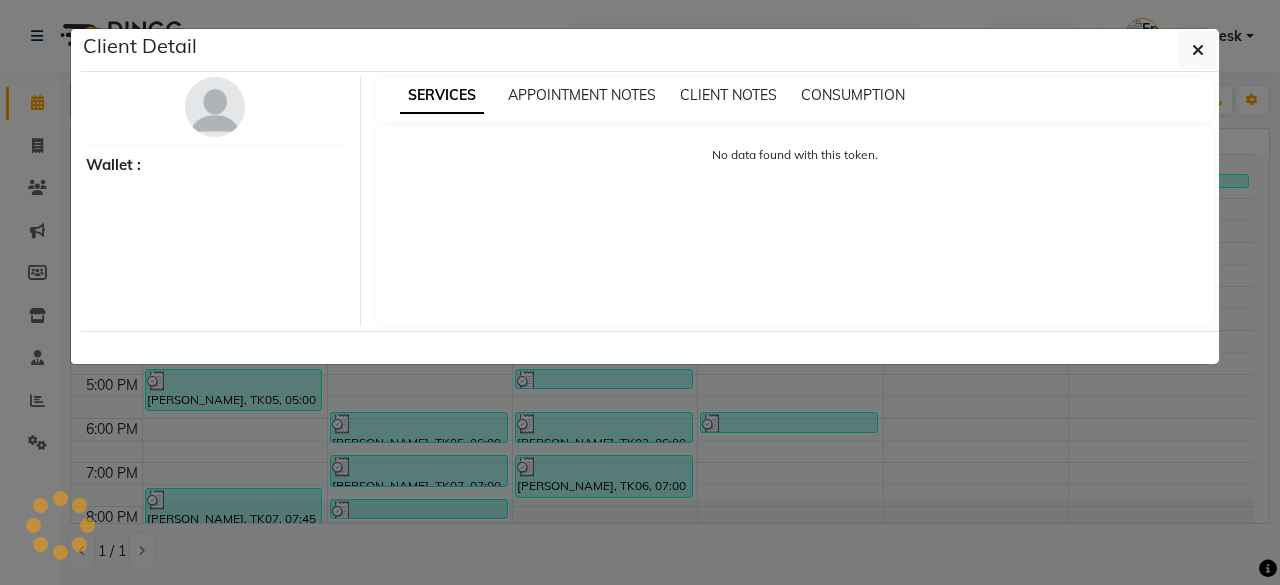 select on "3" 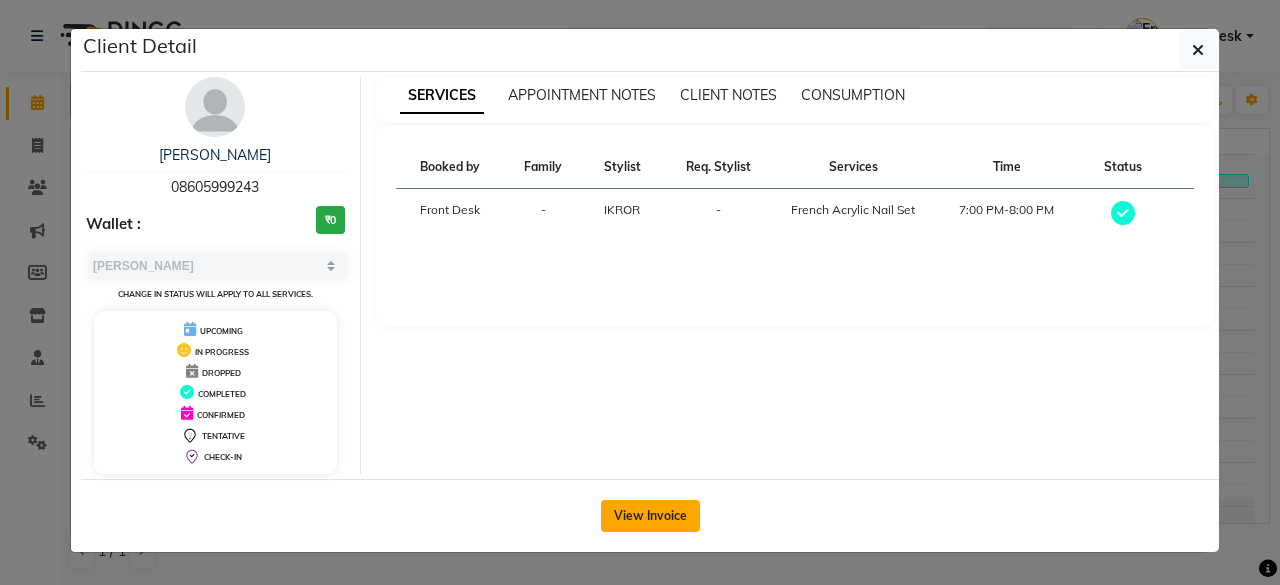 click on "View Invoice" 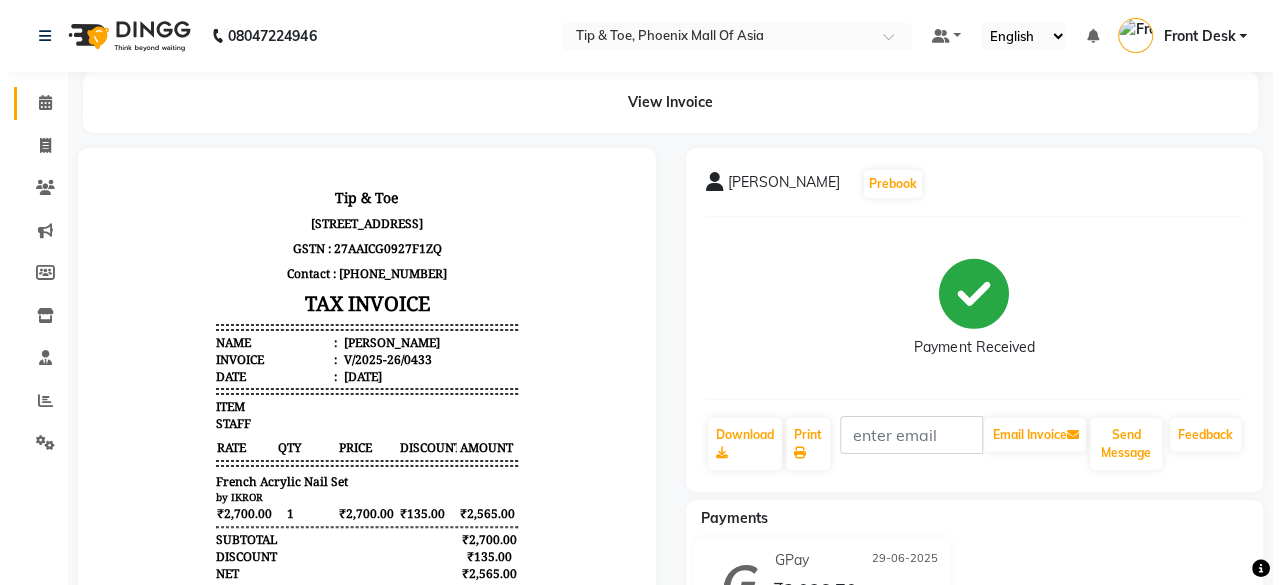 scroll, scrollTop: 0, scrollLeft: 0, axis: both 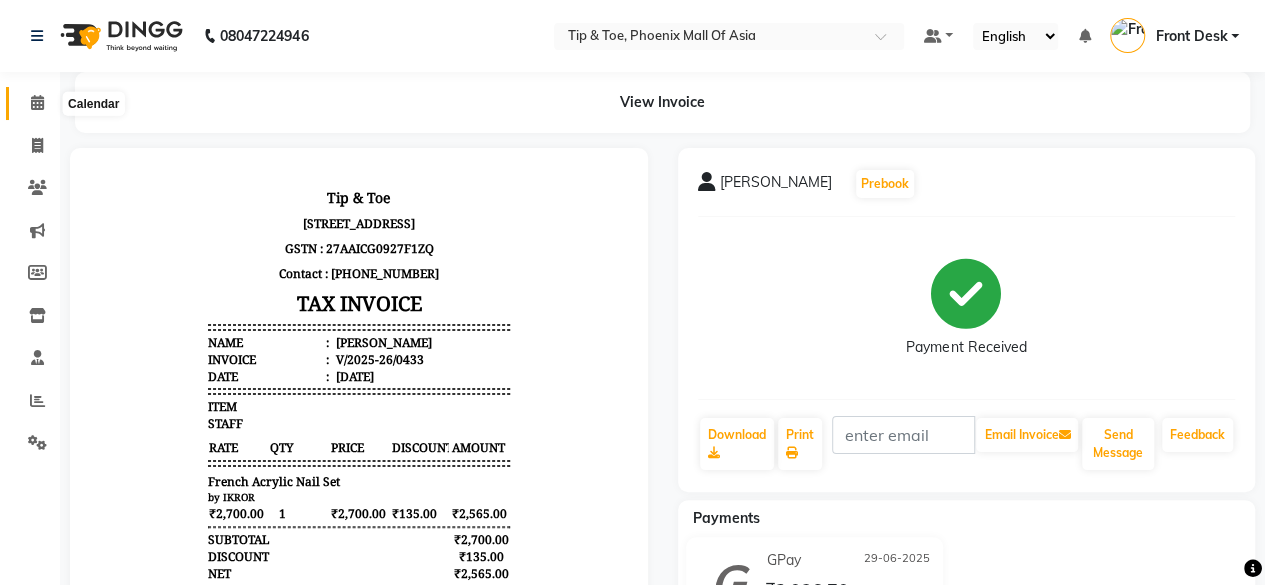 click 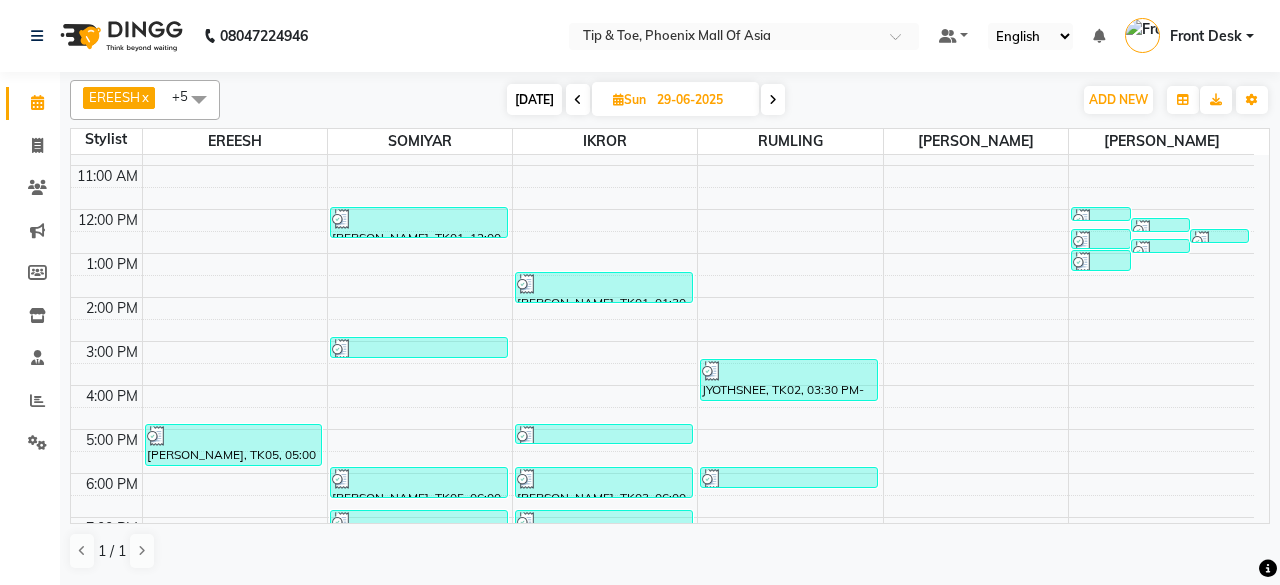 scroll, scrollTop: 128, scrollLeft: 0, axis: vertical 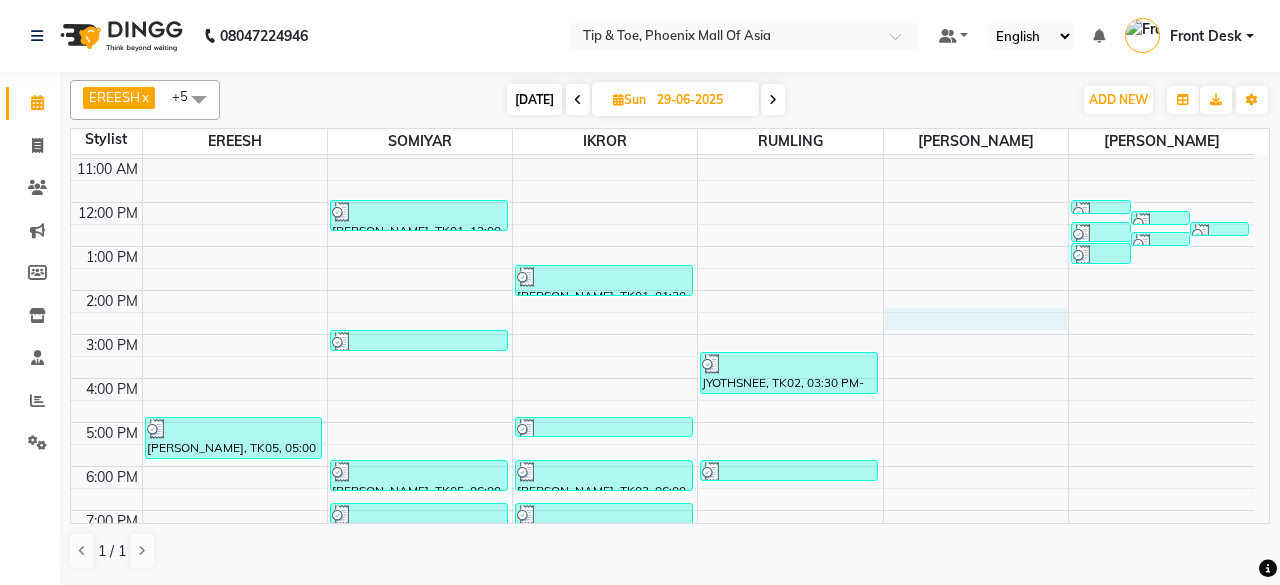 click on "8:00 AM 9:00 AM 10:00 AM 11:00 AM 12:00 PM 1:00 PM 2:00 PM 3:00 PM 4:00 PM 5:00 PM 6:00 PM 7:00 PM 8:00 PM     [PERSON_NAME], TK05, 05:00 PM-06:00 PM, Alga Spa Pedicure     [PERSON_NAME], TK07, 07:45 PM-08:45 PM, Cocktail Pedicure     [PERSON_NAME], TK01, 12:00 PM-12:45 PM, Chrome/Metallic Nails     JYOTHSNEE, TK02, 03:00 PM-03:30 PM, T&T Permanent Gel Polish     [PERSON_NAME], TK05, 06:00 PM-06:45 PM, Vedic Vally Manicure     [PERSON_NAME], TK07, 07:00 PM-07:45 PM, Essential Manicure w Scrub     [PERSON_NAME], TK07, 08:00 PM-08:30 PM, T&T Natural Acrylic Nail Set     [PERSON_NAME], TK01, 01:30 PM-02:15 PM, Nail Art (10 Fingers)     [PERSON_NAME], TK03, 05:00 PM-05:30 PM, Permanent Gel Polish Removal     [PERSON_NAME], TK03, 06:00 PM-06:45 PM, Permanent Gel Polish [PERSON_NAME], TK06, 07:00 PM-08:00 PM, French Acrylic Nail Set     JYOTHSNEE, TK02, 03:30 PM-04:30 PM, French Acrylic Nail Set     ANJALI, TK04, 06:00 PM-06:30 PM, T&T Permanent Gel Polish     [PERSON_NAME], TK01, 12:00 PM-12:20 PM, Single Nail Design" at bounding box center [662, 312] 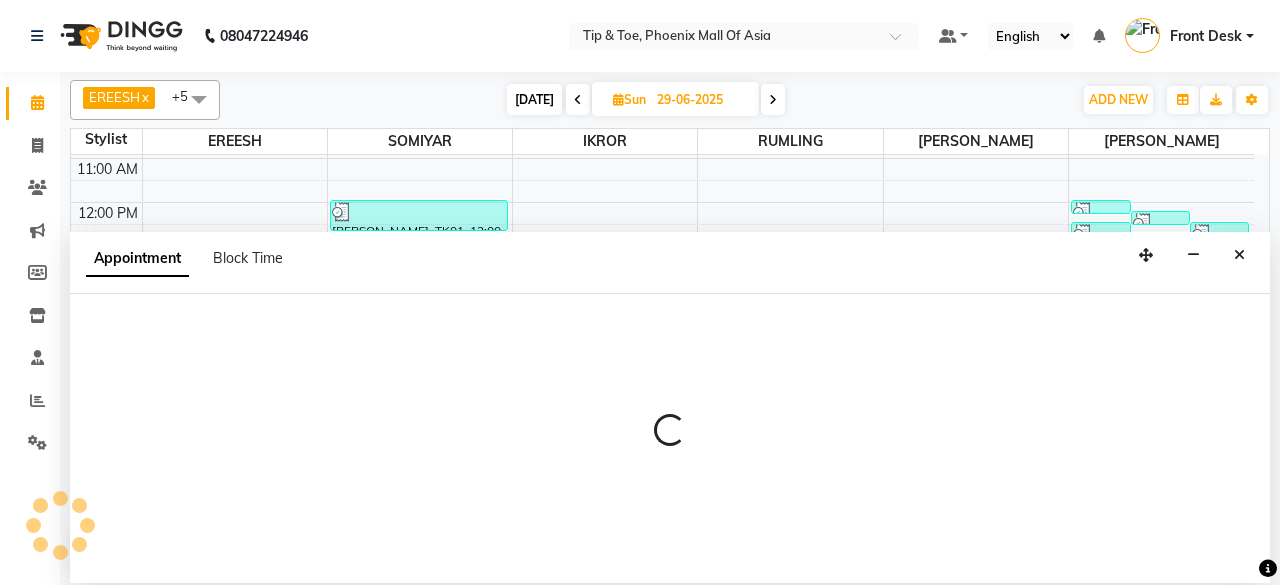 click on "Appointment Block Time" at bounding box center [670, 407] 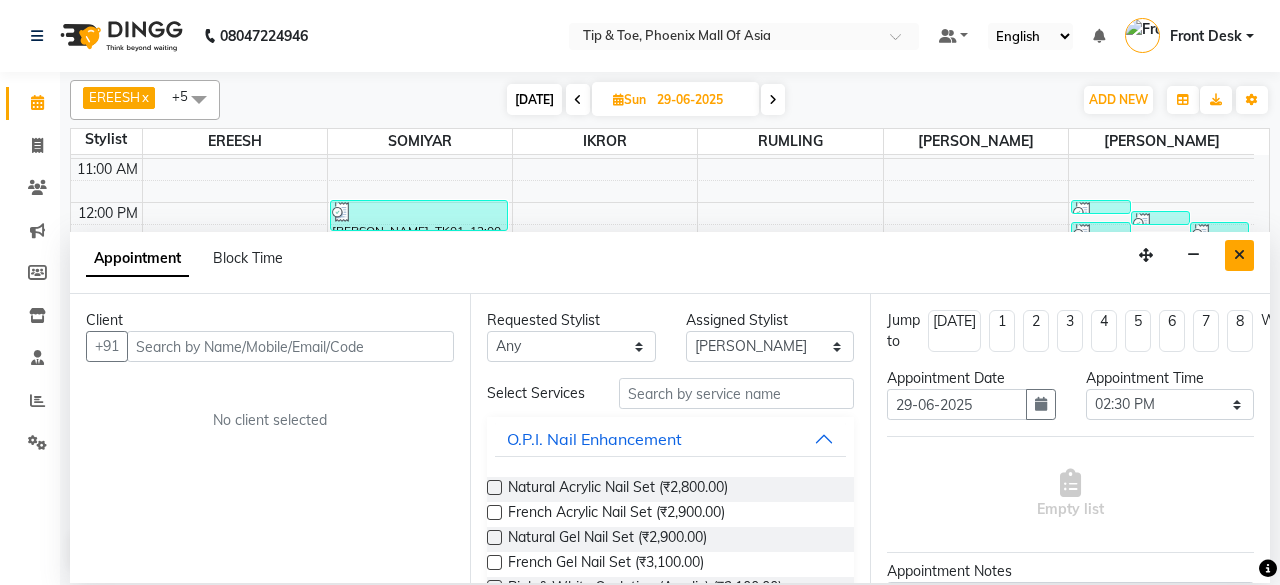 click at bounding box center [1239, 255] 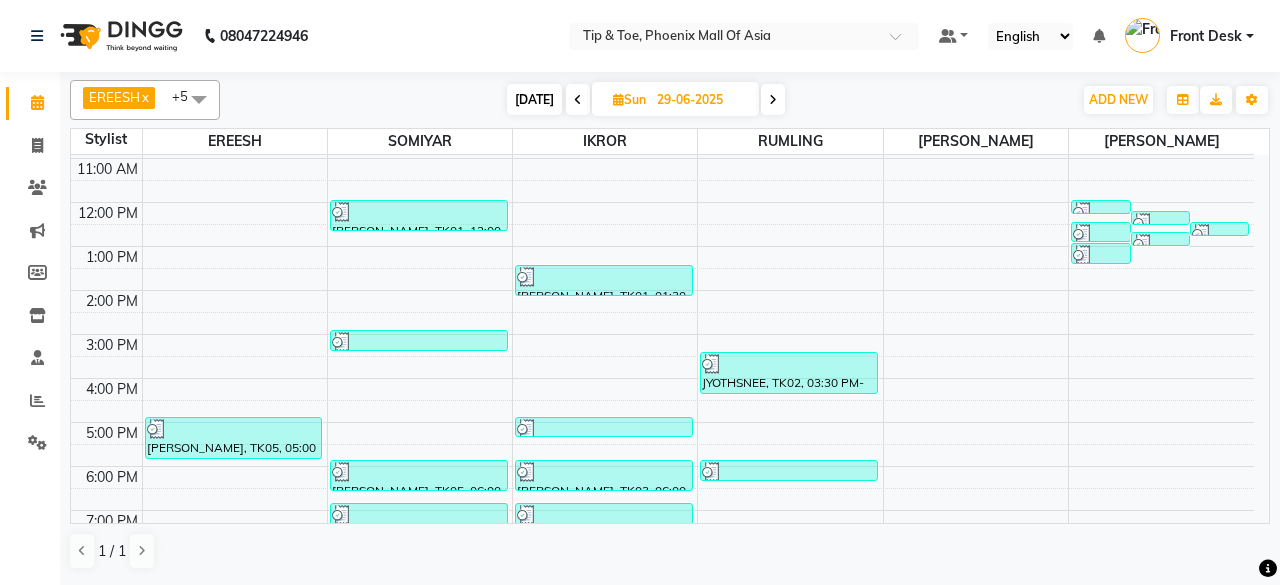 scroll, scrollTop: 193, scrollLeft: 0, axis: vertical 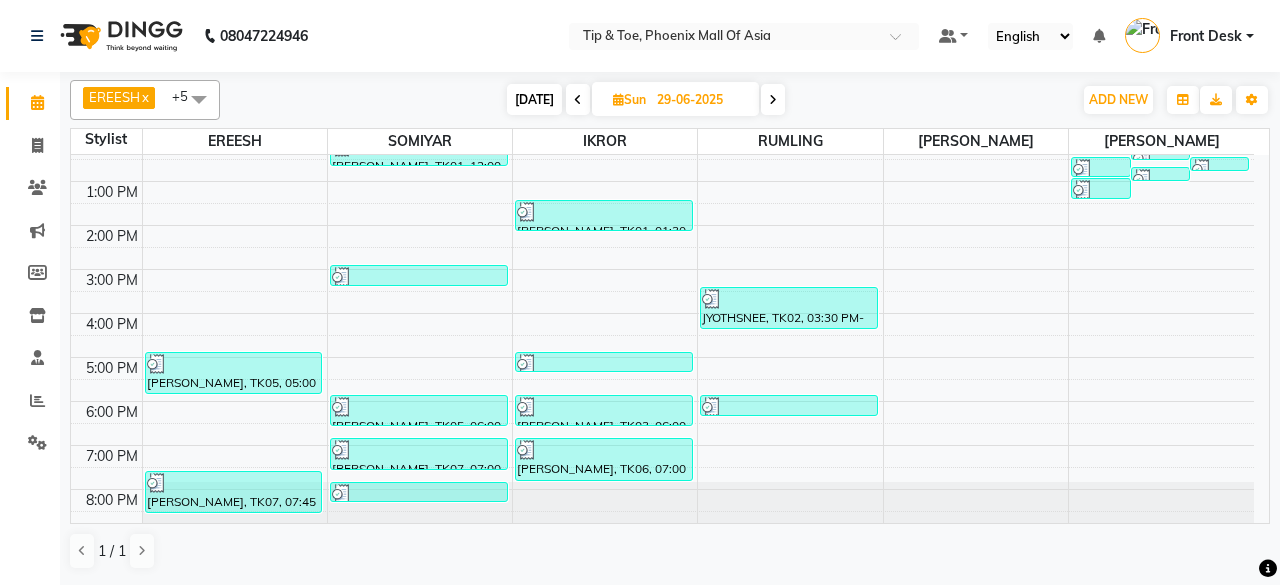click at bounding box center (773, 100) 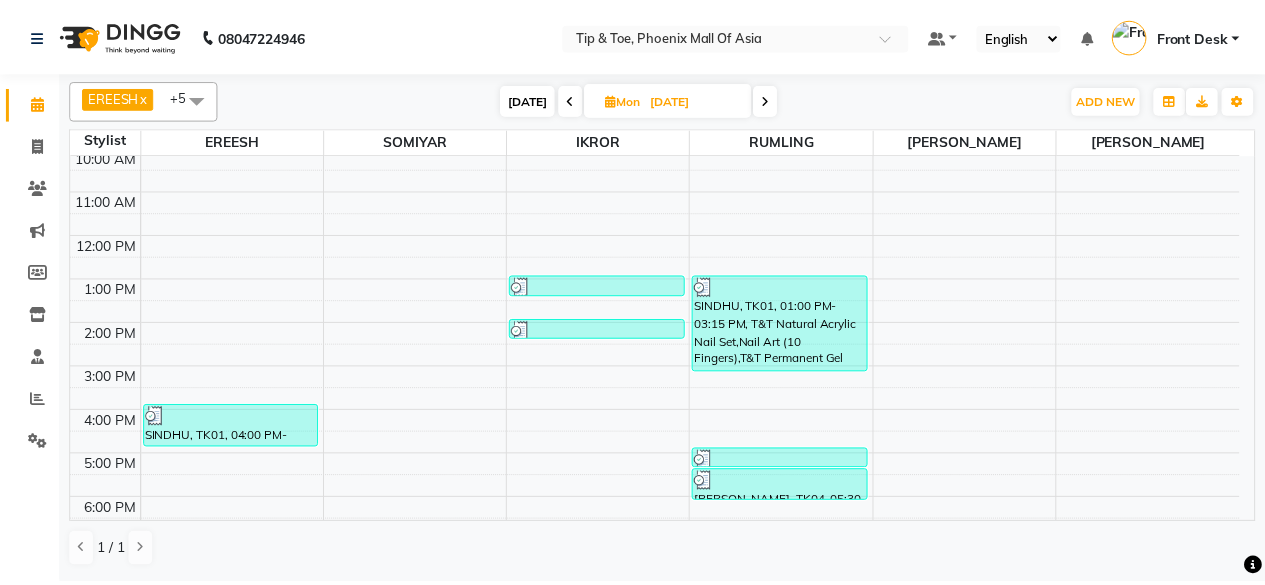 scroll, scrollTop: 121, scrollLeft: 0, axis: vertical 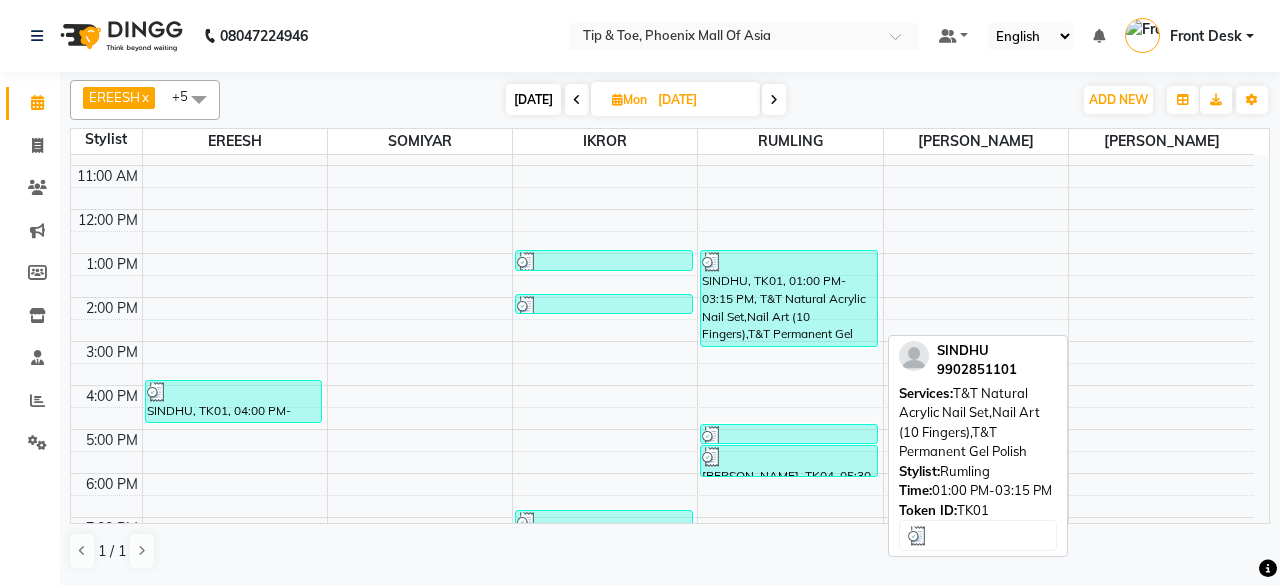 click on "SINDHU, TK01, 01:00 PM-03:15 PM, T&T Natural Acrylic Nail Set,Nail Art (10 Fingers),T&T Permanent Gel Polish" at bounding box center (789, 298) 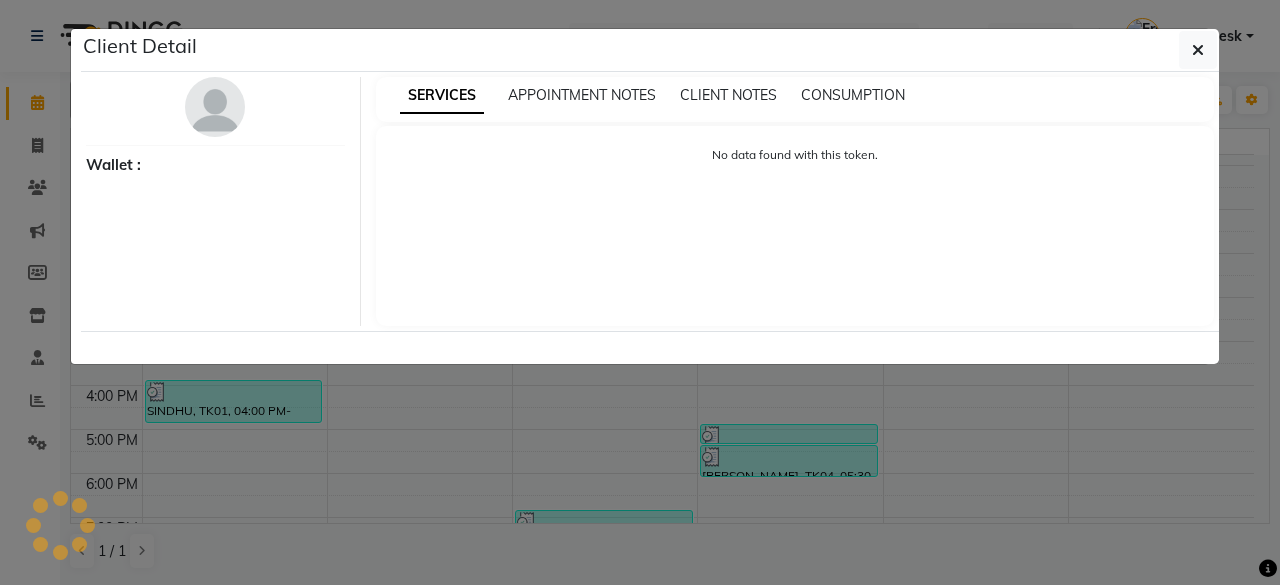 select on "3" 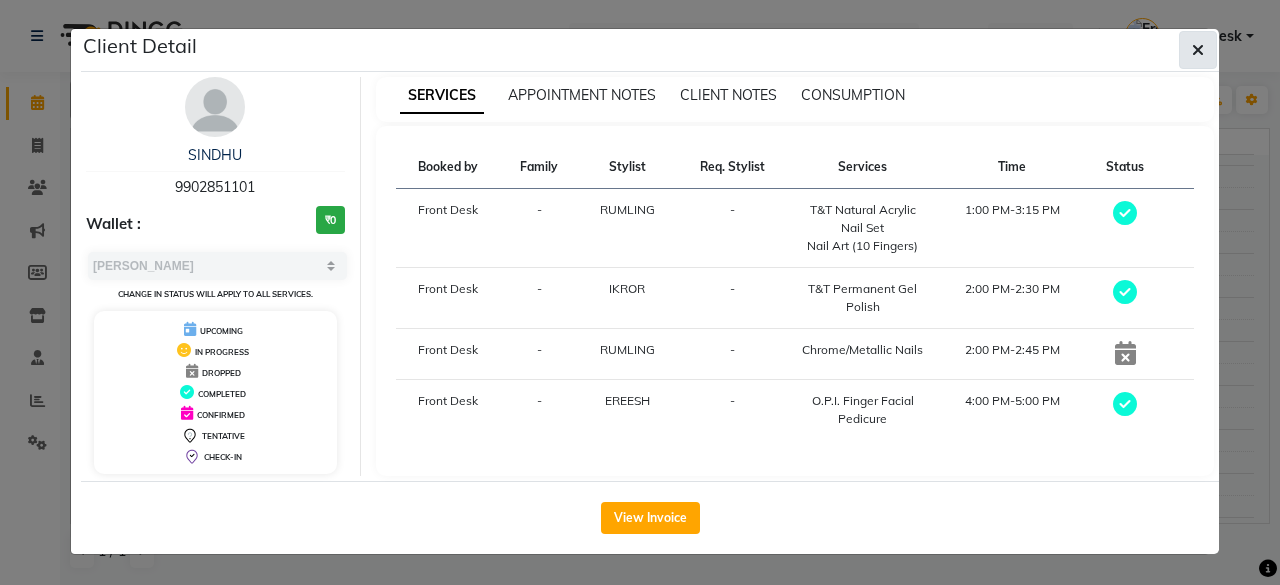 click 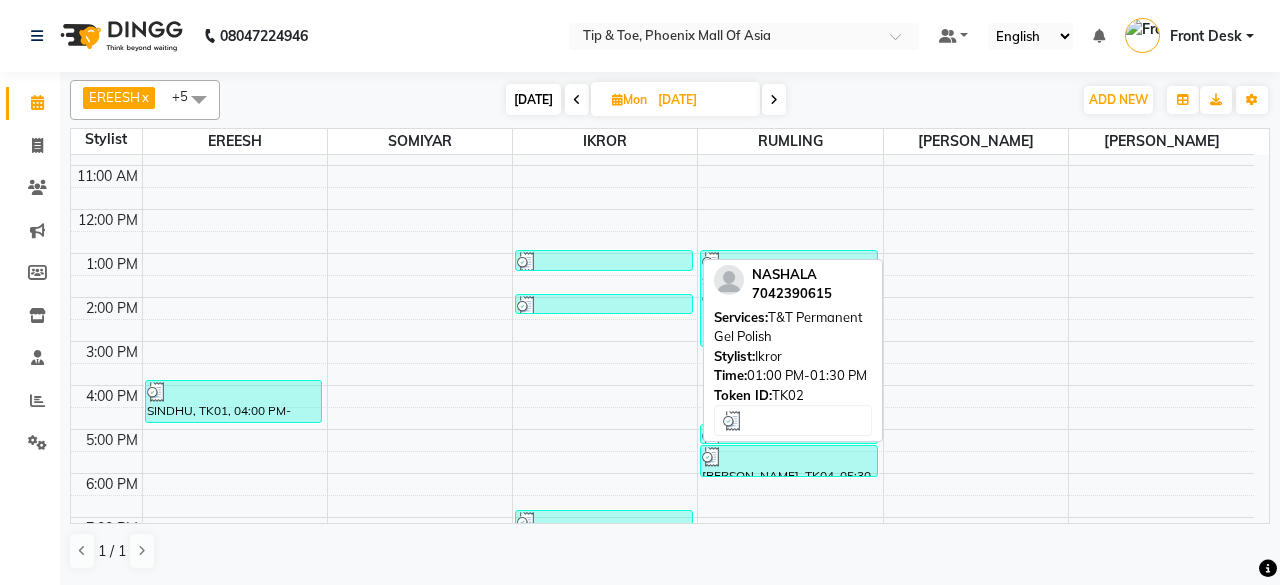 click at bounding box center (604, 262) 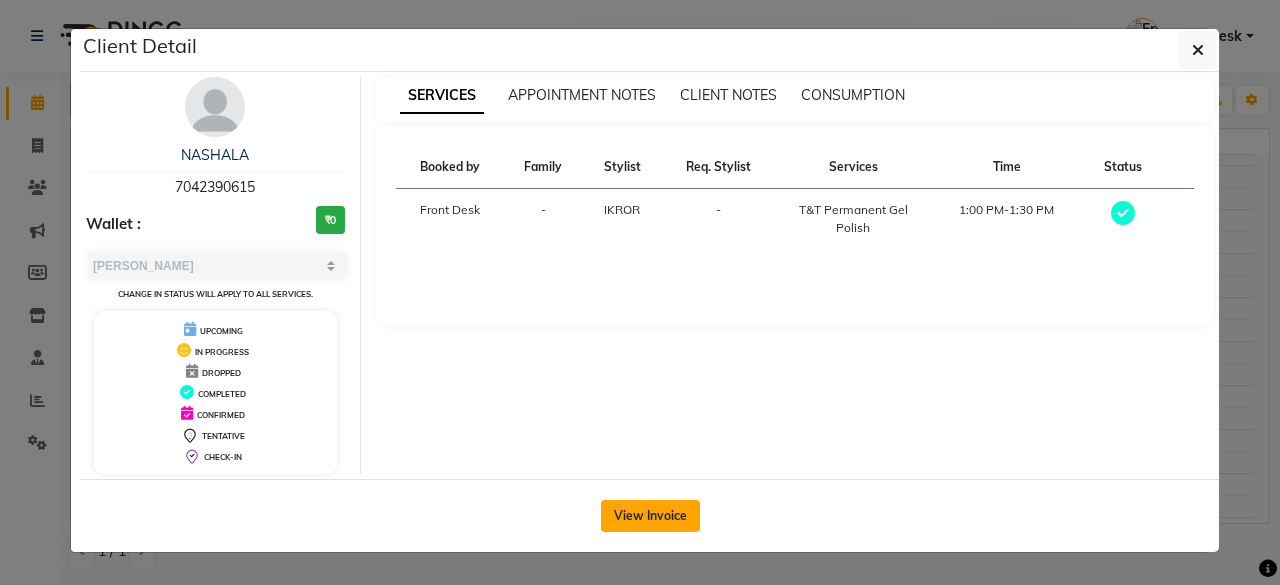 click on "View Invoice" 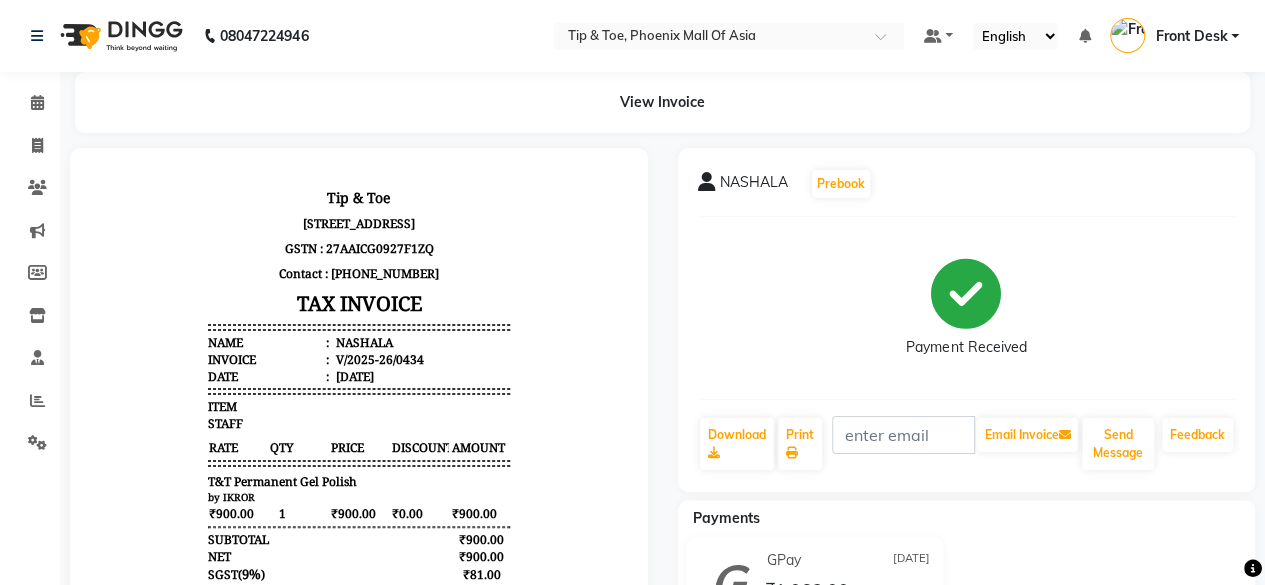 scroll, scrollTop: 0, scrollLeft: 0, axis: both 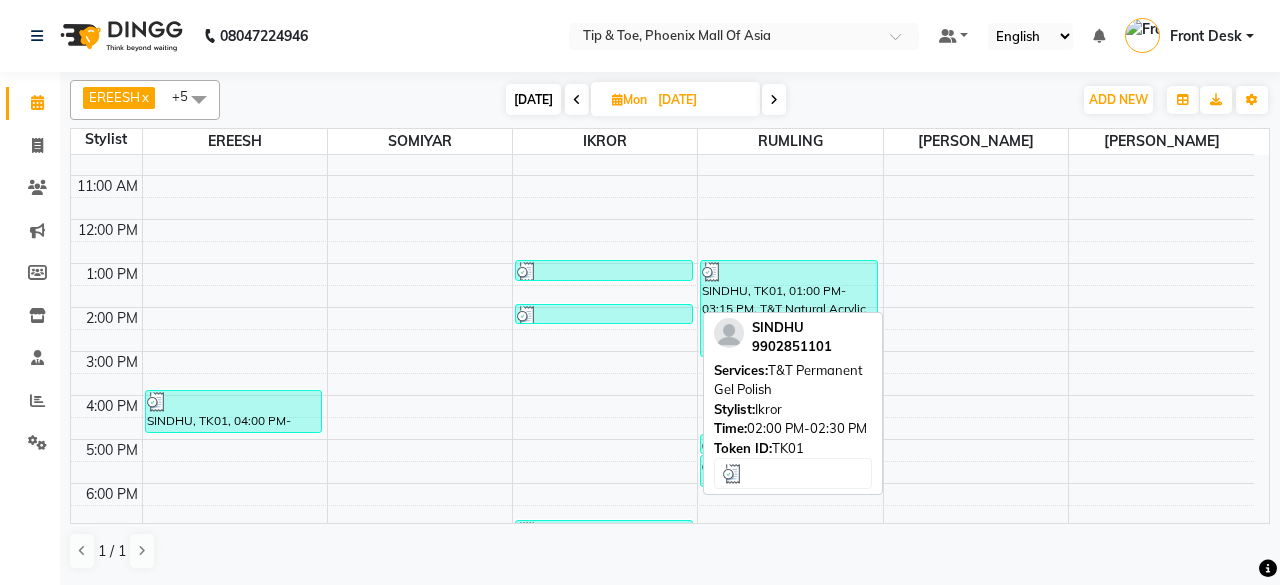 click at bounding box center [604, 316] 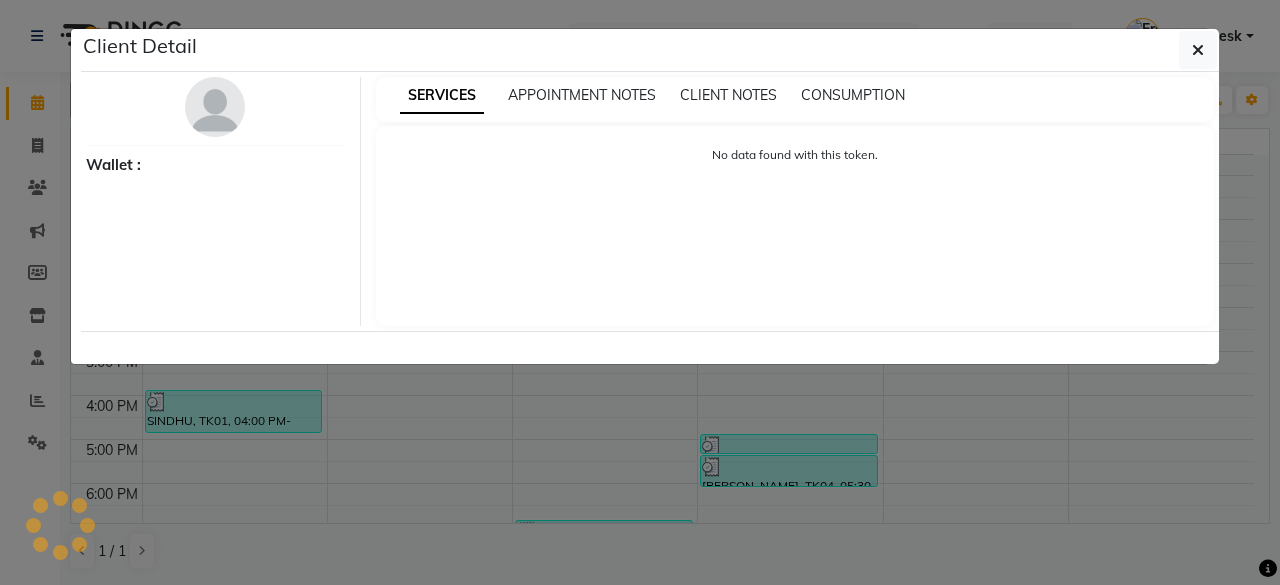 select on "3" 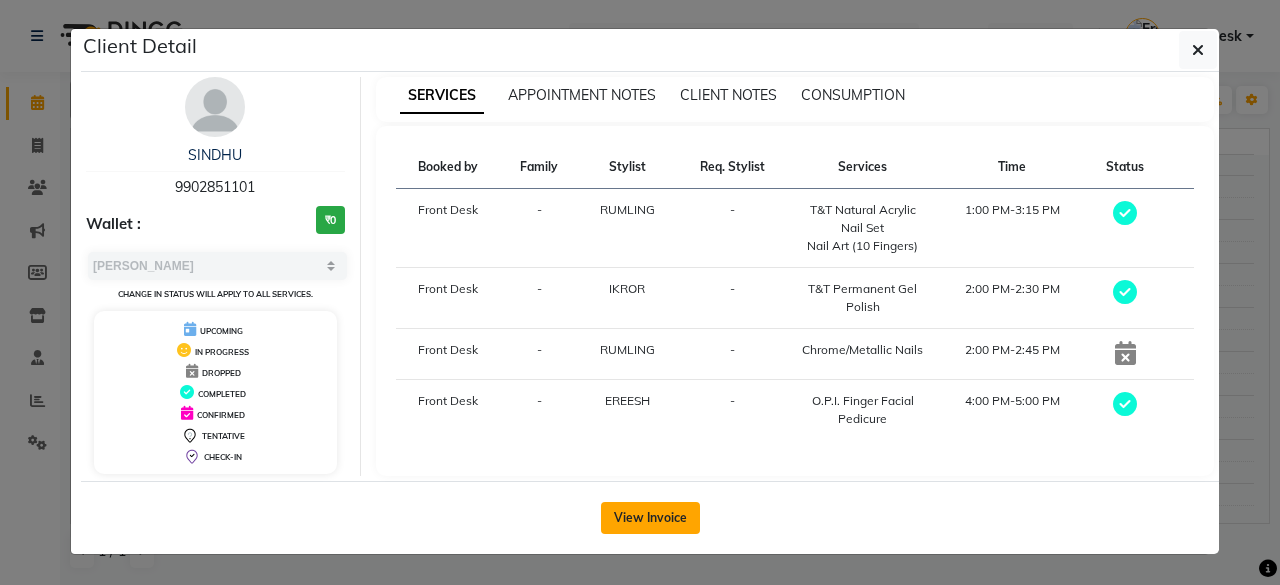 click on "View Invoice" 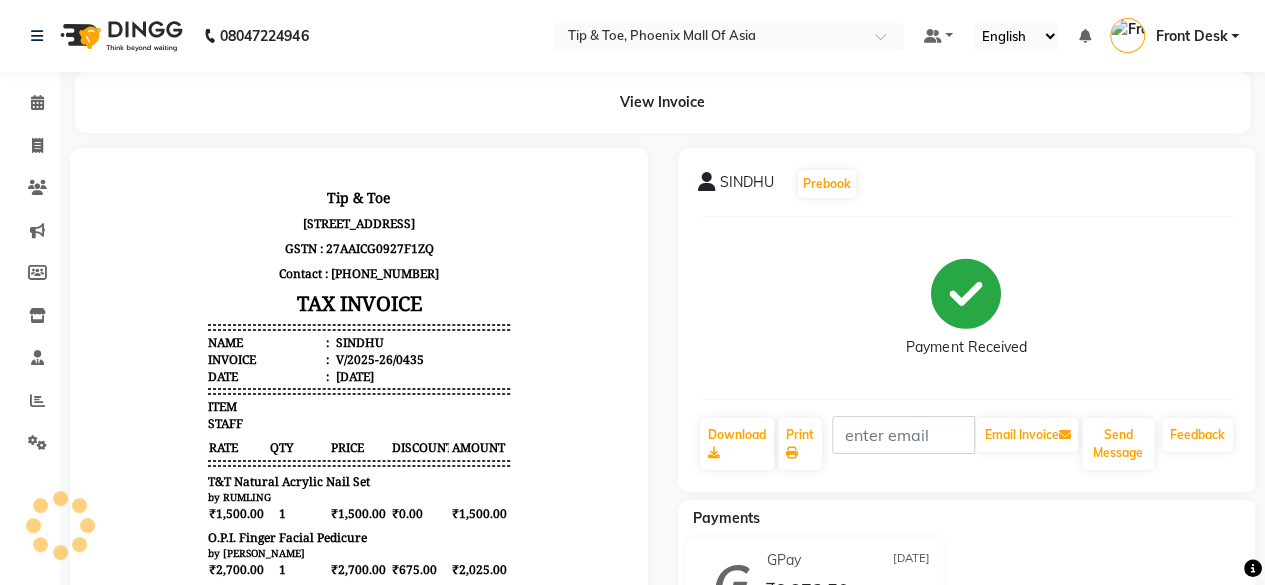 scroll, scrollTop: 0, scrollLeft: 0, axis: both 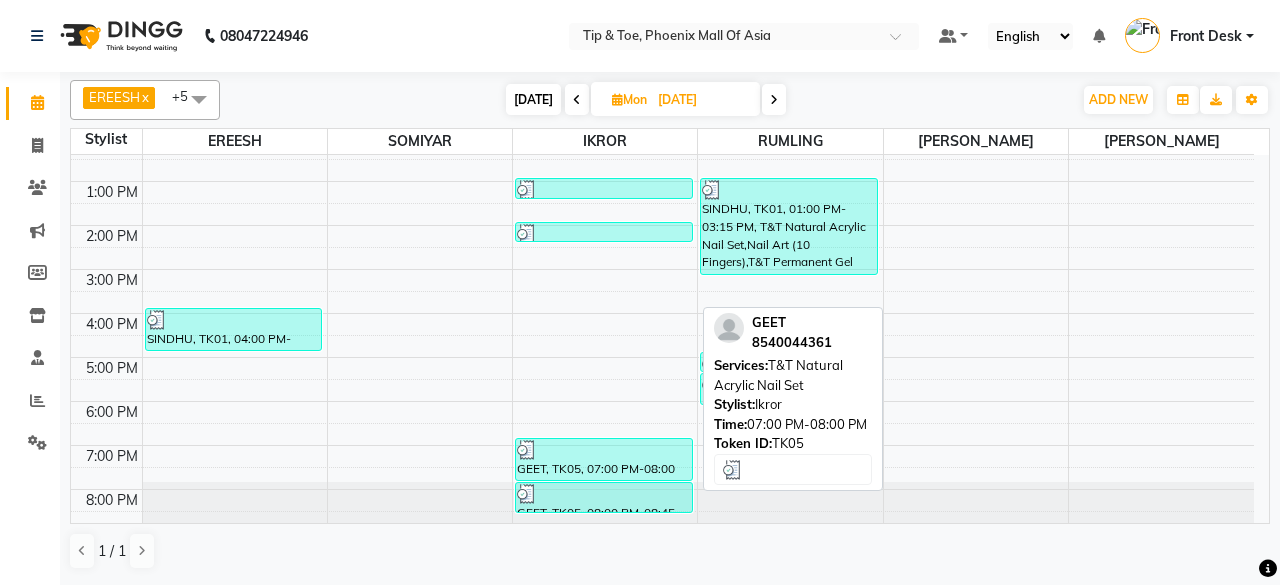 click on "GEET, TK05, 07:00 PM-08:00 PM, T&T Natural Acrylic Nail Set" at bounding box center (604, 459) 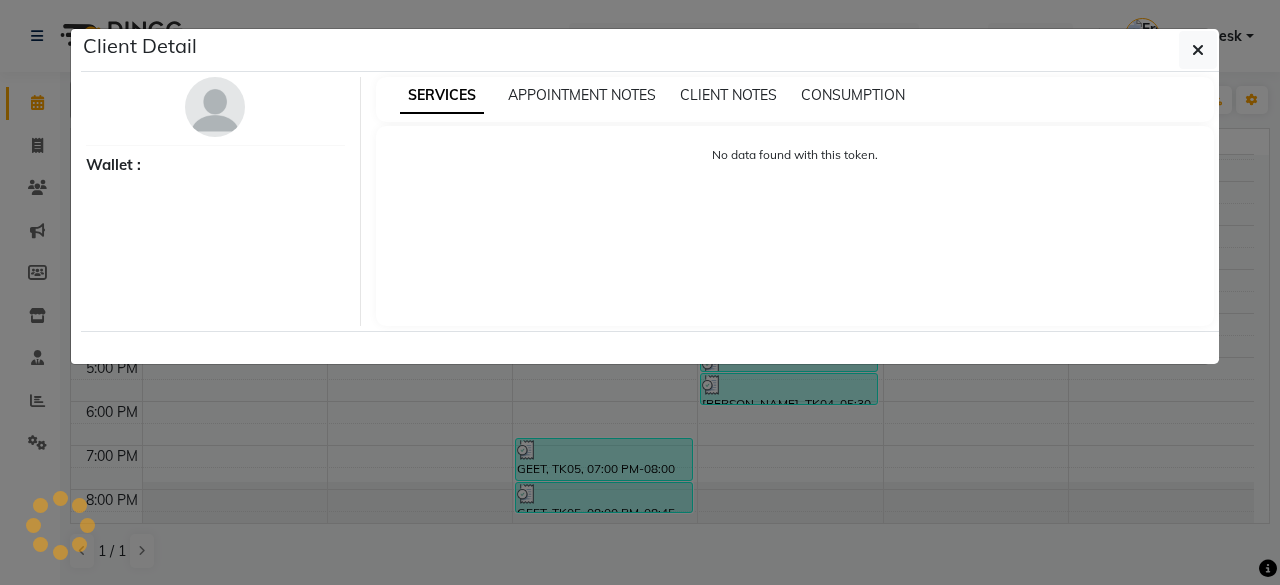 select on "3" 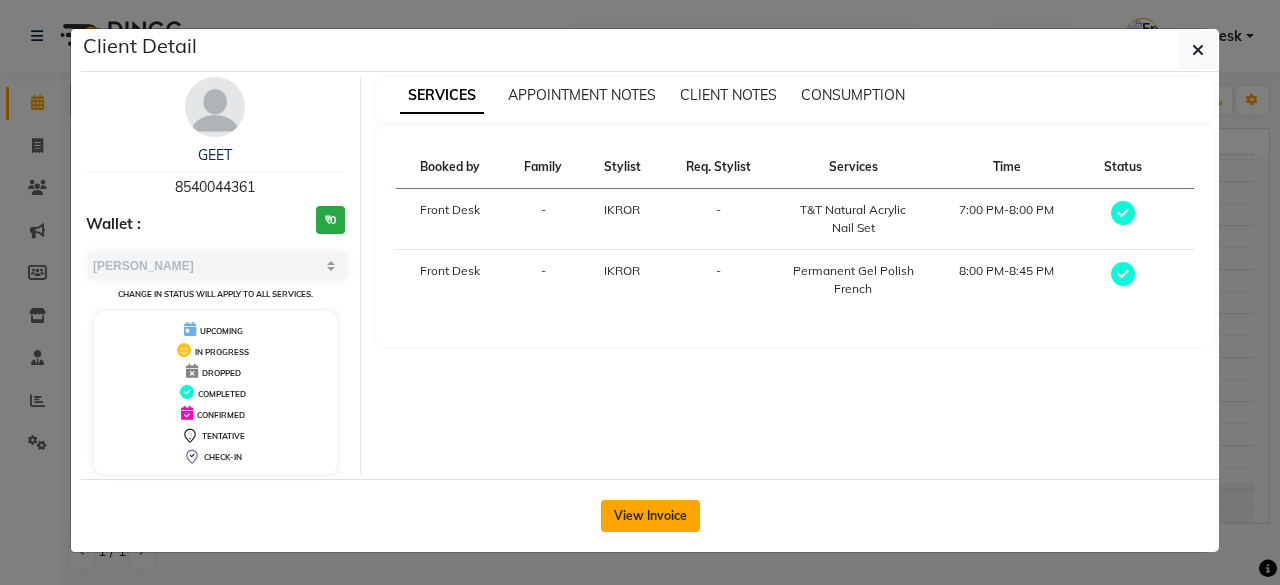 click on "View Invoice" 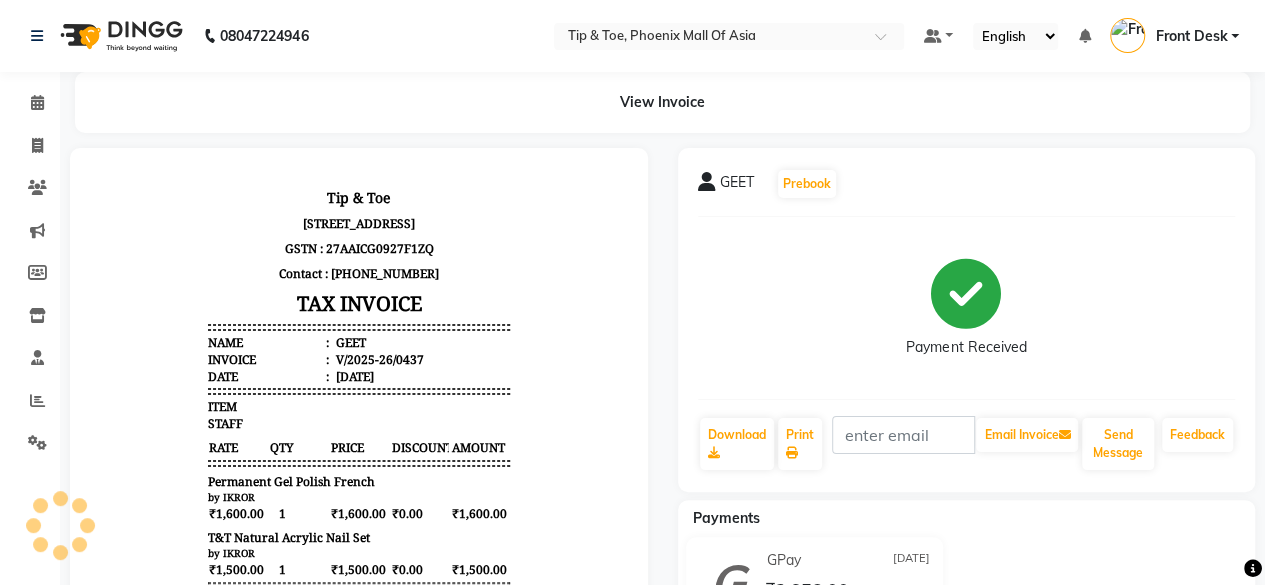 scroll, scrollTop: 0, scrollLeft: 0, axis: both 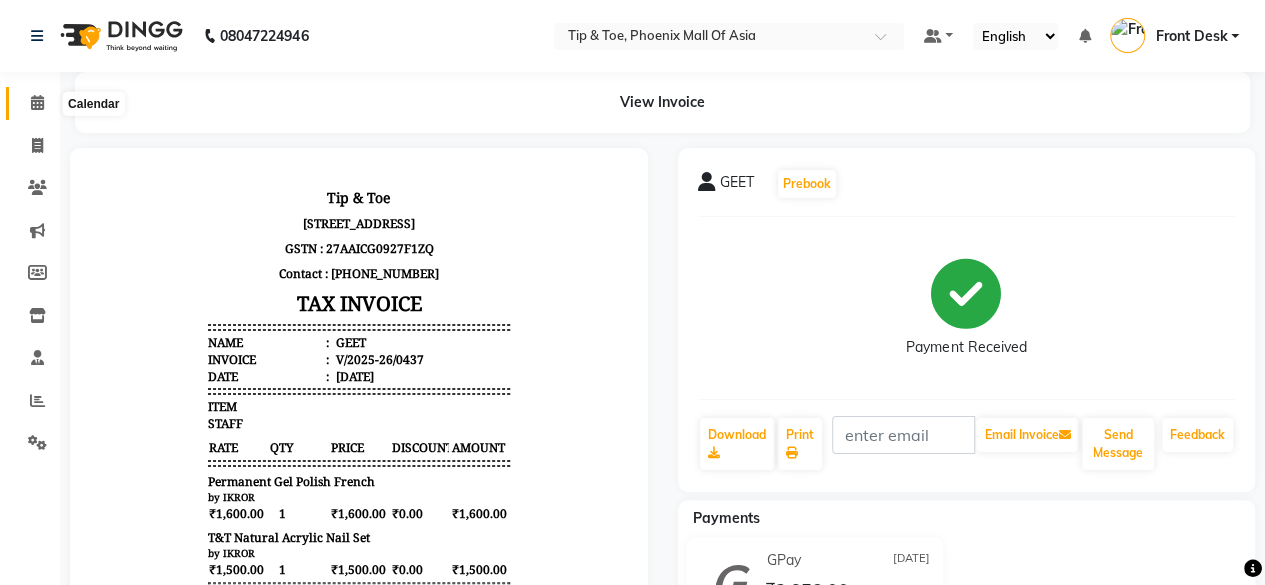 click 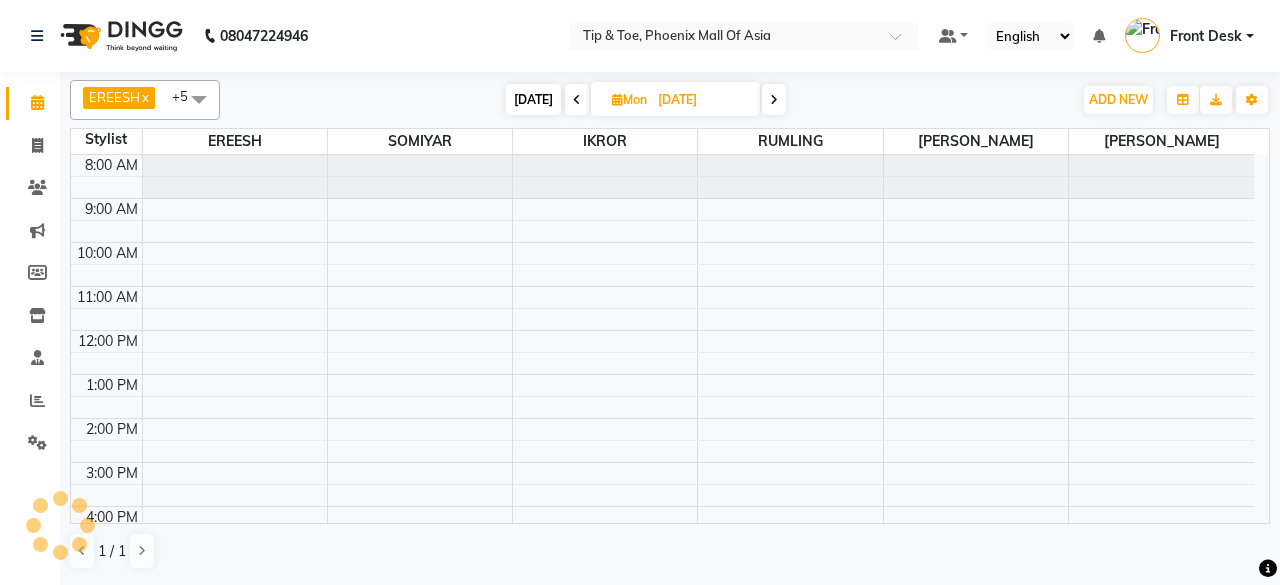 scroll, scrollTop: 0, scrollLeft: 0, axis: both 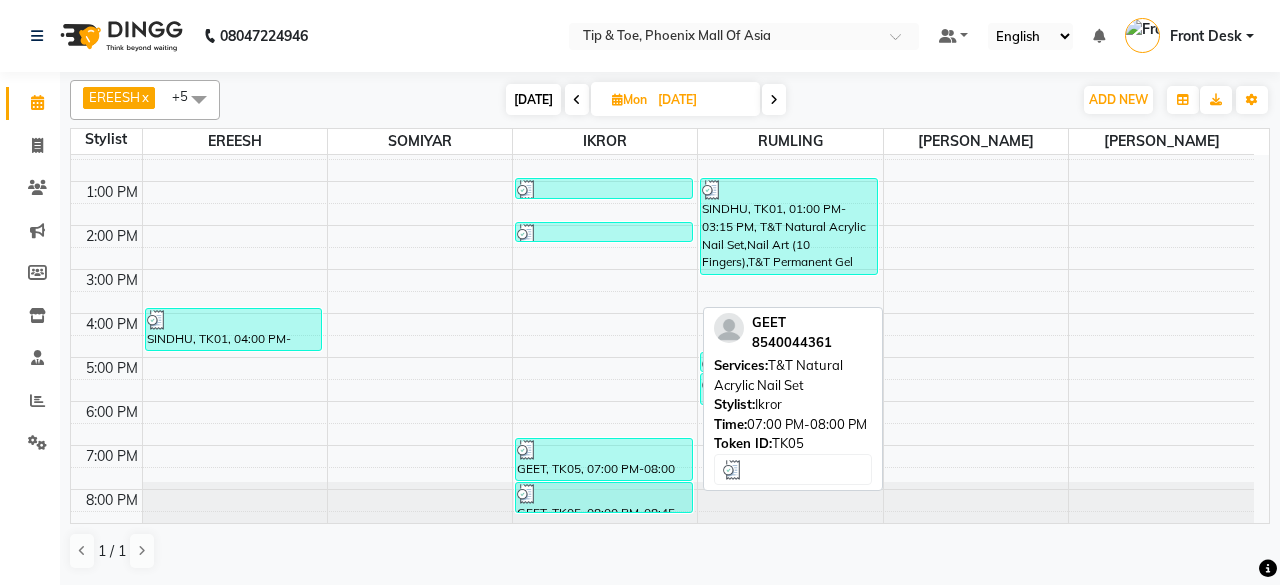 click on "GEET, TK05, 07:00 PM-08:00 PM, T&T Natural Acrylic Nail Set" at bounding box center (604, 459) 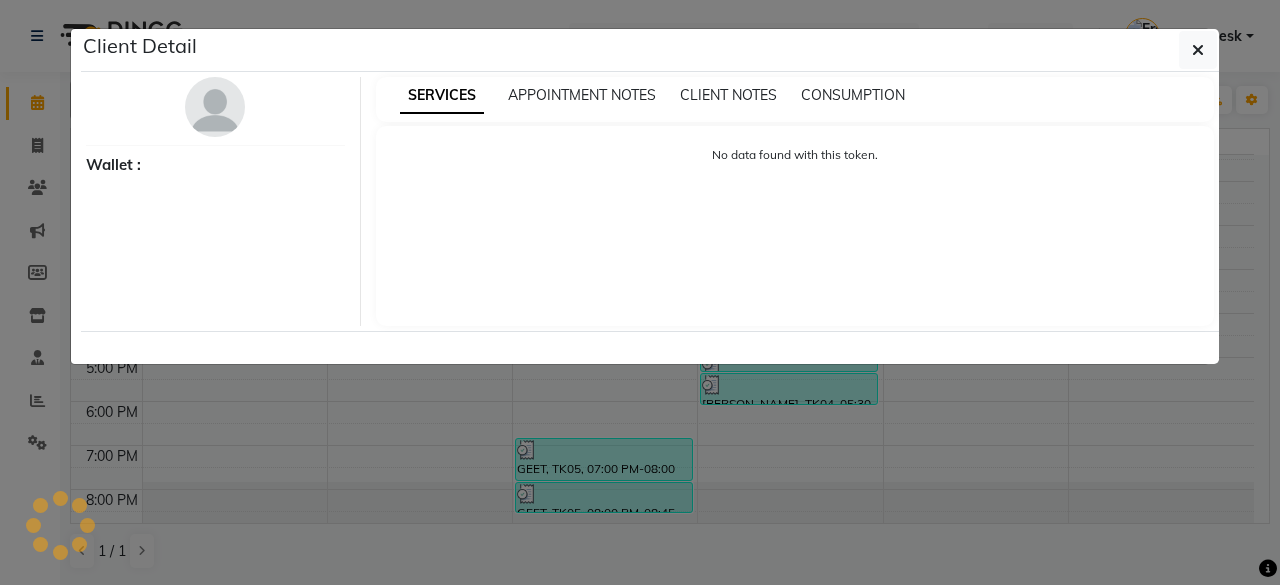 select on "3" 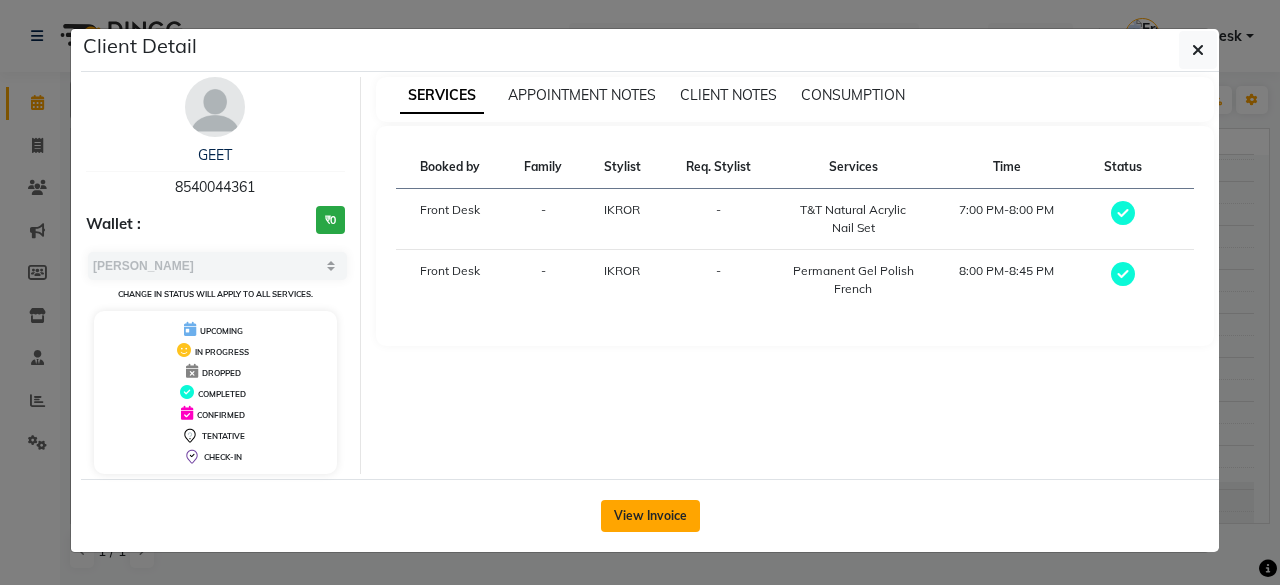 click on "View Invoice" 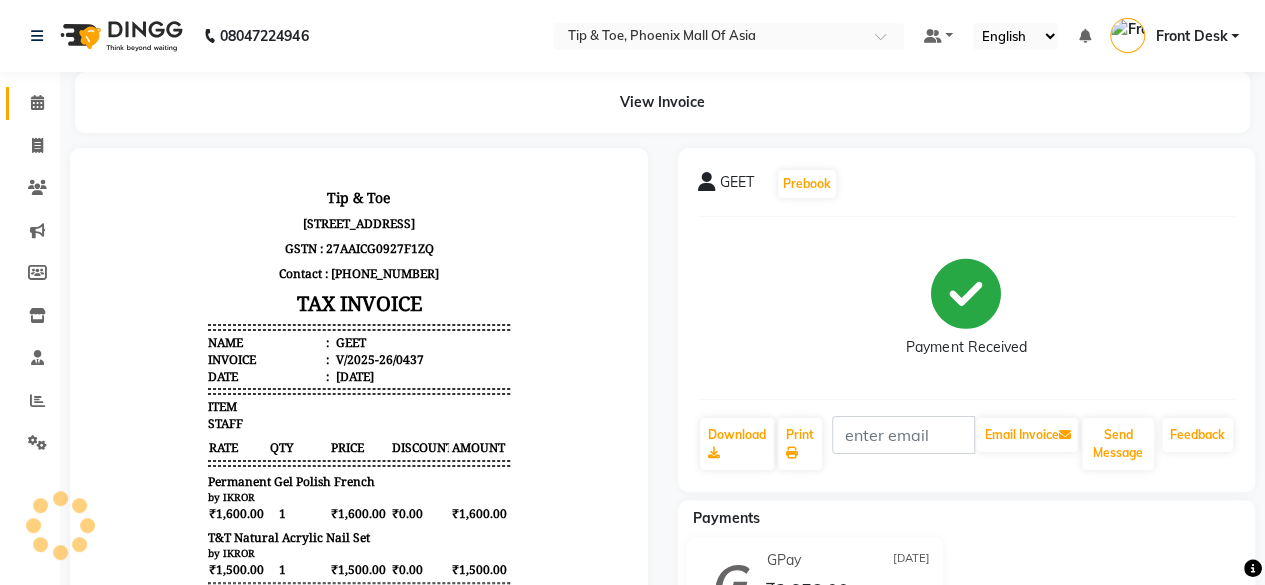 scroll, scrollTop: 0, scrollLeft: 0, axis: both 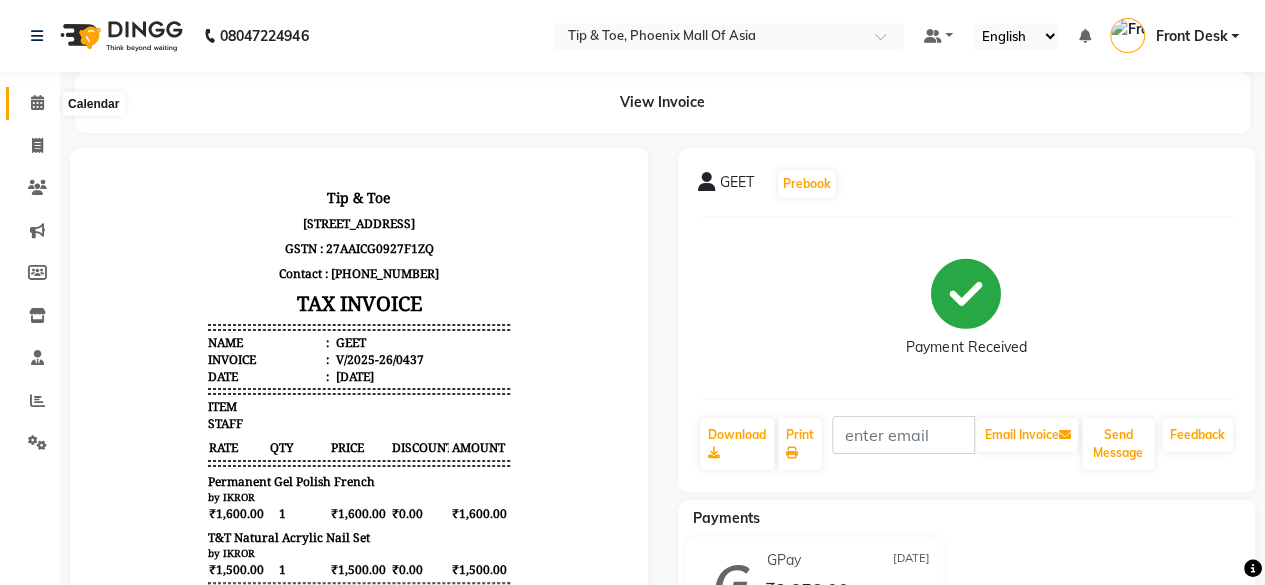 click 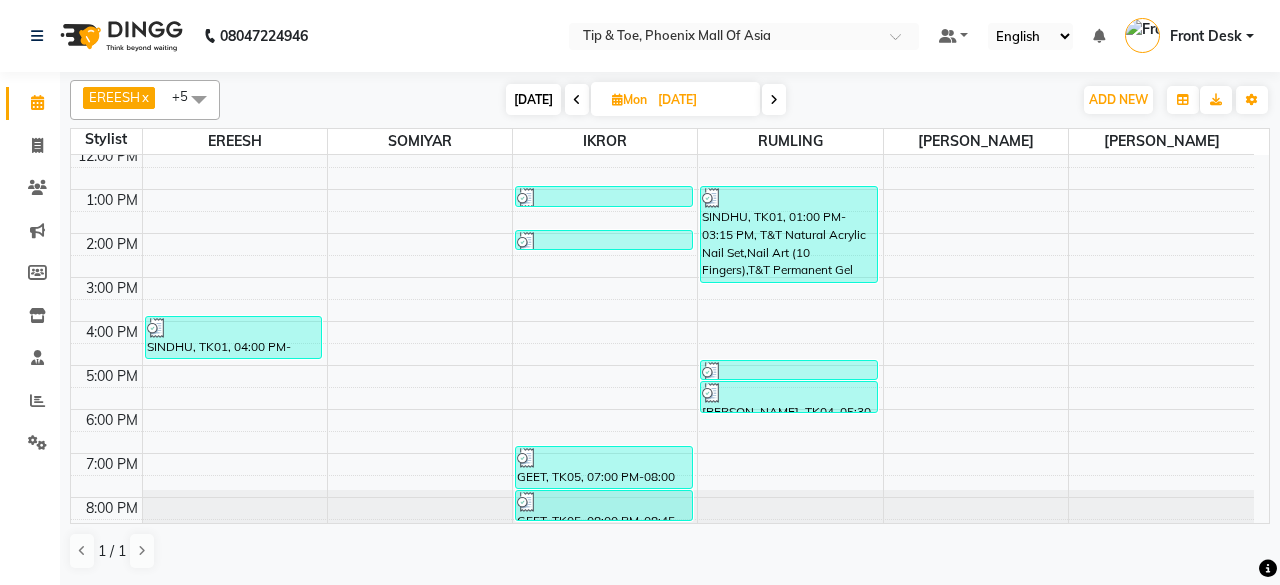 scroll, scrollTop: 193, scrollLeft: 0, axis: vertical 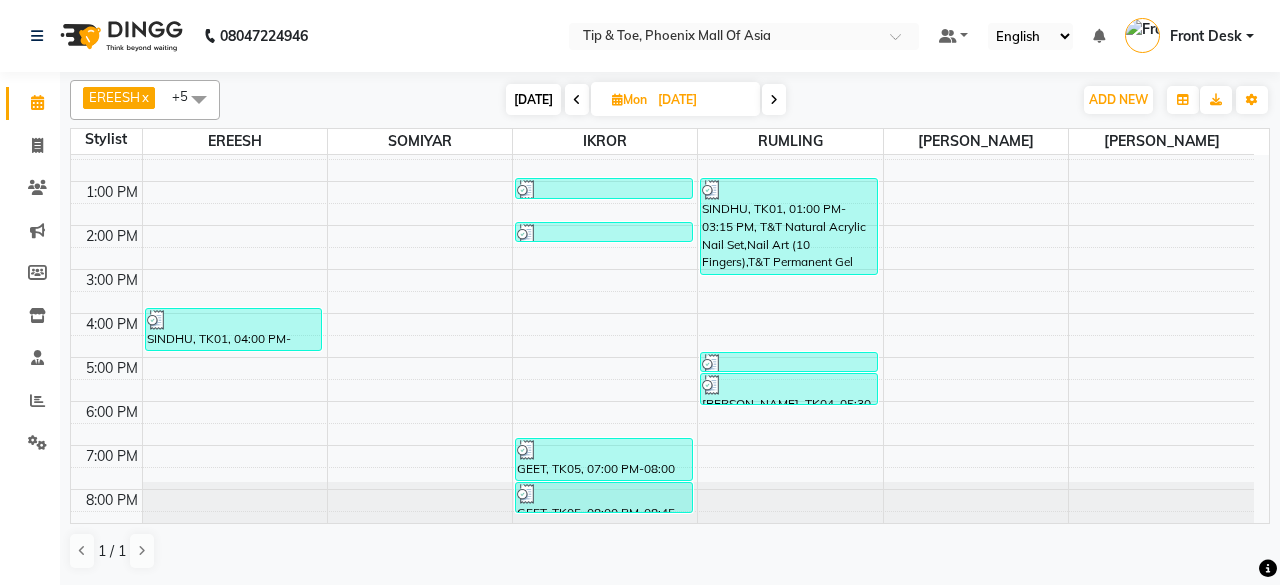 click on "[DATE]" at bounding box center [702, 100] 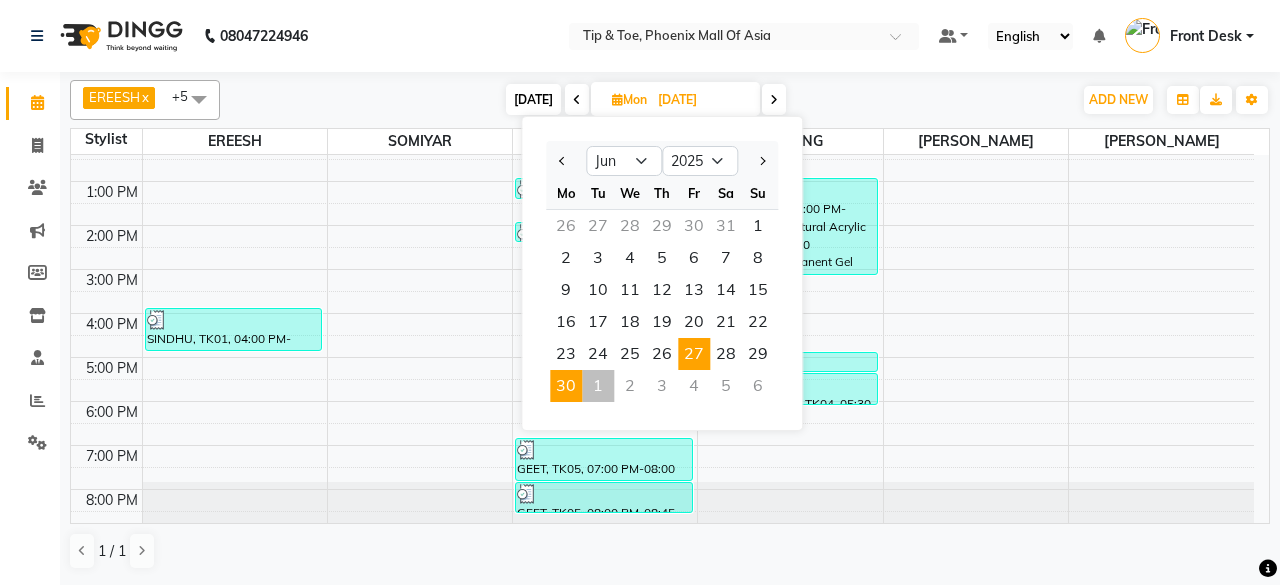 click on "27" at bounding box center (694, 354) 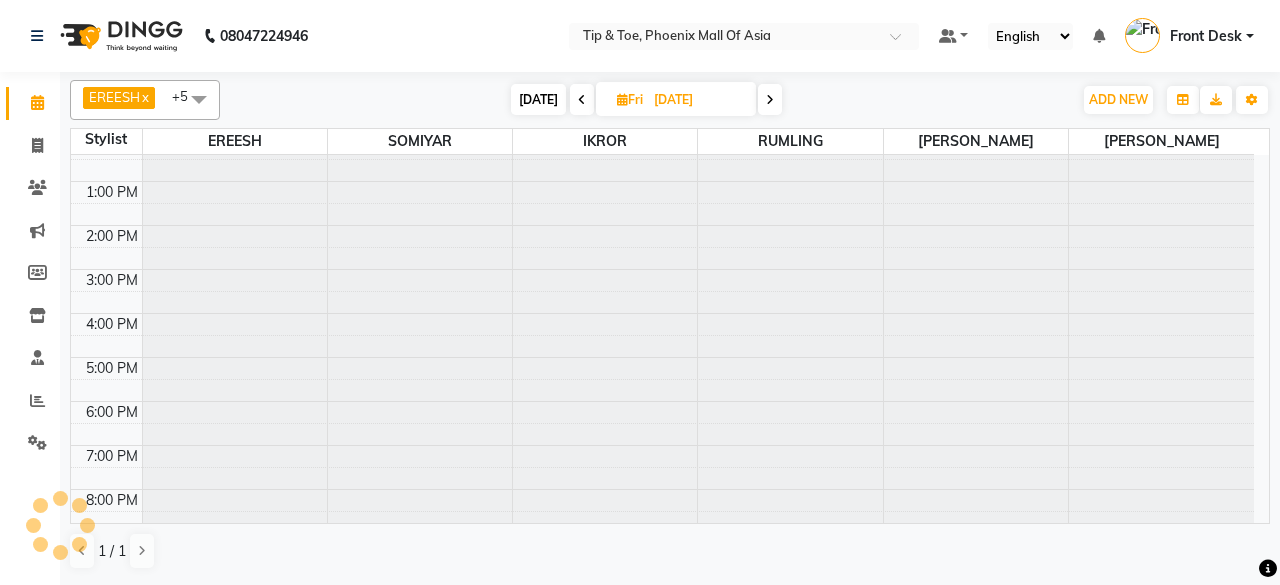 scroll, scrollTop: 194, scrollLeft: 0, axis: vertical 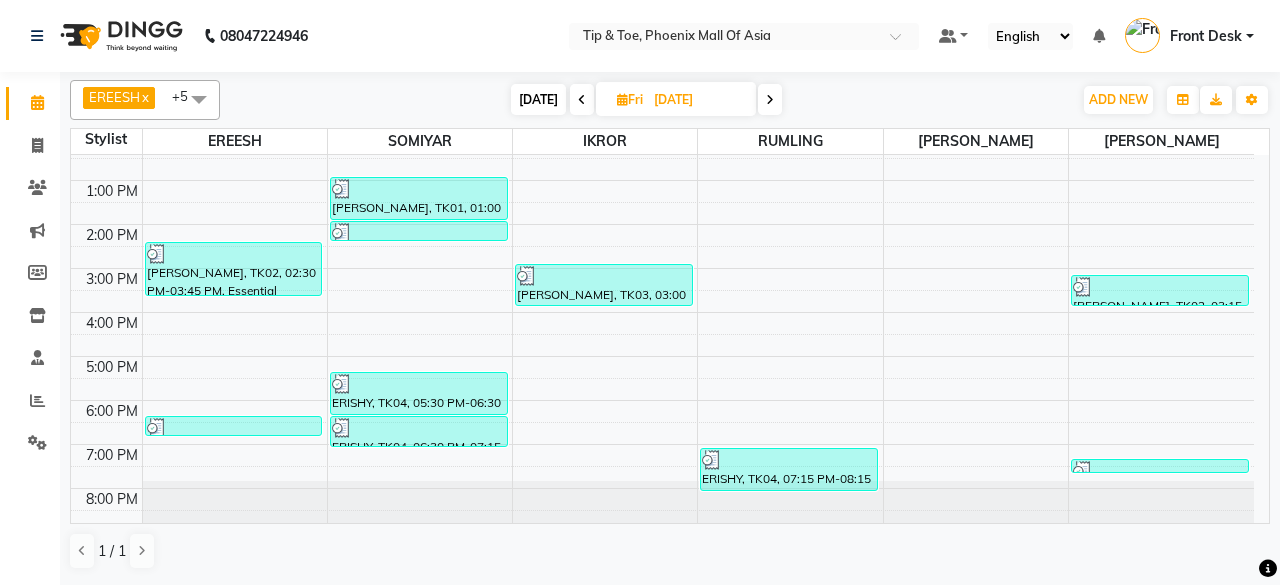 click at bounding box center (582, 100) 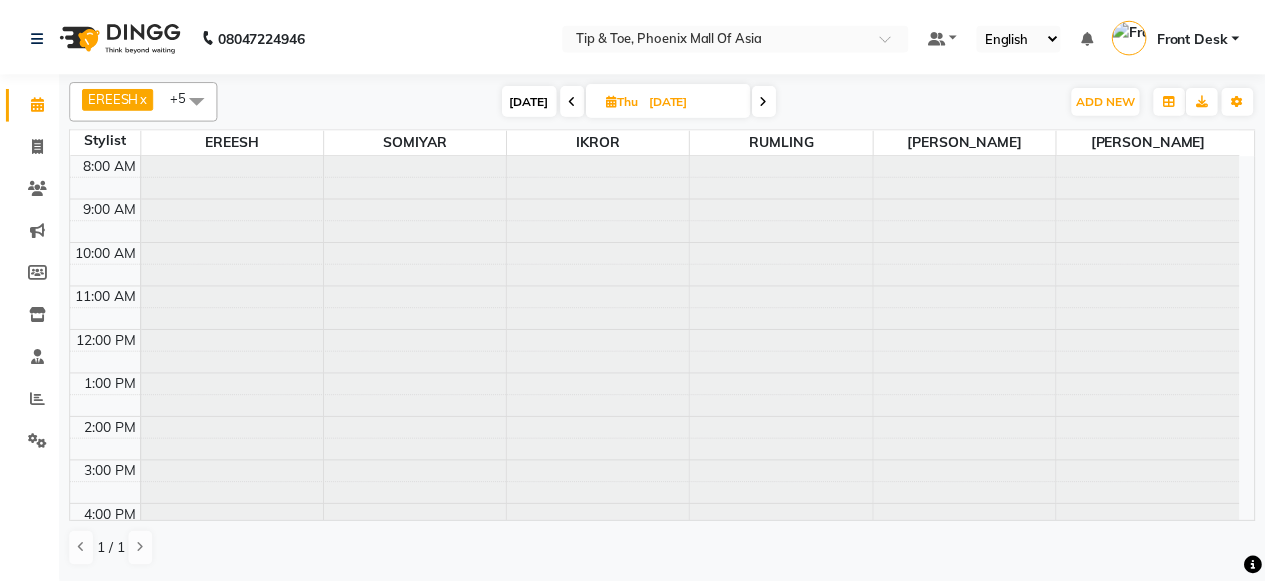 scroll, scrollTop: 194, scrollLeft: 0, axis: vertical 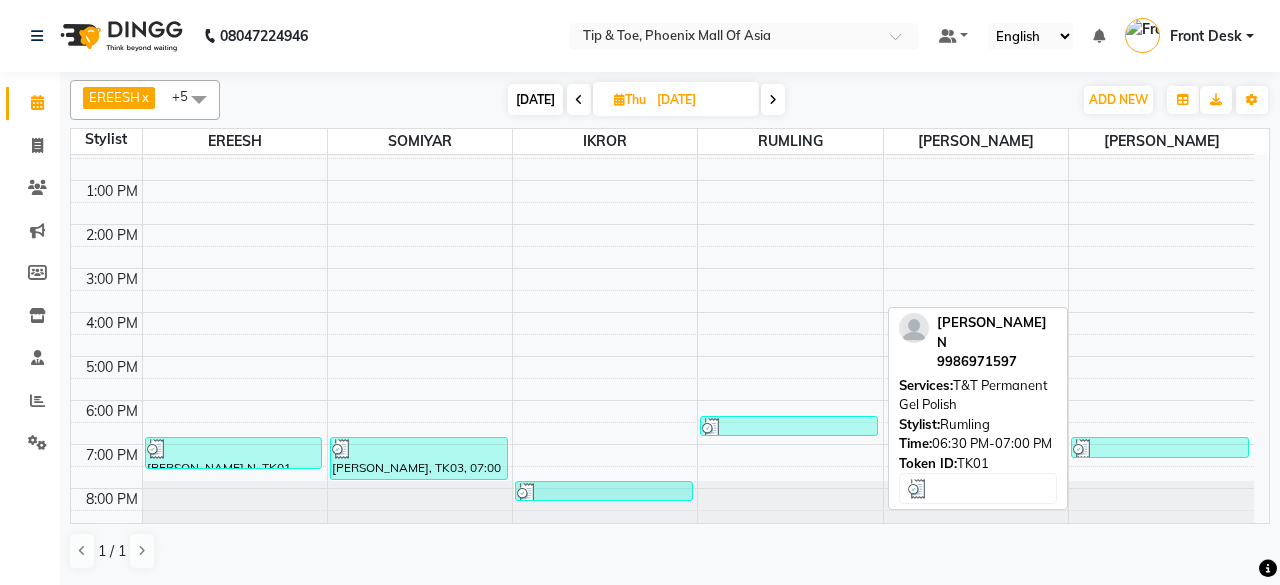 click at bounding box center (789, 428) 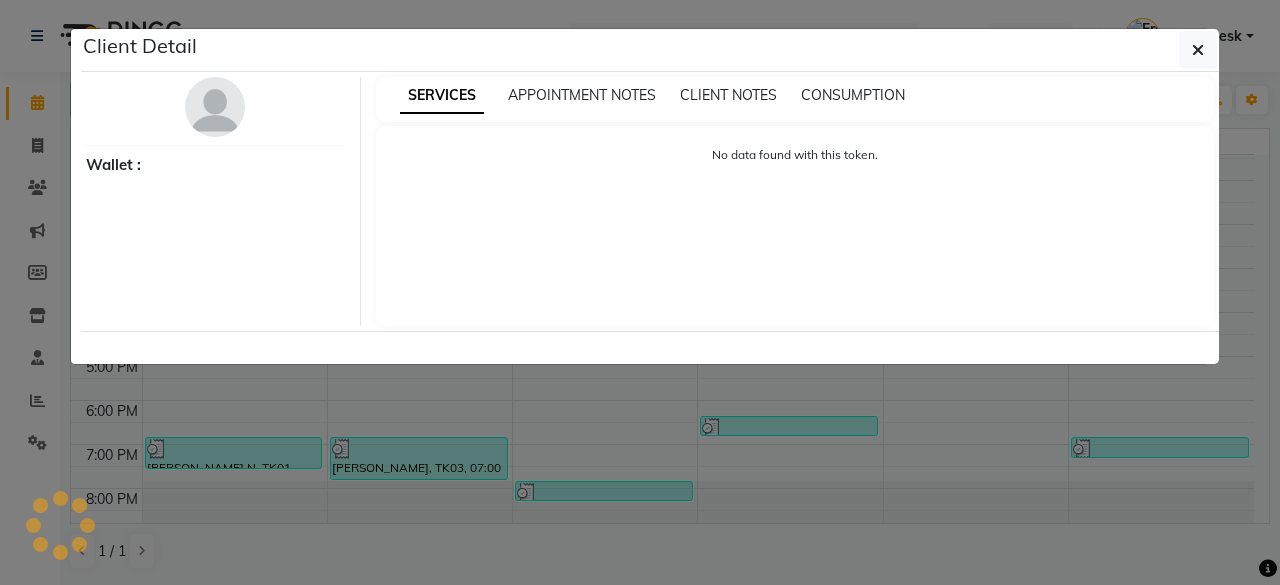 select on "3" 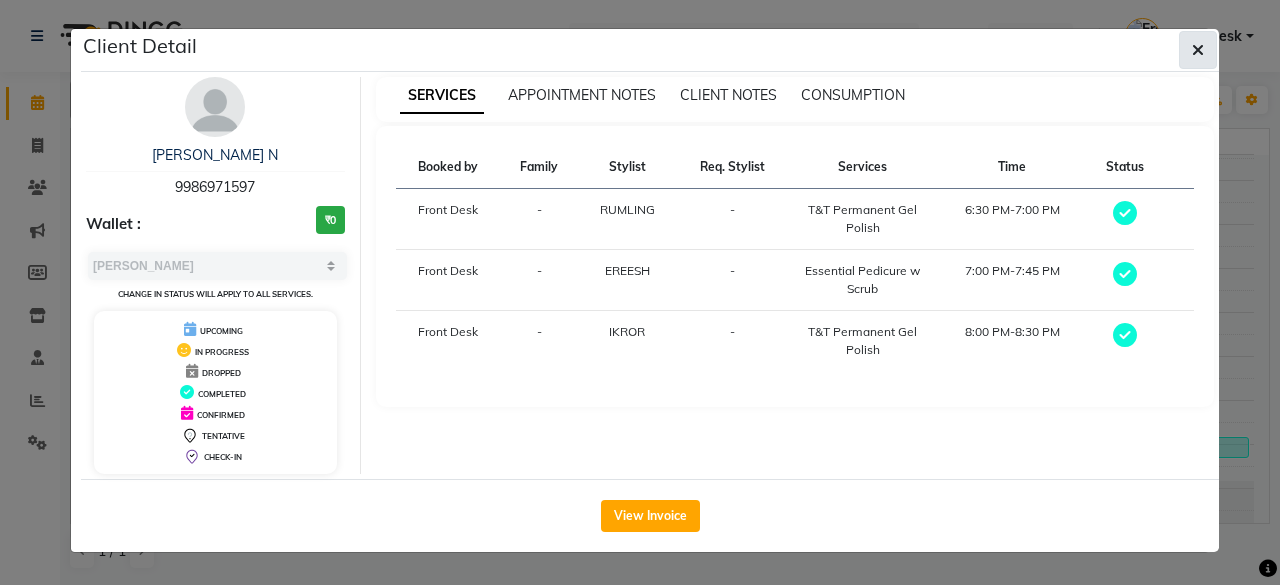 click 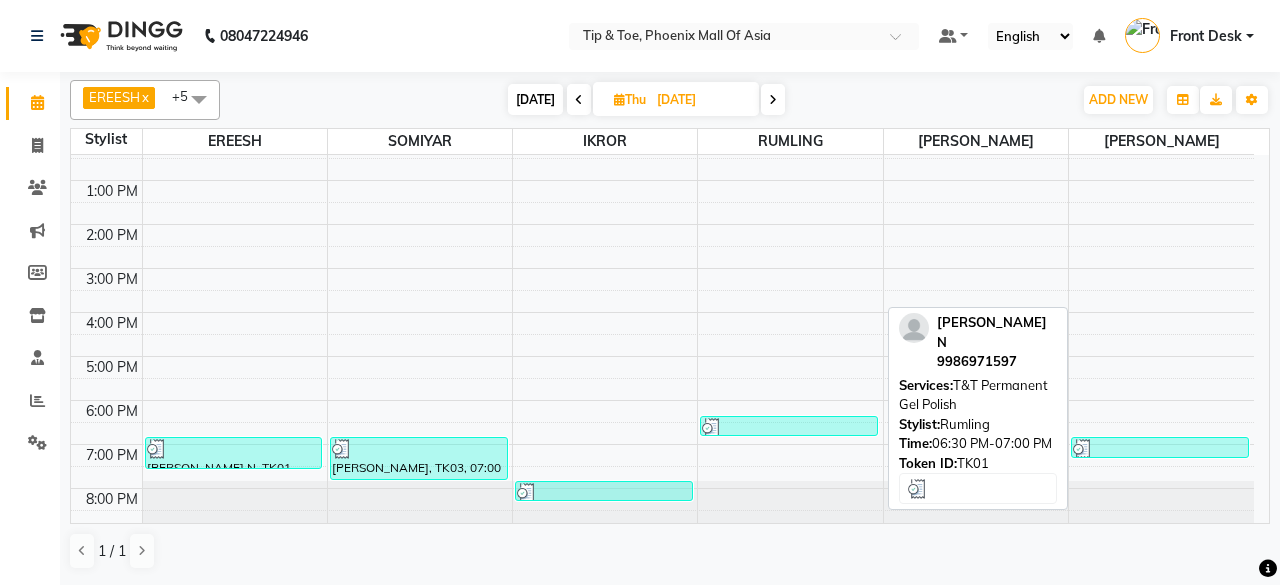 click at bounding box center (789, 428) 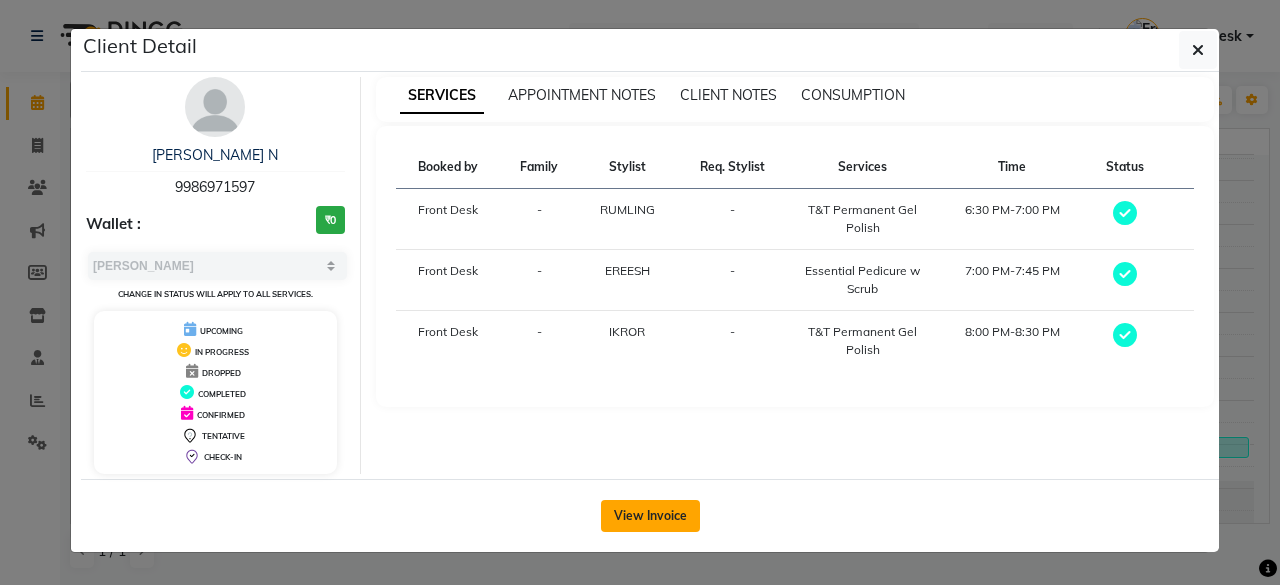 click on "View Invoice" 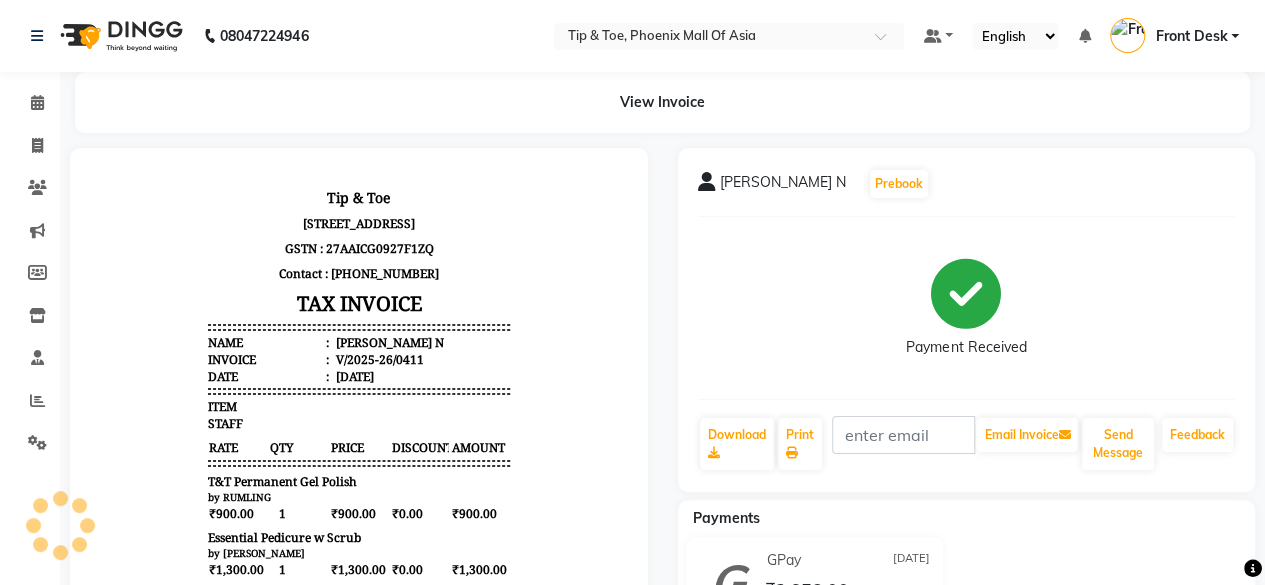 scroll, scrollTop: 0, scrollLeft: 0, axis: both 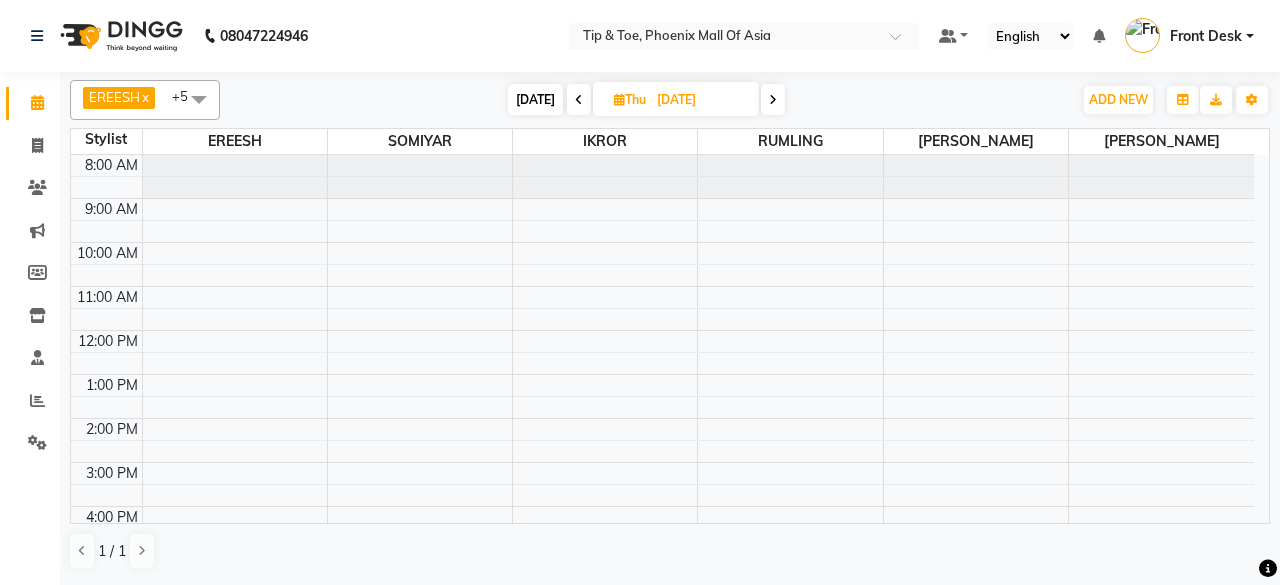 click at bounding box center [773, 99] 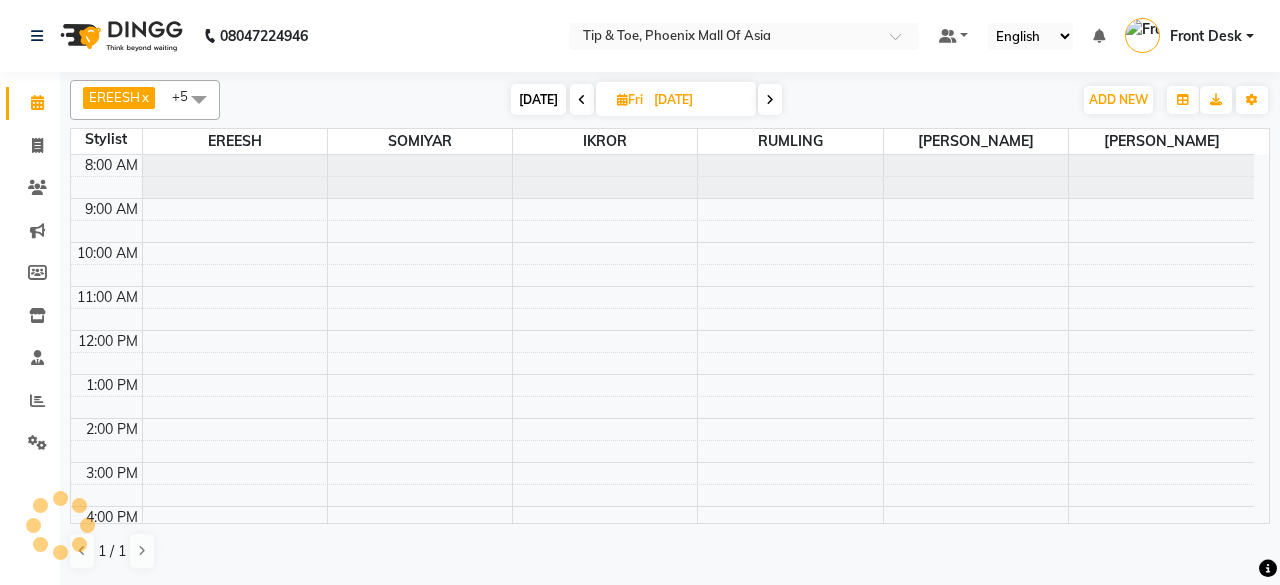 scroll, scrollTop: 194, scrollLeft: 0, axis: vertical 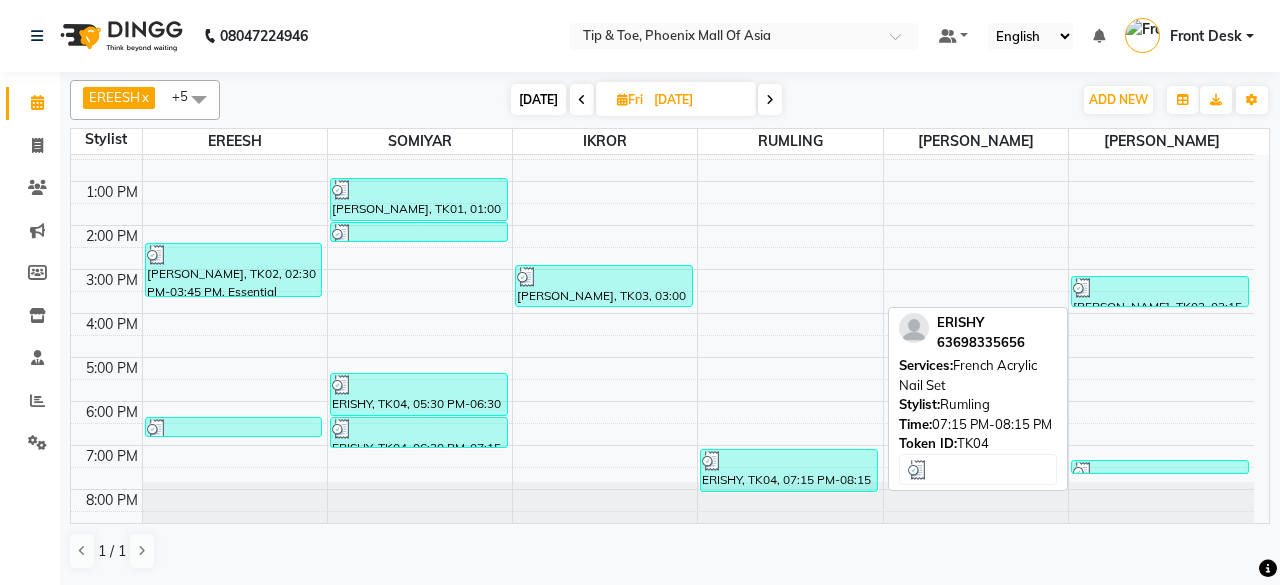 click at bounding box center [789, 461] 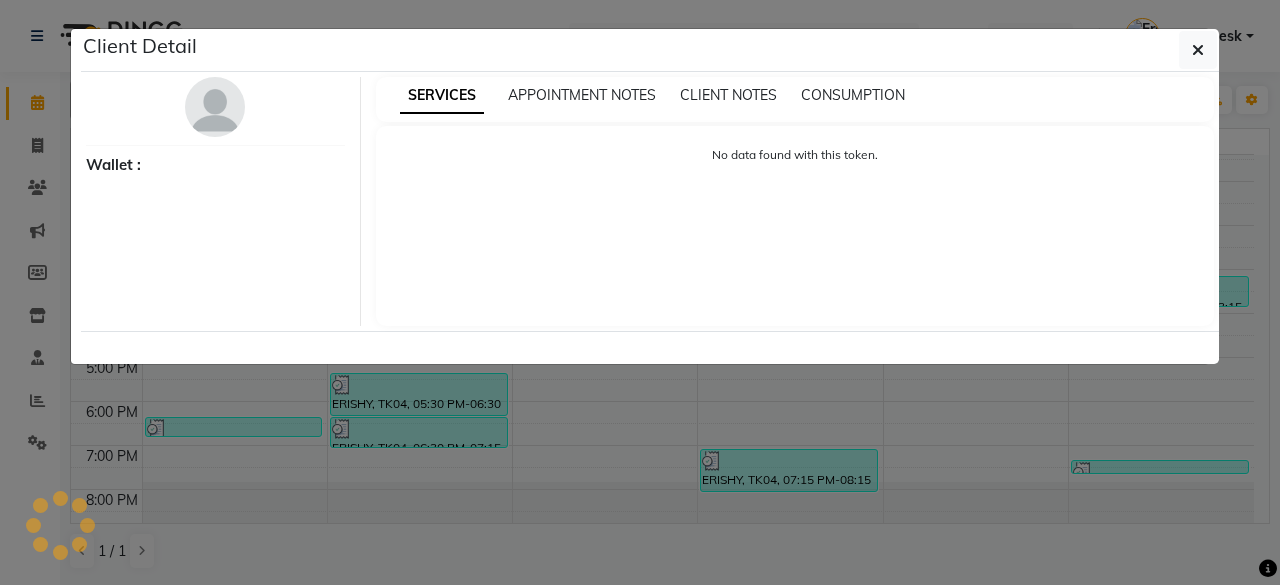 select on "3" 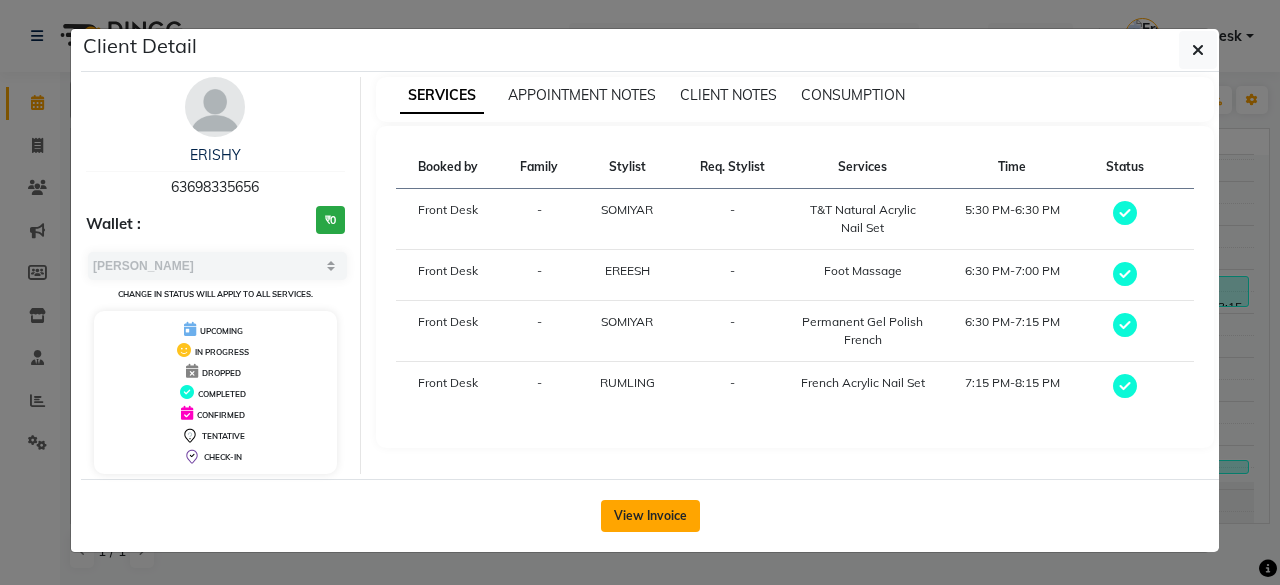click on "View Invoice" 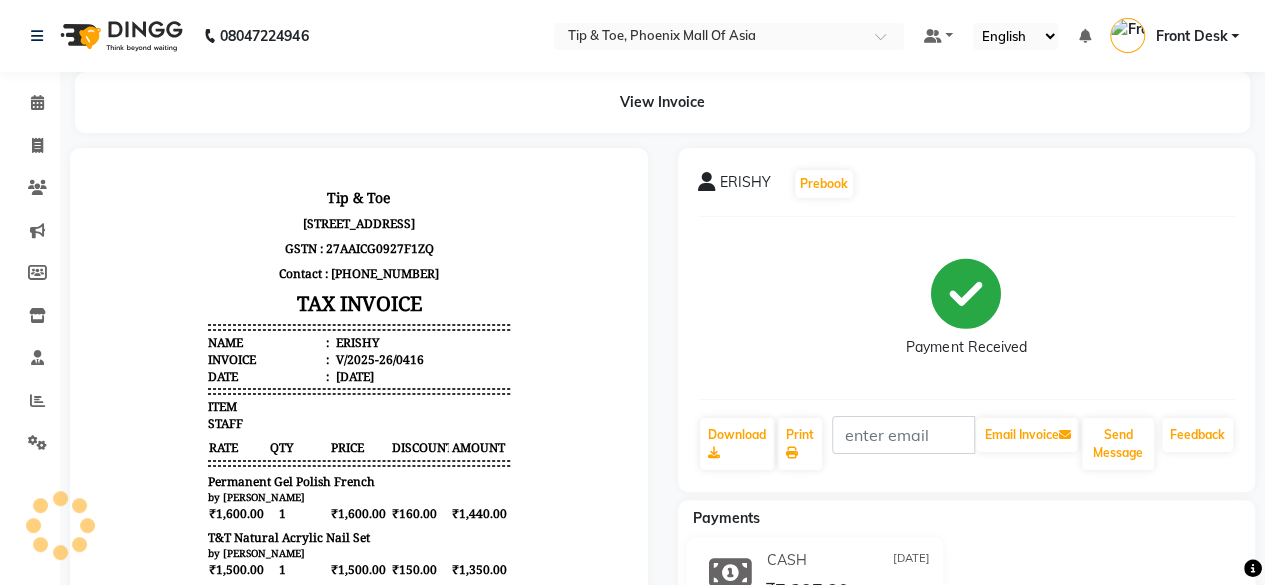 scroll, scrollTop: 0, scrollLeft: 0, axis: both 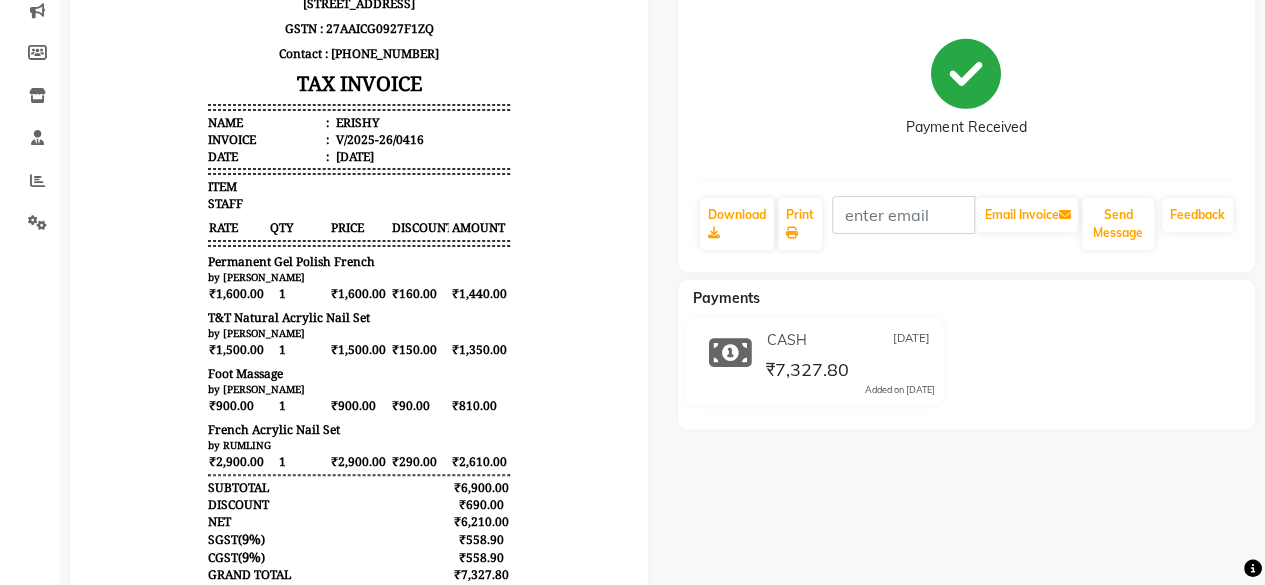 click on "Invoice  :" at bounding box center (268, 139) 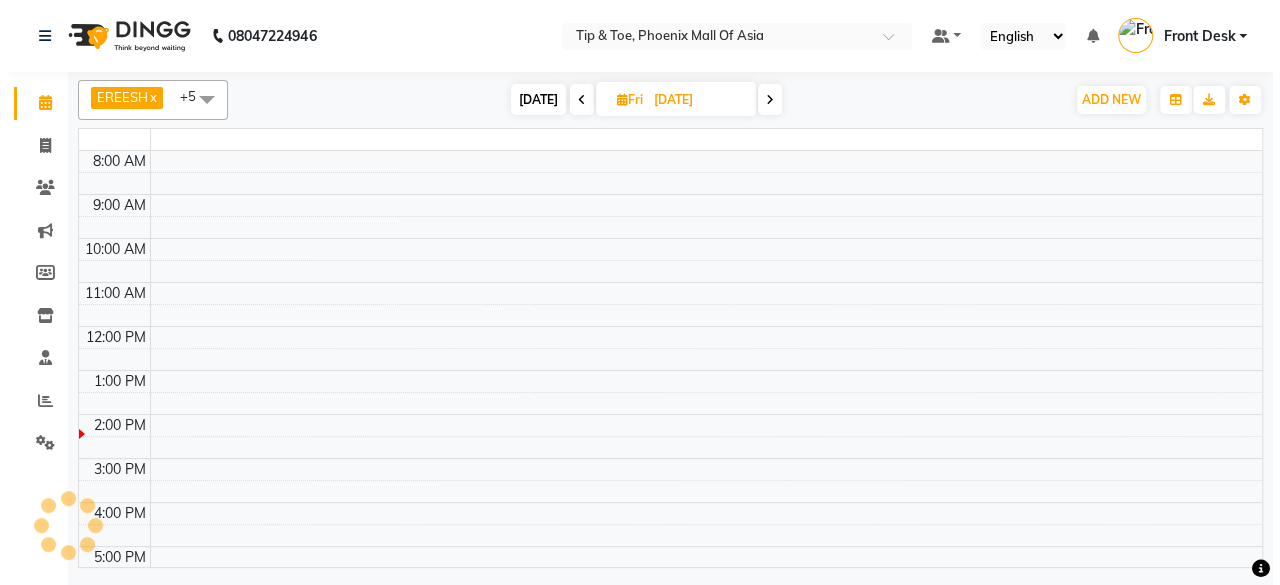 scroll, scrollTop: 0, scrollLeft: 0, axis: both 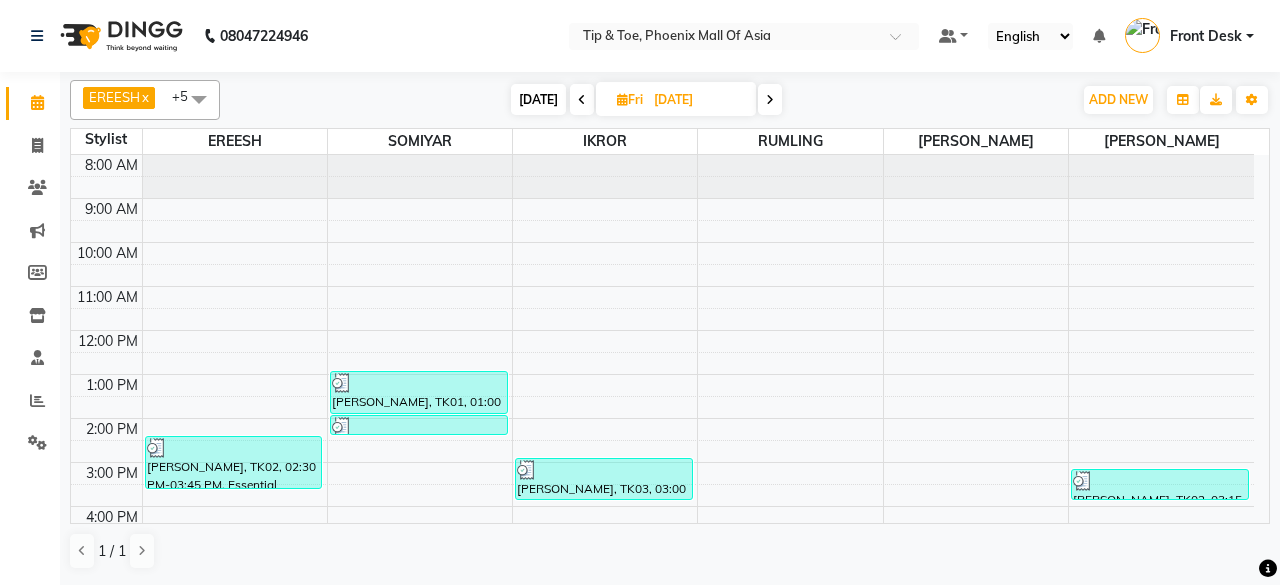 click at bounding box center [770, 100] 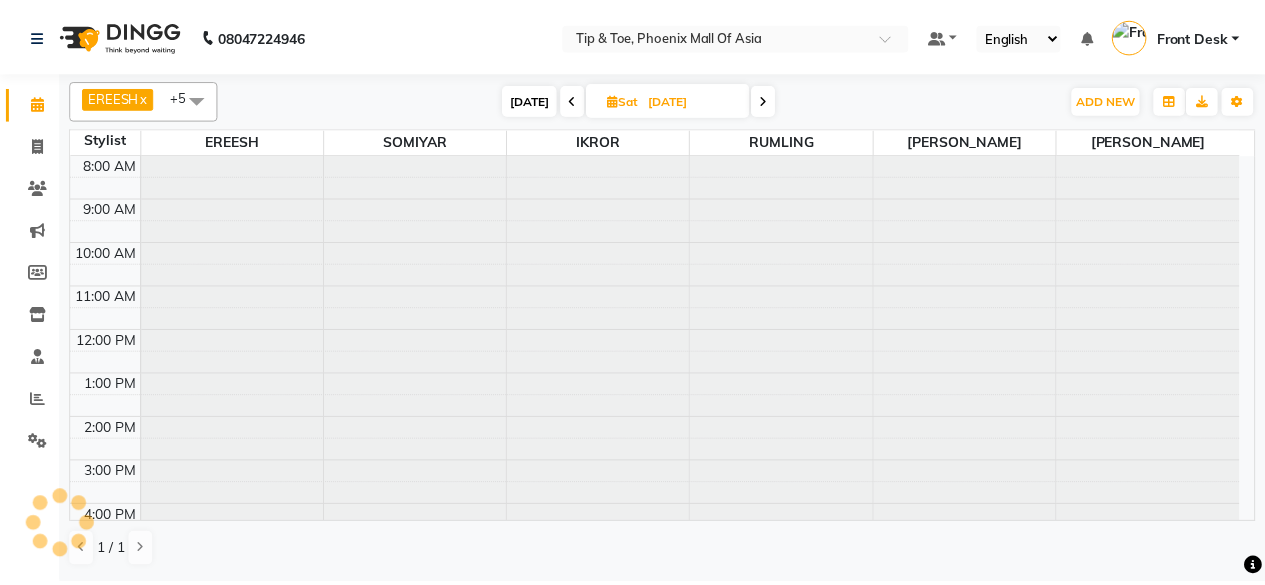 scroll, scrollTop: 194, scrollLeft: 0, axis: vertical 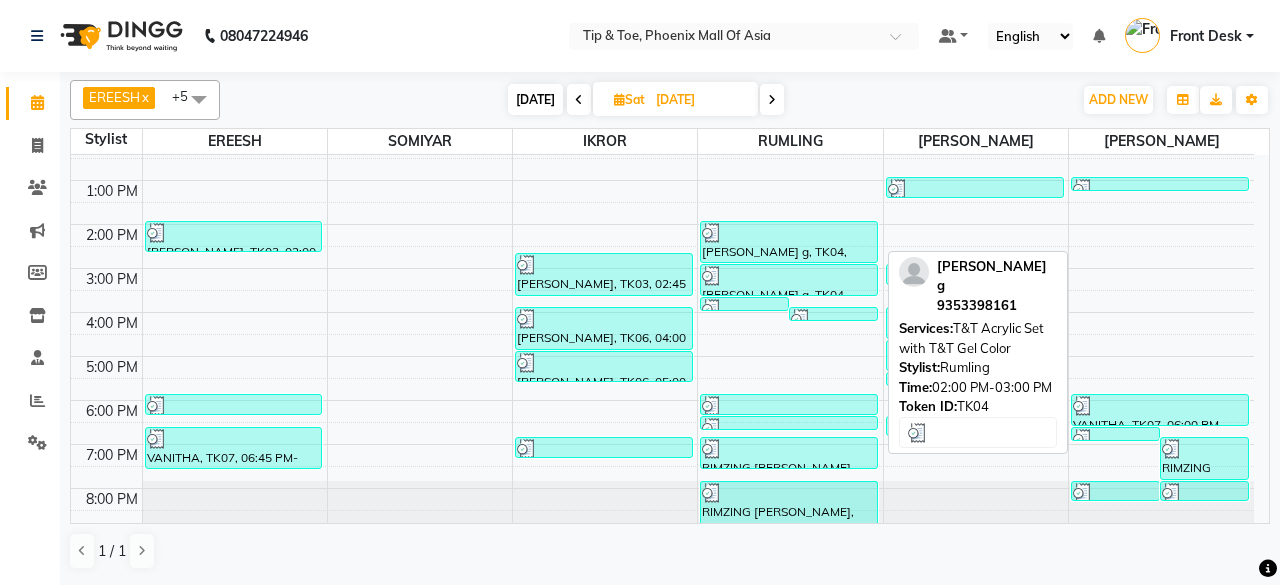 click on "[PERSON_NAME] g, TK04, 02:00 PM-03:00 PM, T&T Acrylic Set with T&T Gel Color" at bounding box center (789, 242) 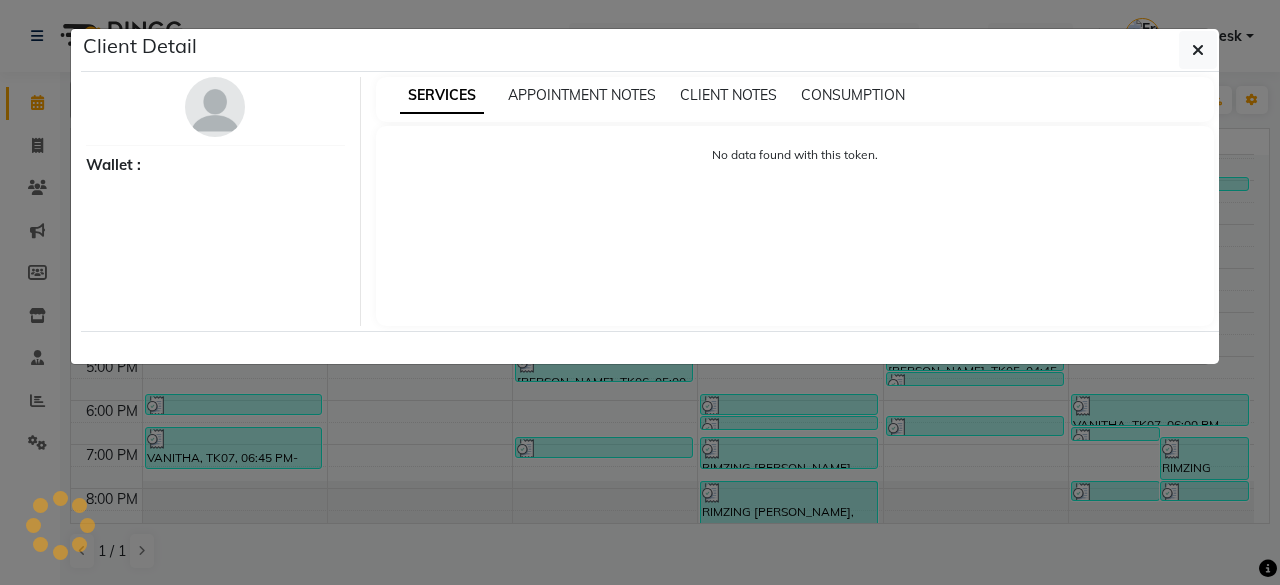 select on "3" 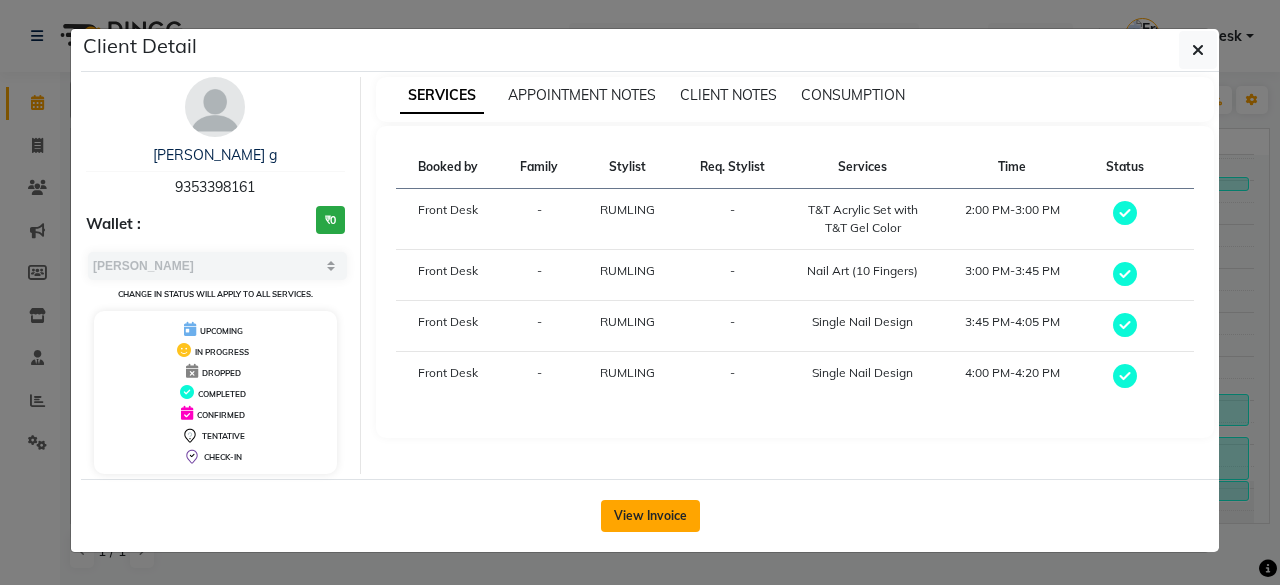 click on "View Invoice" 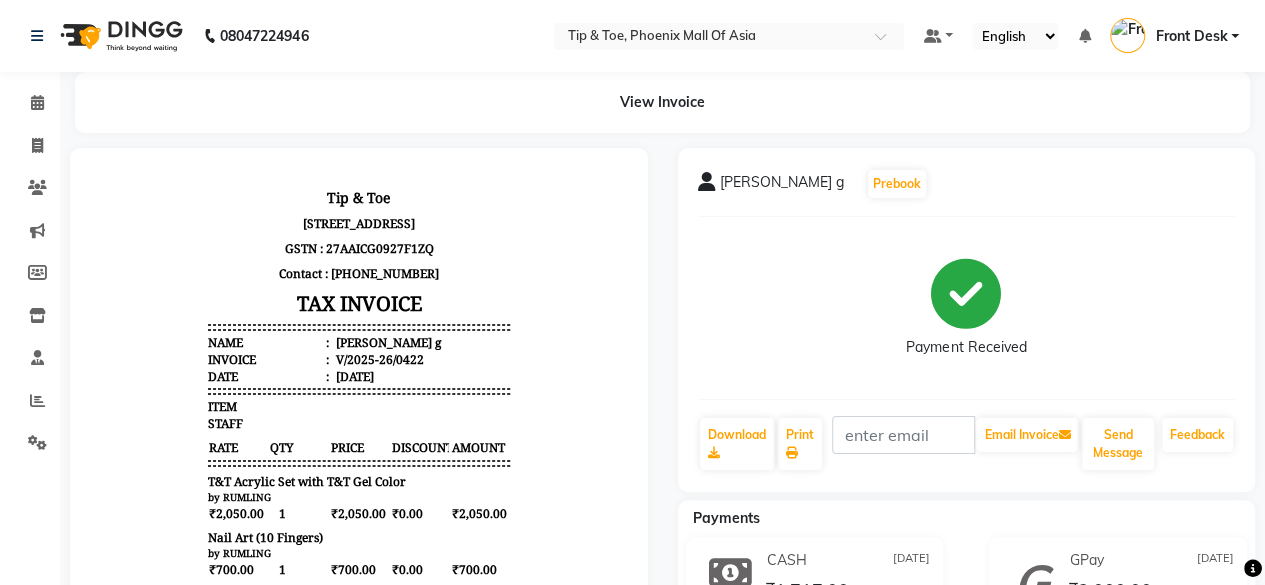 scroll, scrollTop: 0, scrollLeft: 0, axis: both 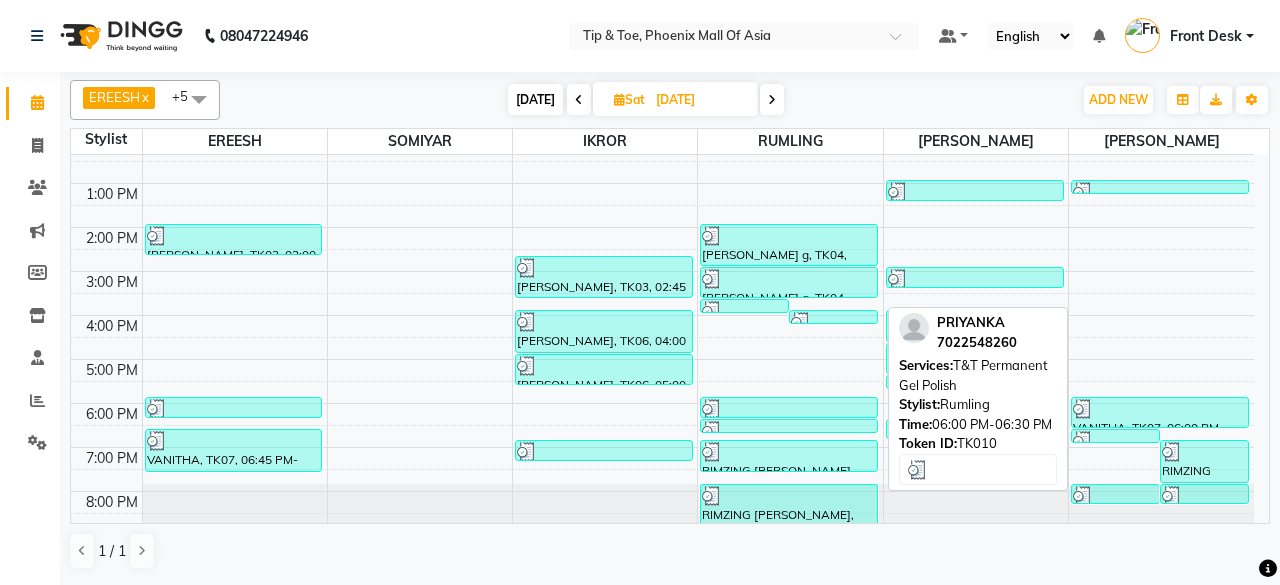click at bounding box center (789, 409) 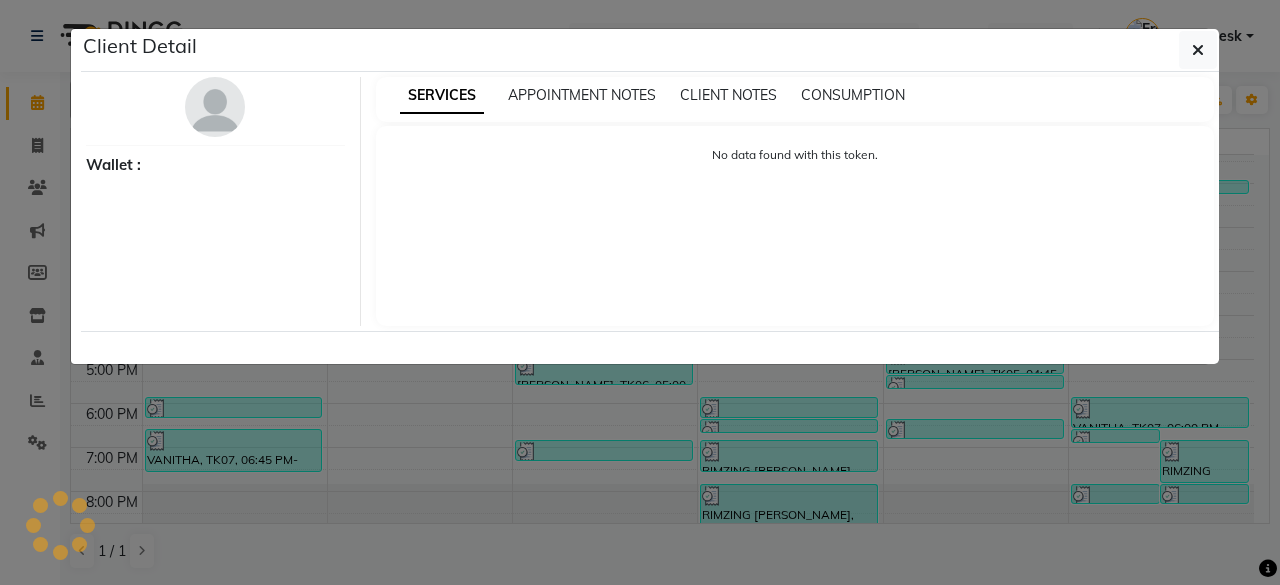 select on "3" 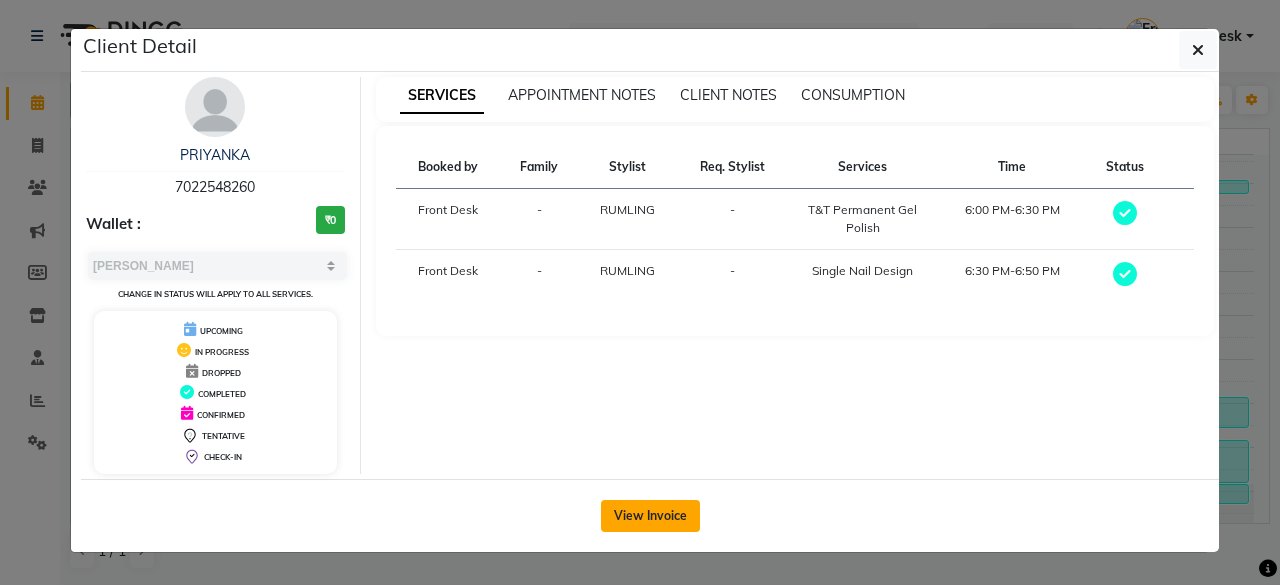 click on "View Invoice" 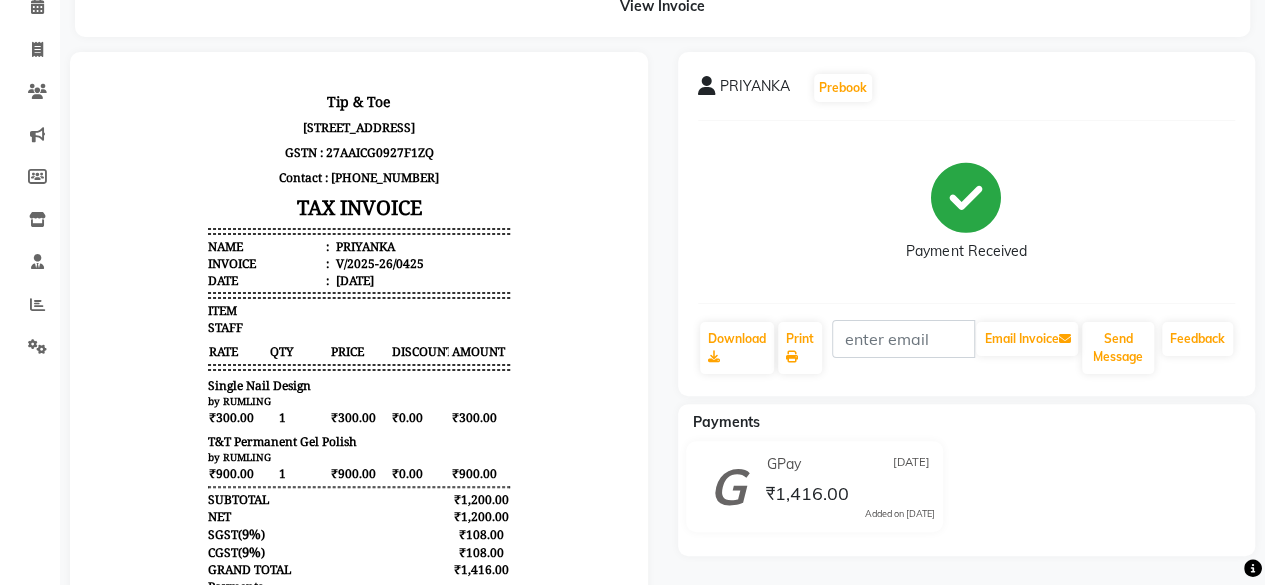 scroll, scrollTop: 0, scrollLeft: 0, axis: both 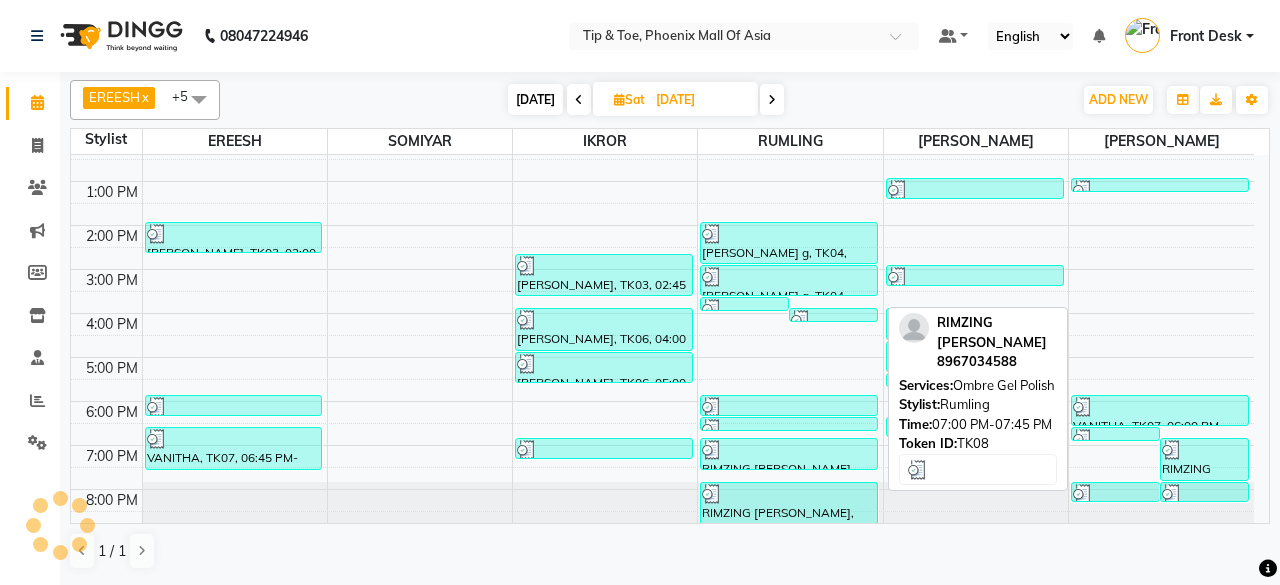 click at bounding box center [789, 450] 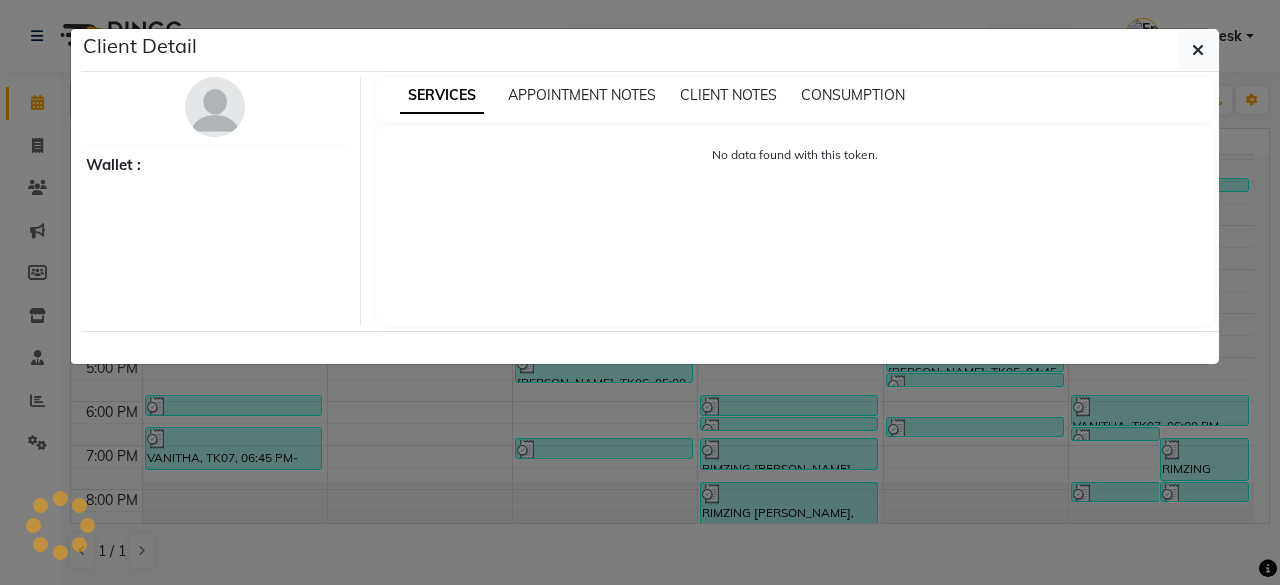select on "3" 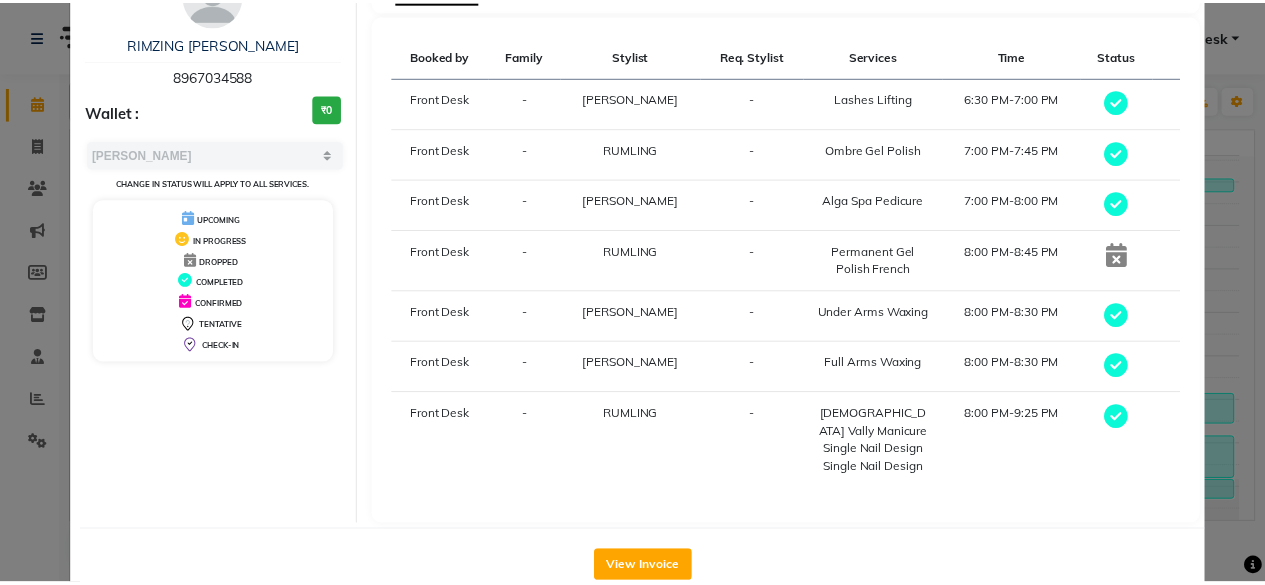 scroll, scrollTop: 112, scrollLeft: 0, axis: vertical 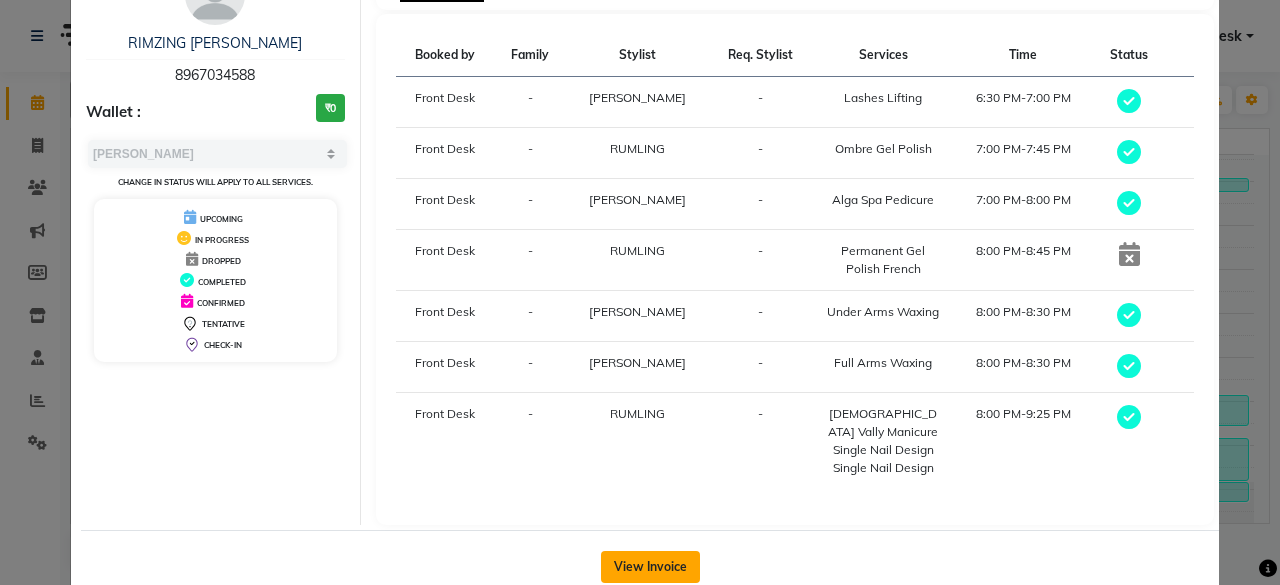 click on "View Invoice" 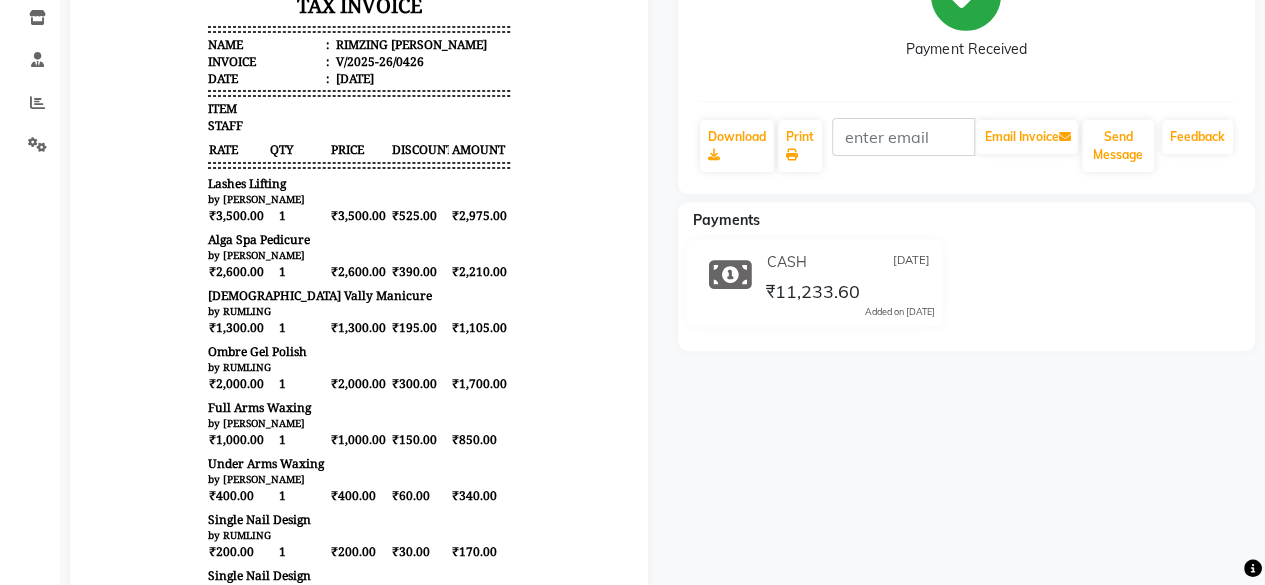 scroll, scrollTop: 324, scrollLeft: 0, axis: vertical 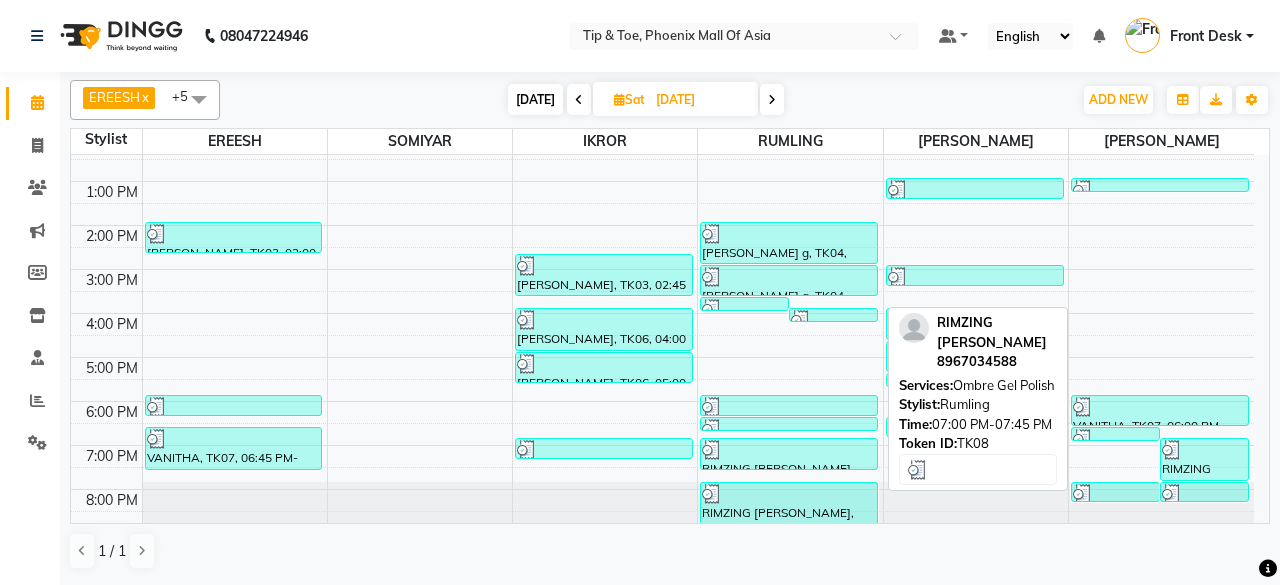 click at bounding box center [789, 450] 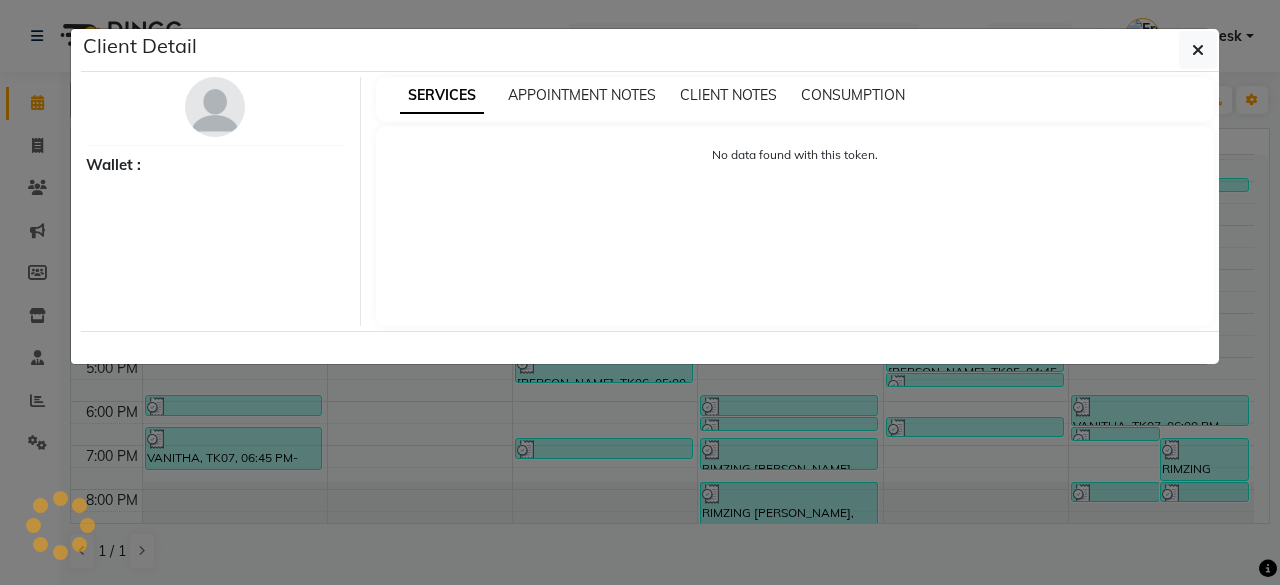 select on "3" 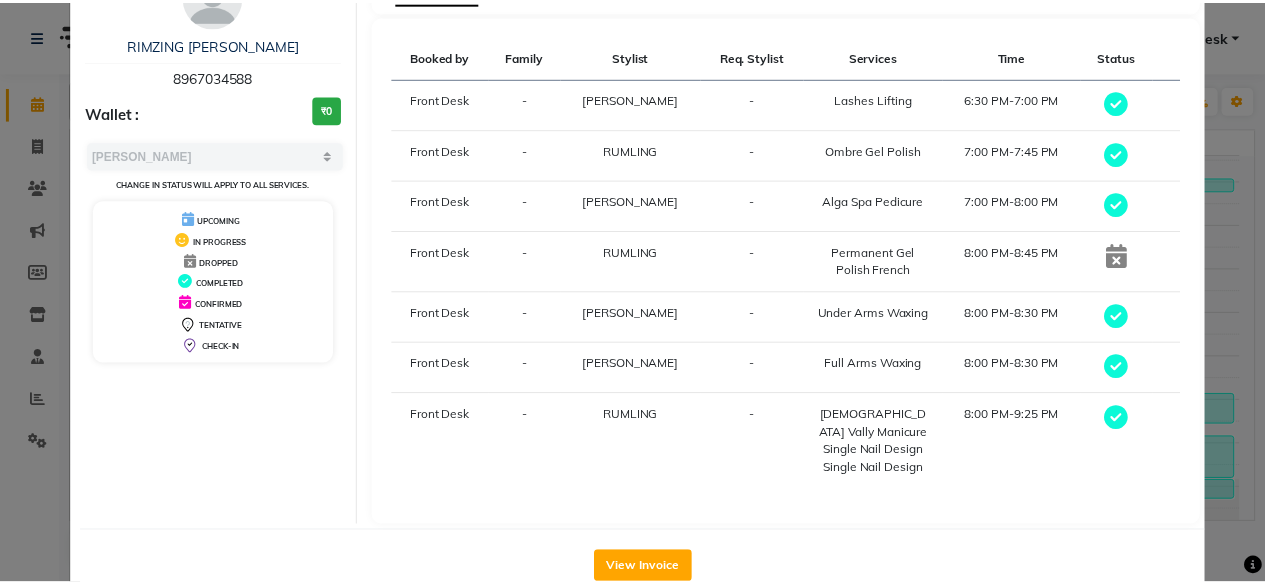 scroll, scrollTop: 132, scrollLeft: 0, axis: vertical 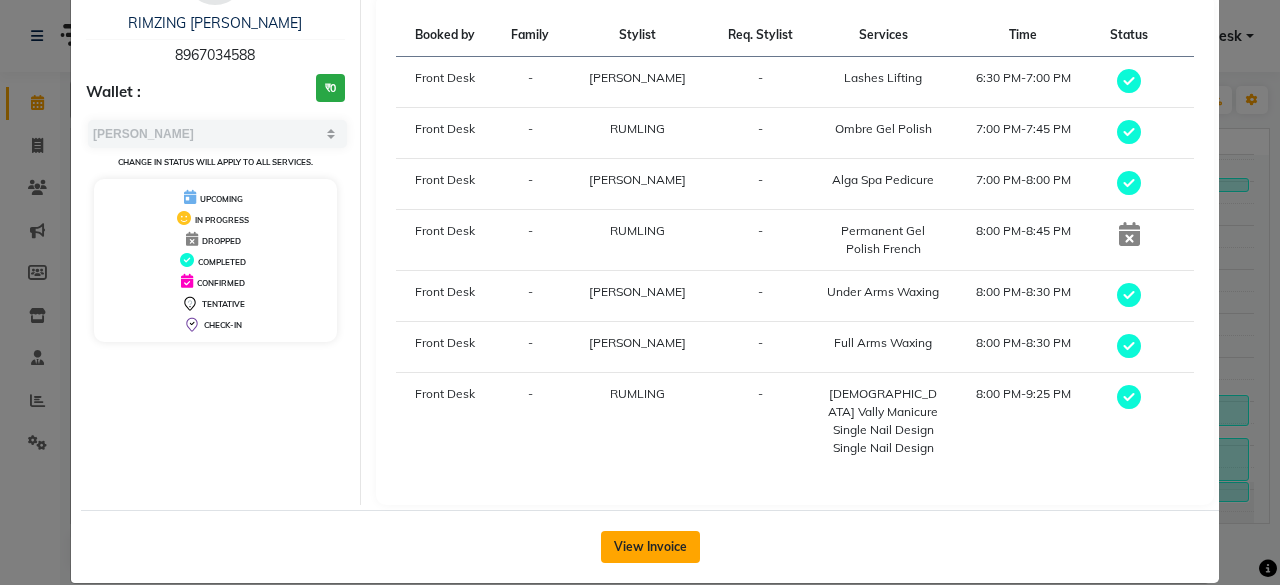 click on "View Invoice" 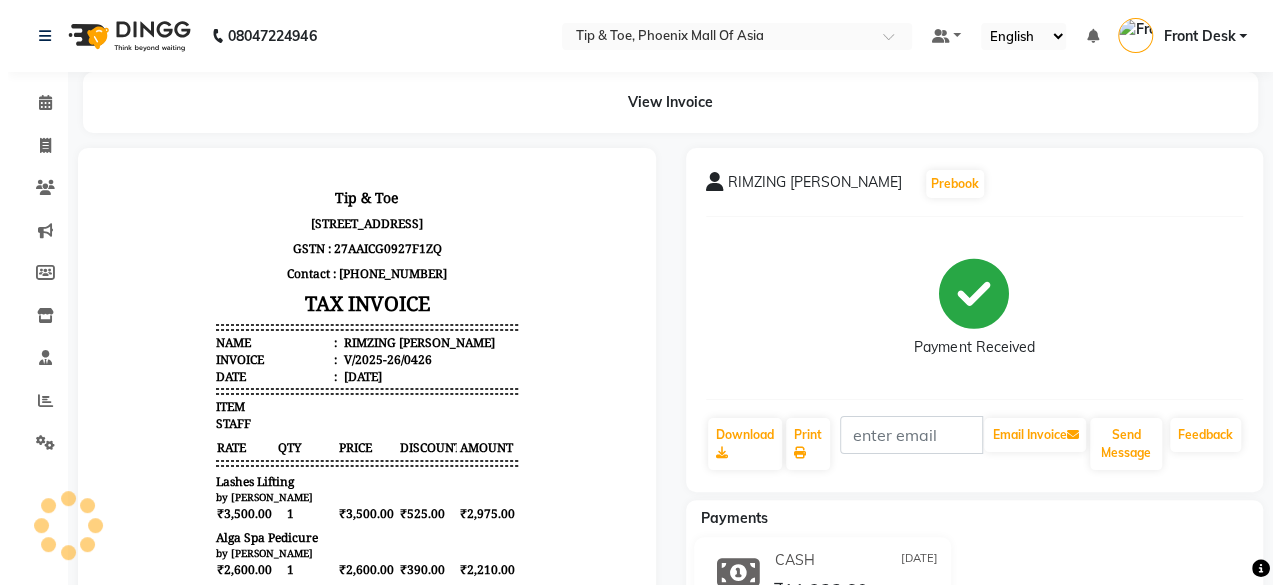 scroll, scrollTop: 0, scrollLeft: 0, axis: both 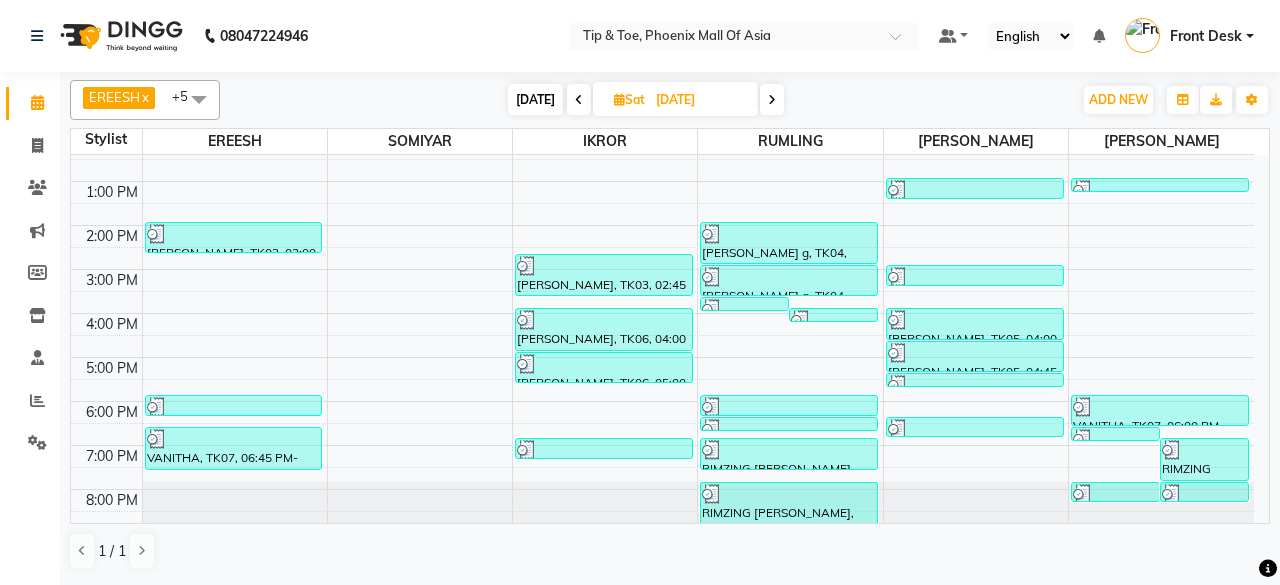 click at bounding box center (772, 100) 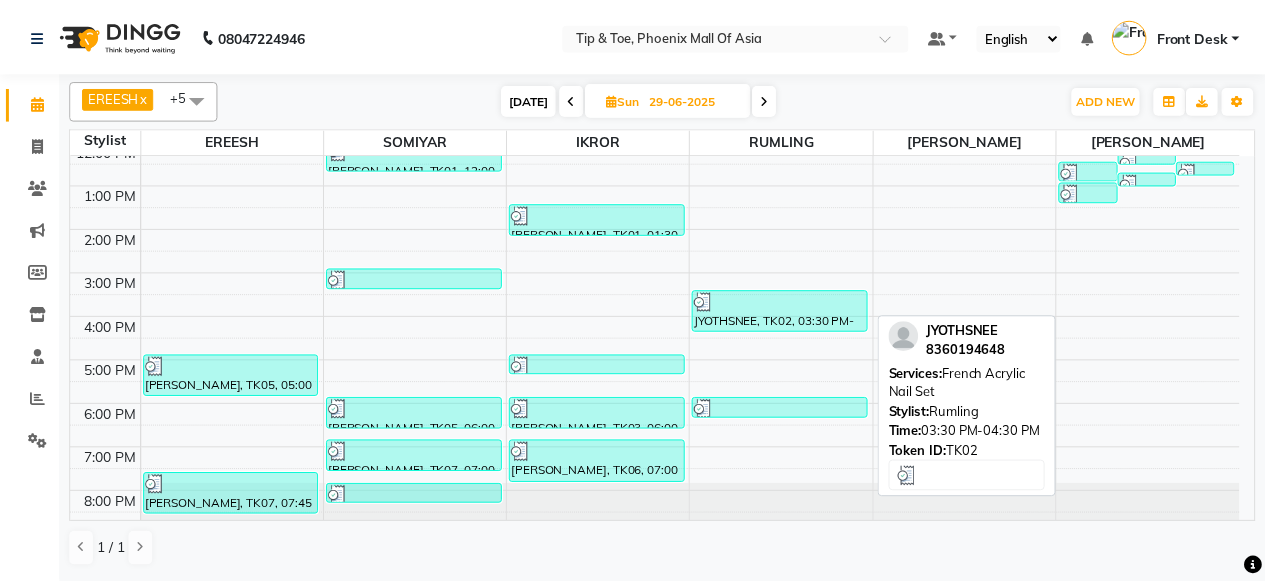 scroll, scrollTop: 190, scrollLeft: 0, axis: vertical 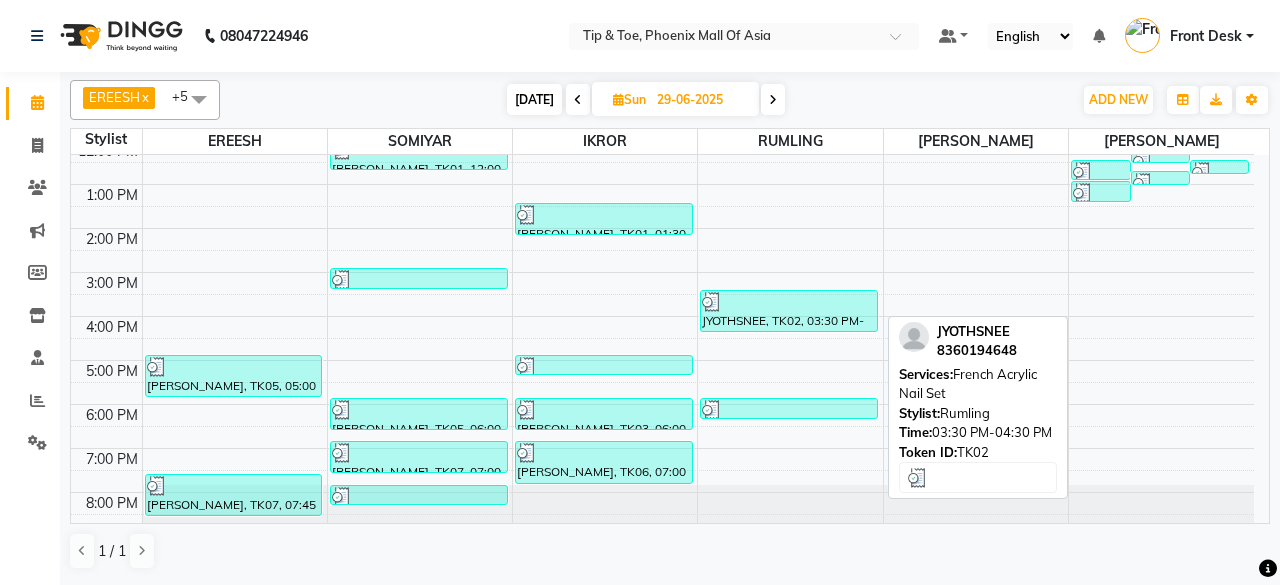 click at bounding box center (789, 302) 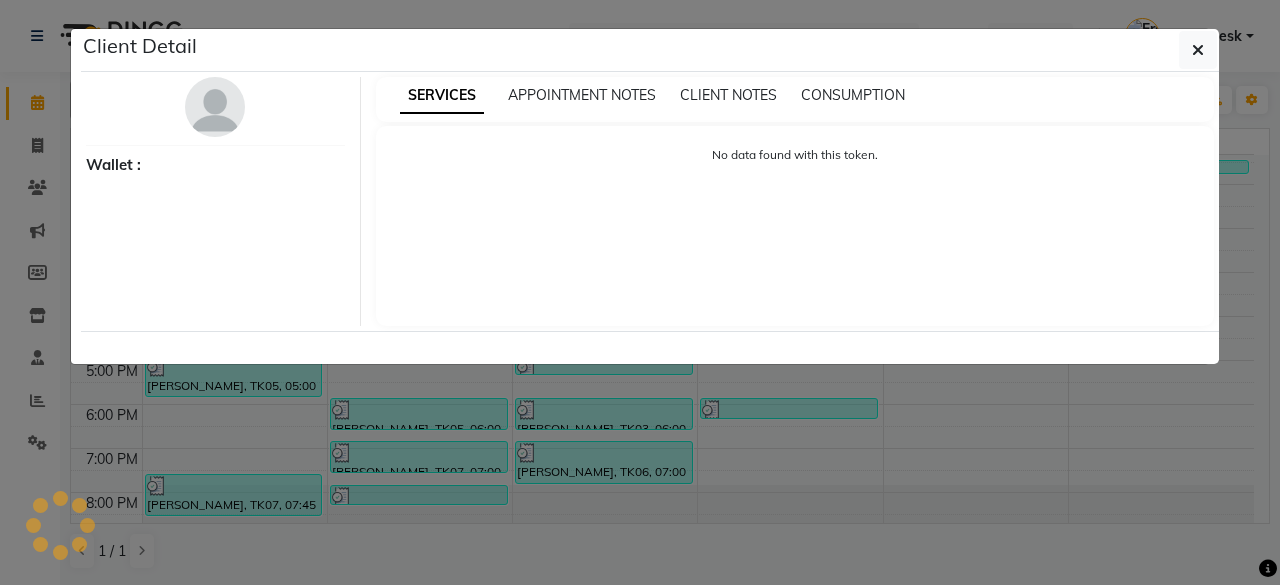 select on "3" 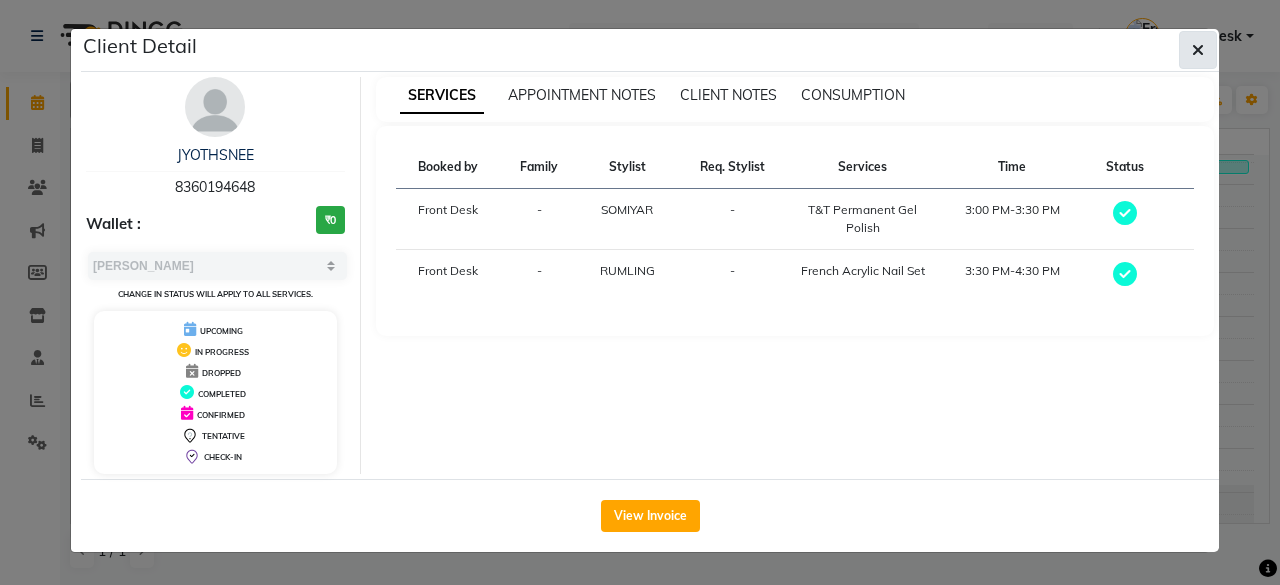 click 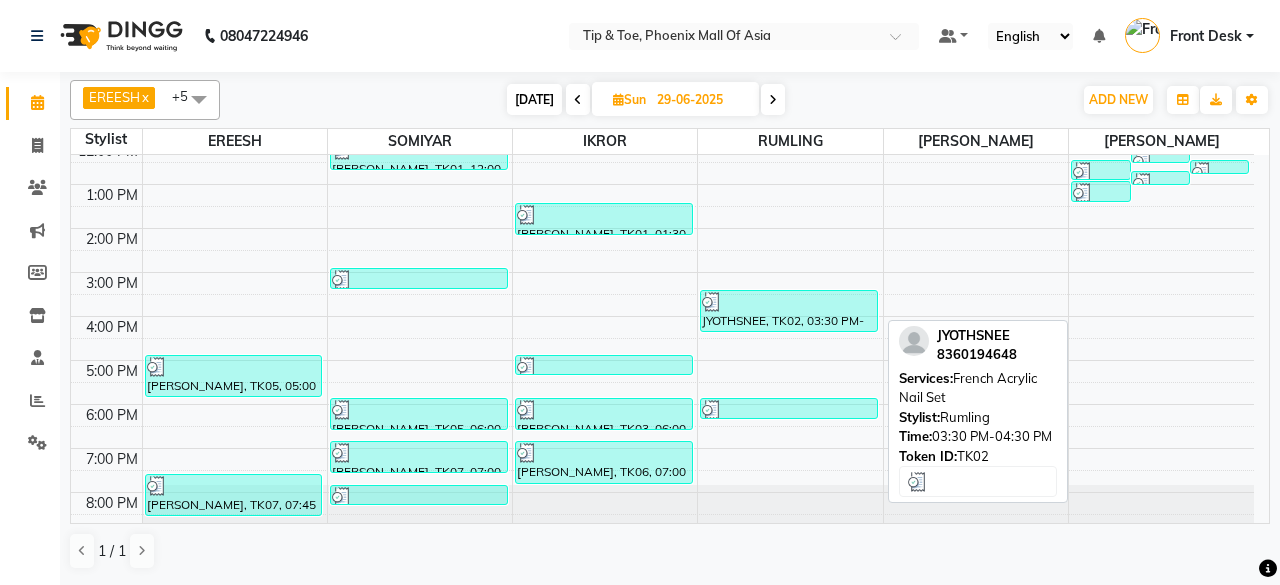 click on "JYOTHSNEE, TK02, 03:30 PM-04:30 PM, French Acrylic Nail Set" at bounding box center [789, 311] 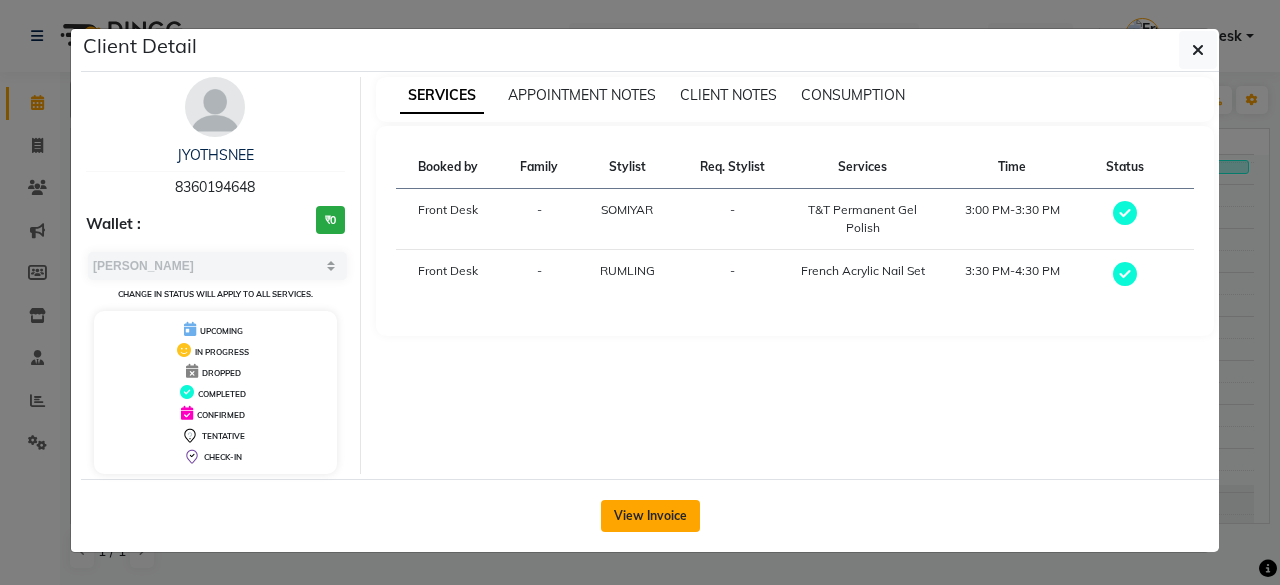click on "View Invoice" 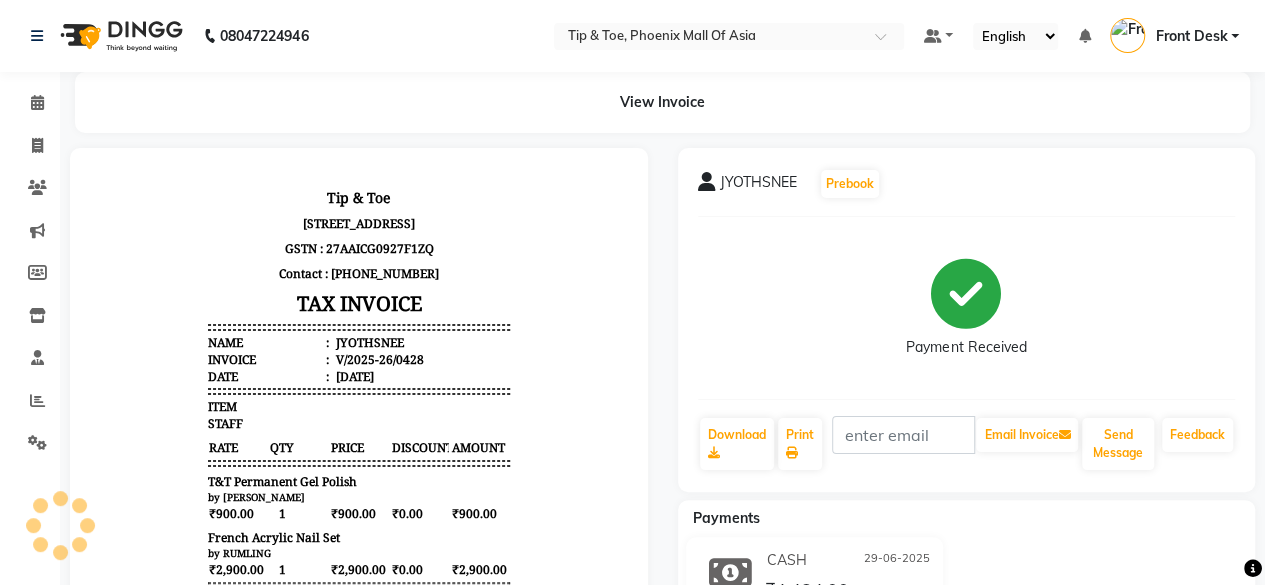 scroll, scrollTop: 0, scrollLeft: 0, axis: both 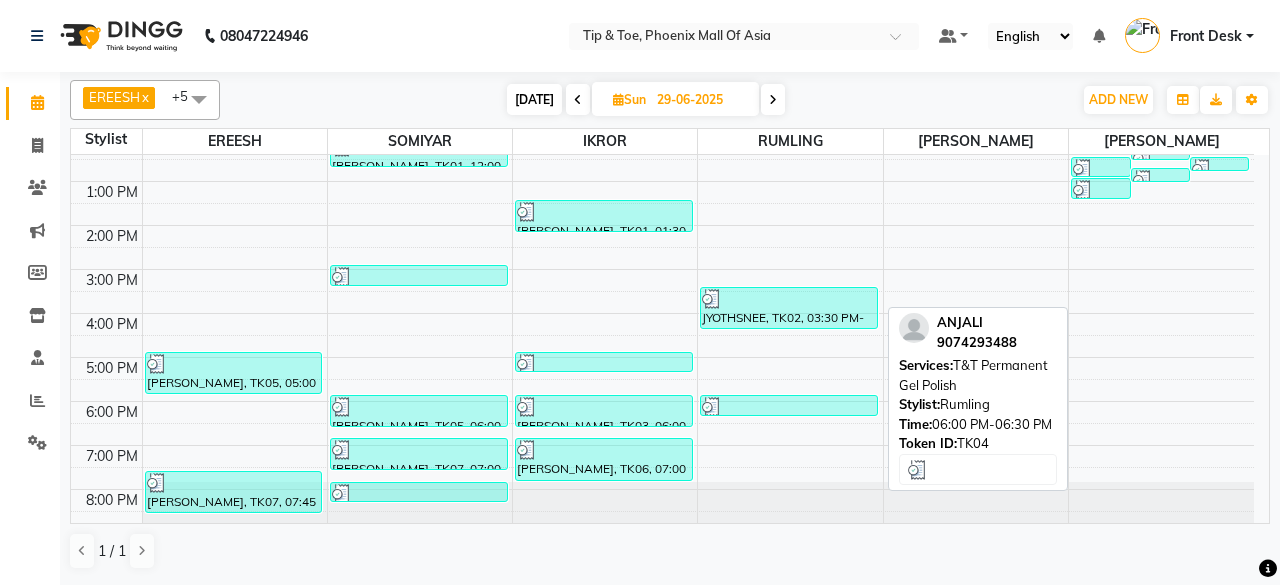 click at bounding box center [789, 407] 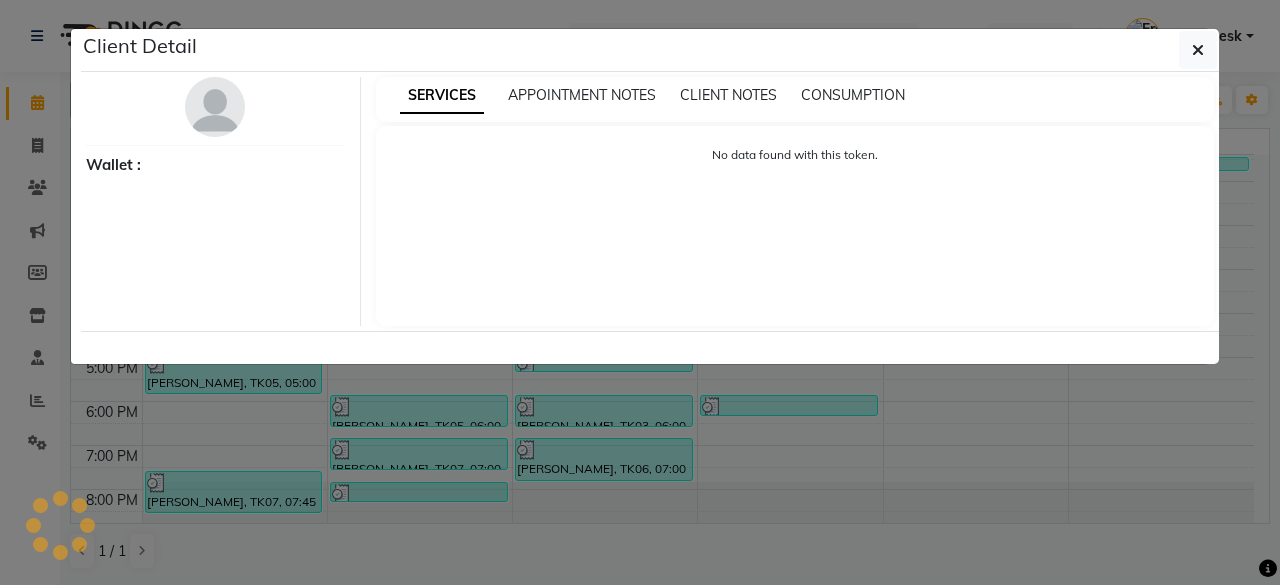 select on "3" 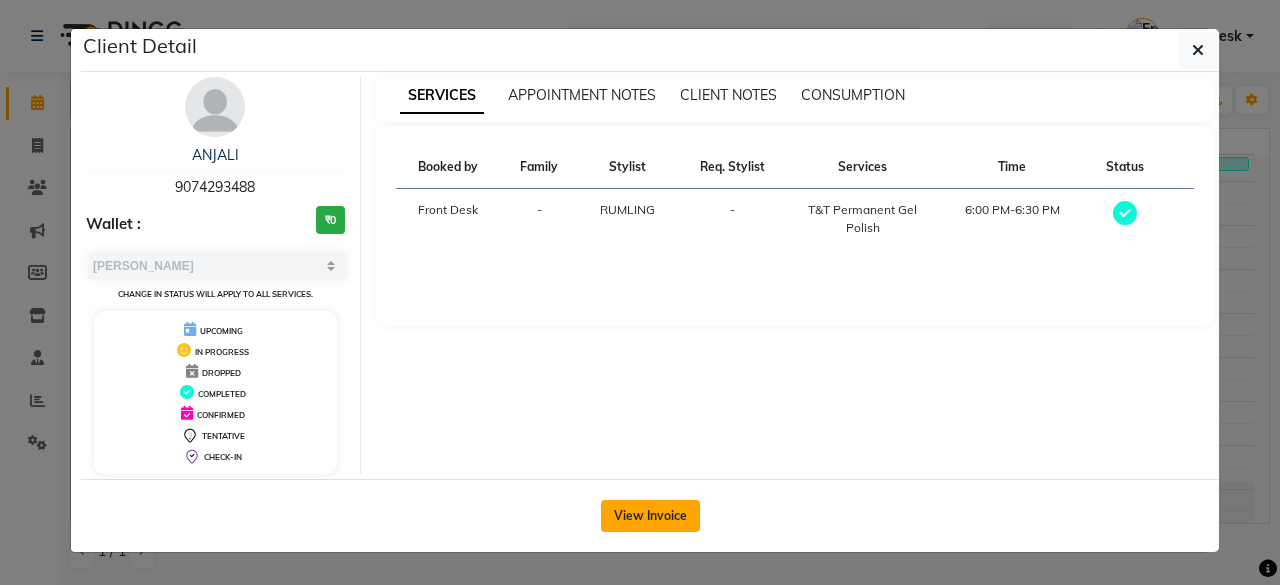 click on "View Invoice" 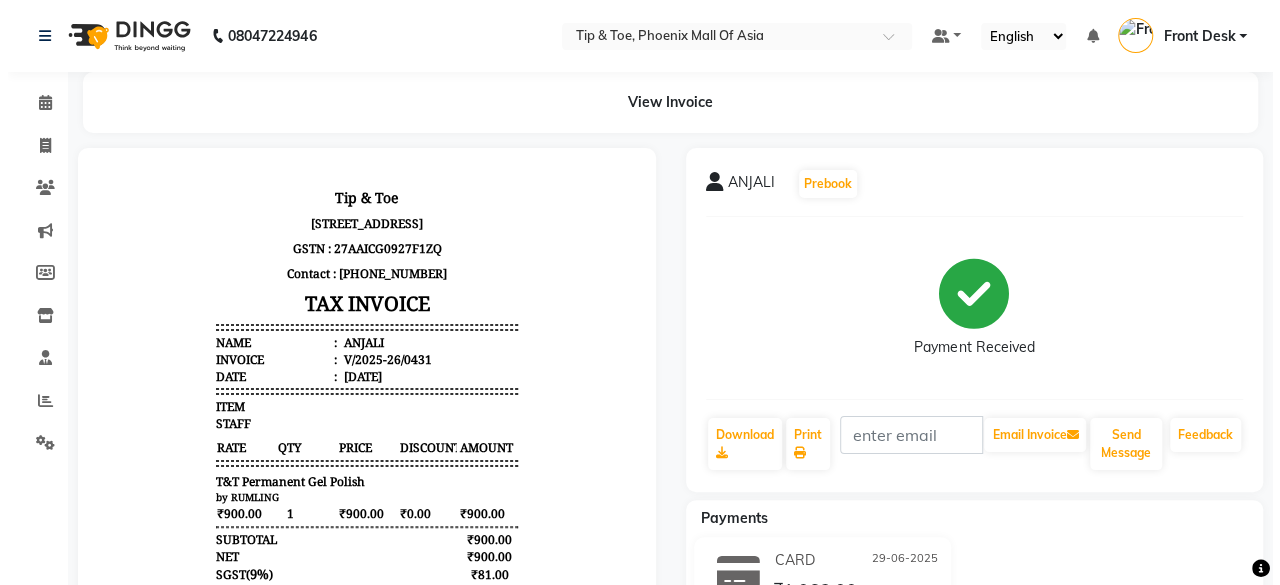 scroll, scrollTop: 0, scrollLeft: 0, axis: both 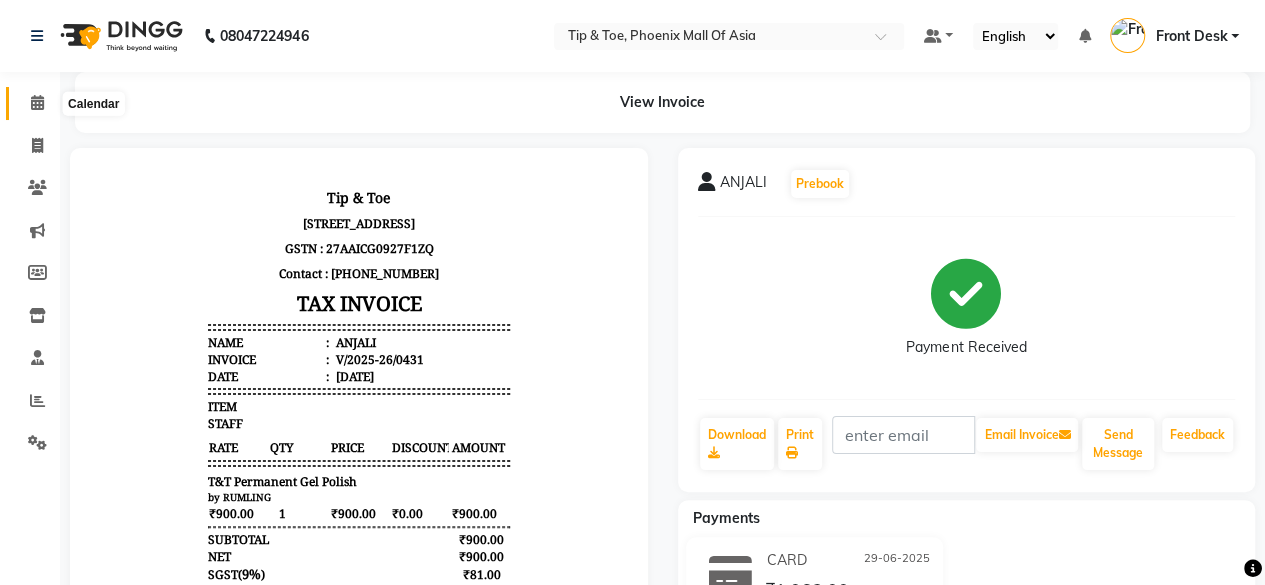 click 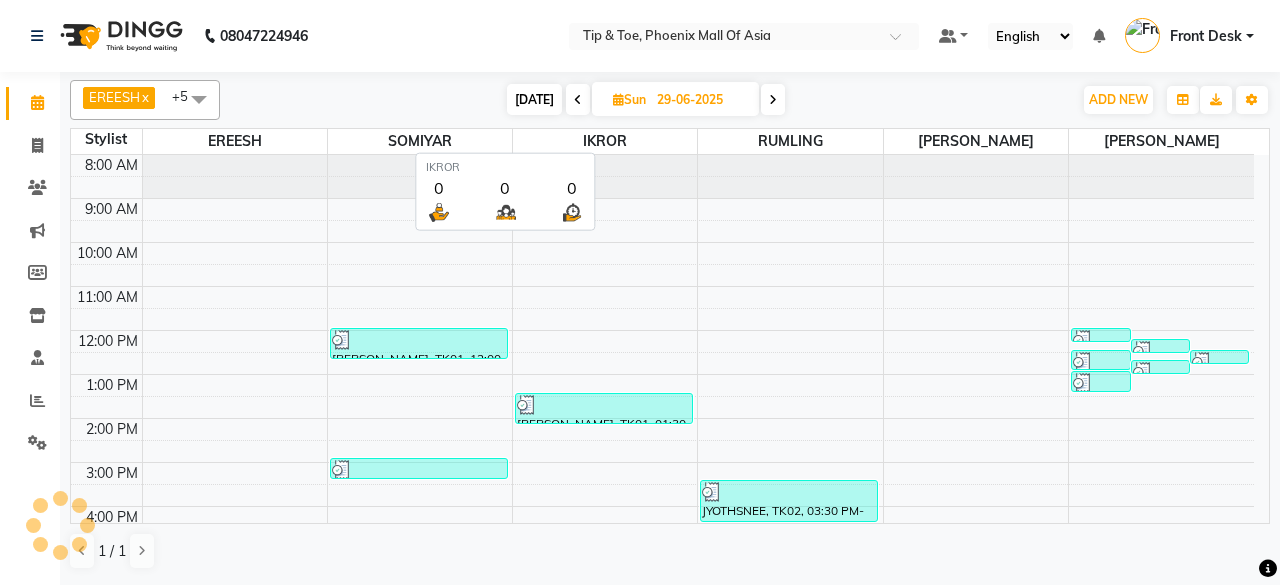 scroll, scrollTop: 0, scrollLeft: 0, axis: both 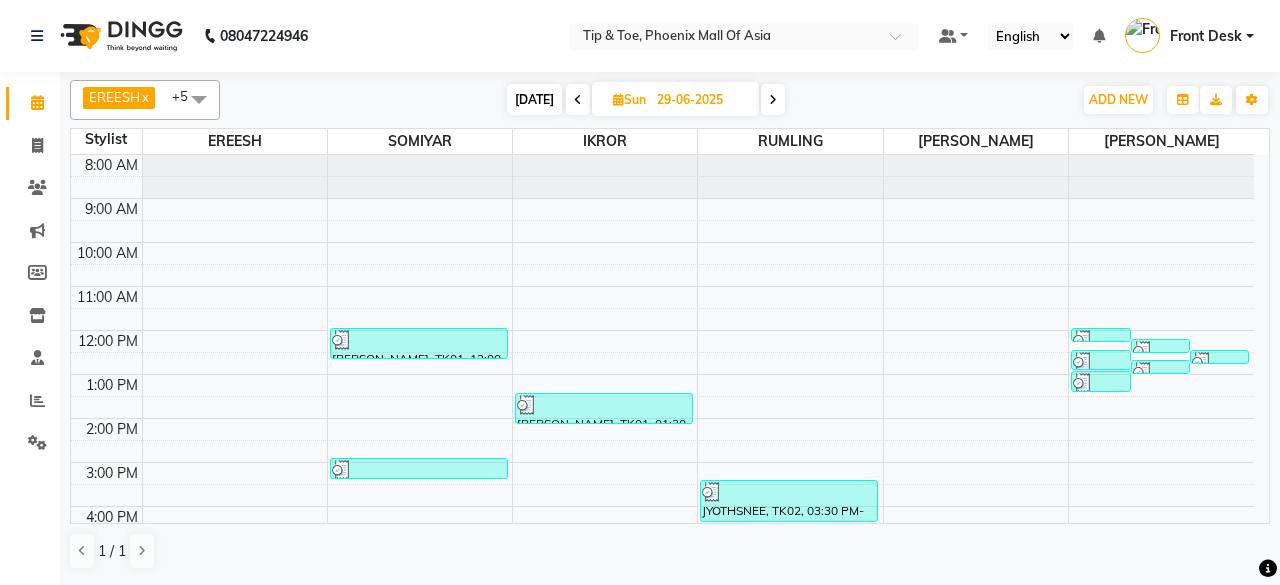 click at bounding box center (773, 100) 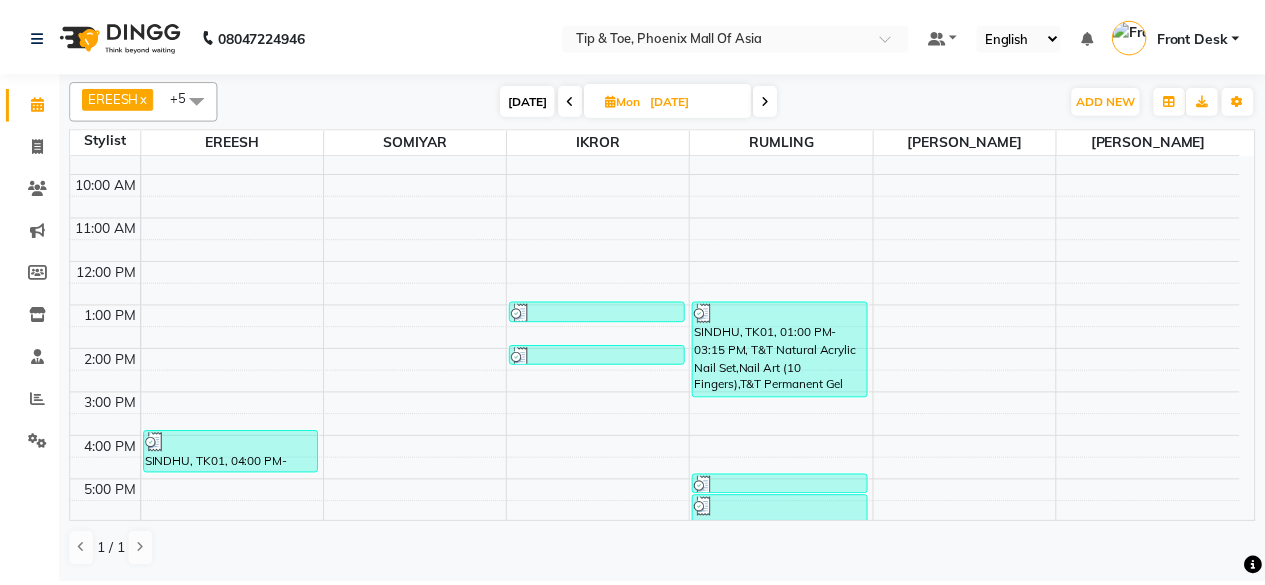 scroll, scrollTop: 120, scrollLeft: 0, axis: vertical 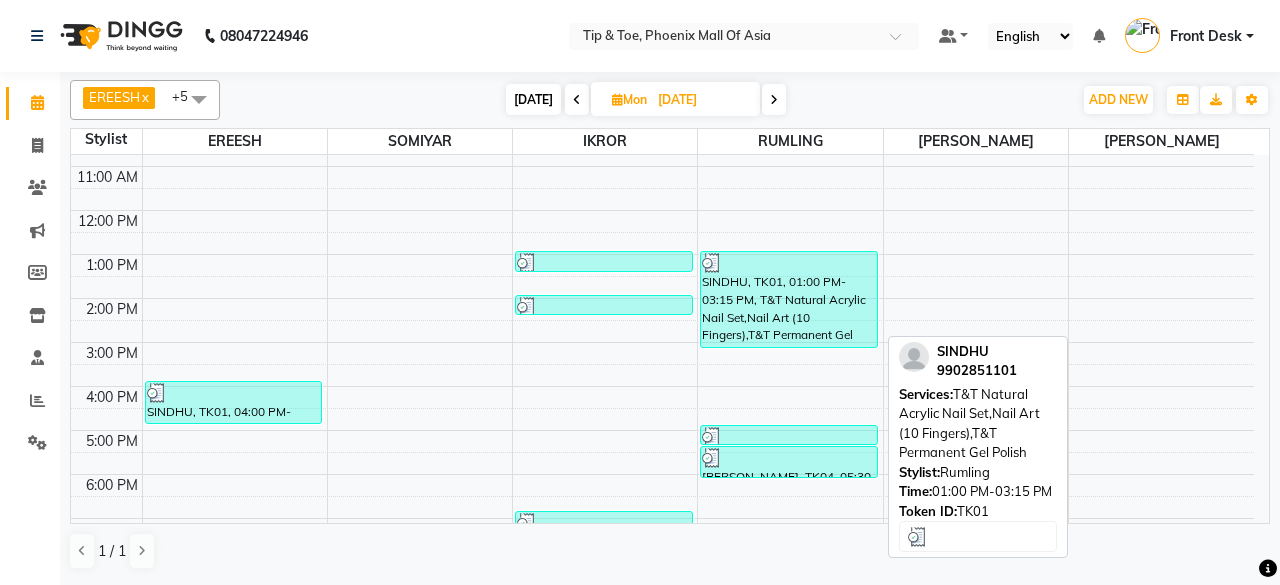 click at bounding box center (789, 263) 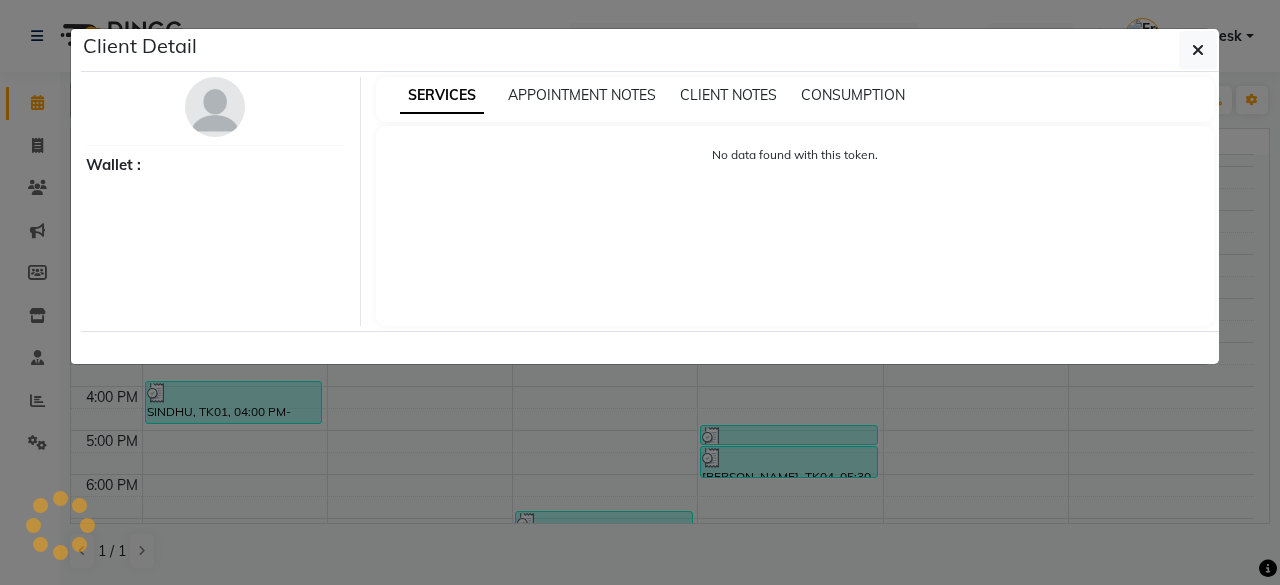 select on "3" 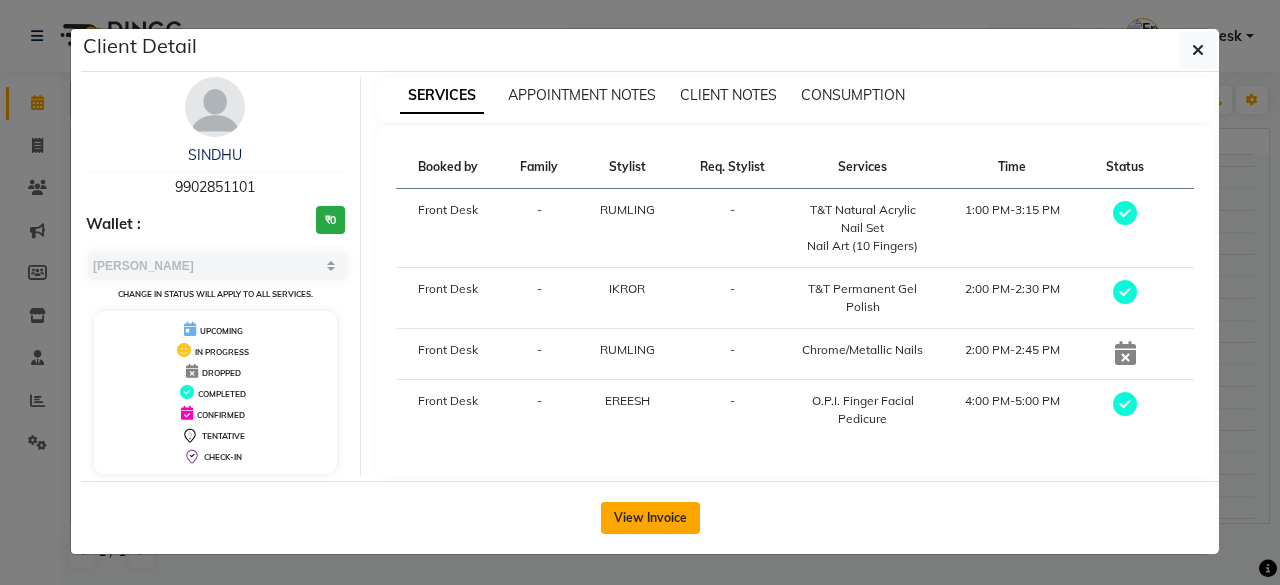 click on "View Invoice" 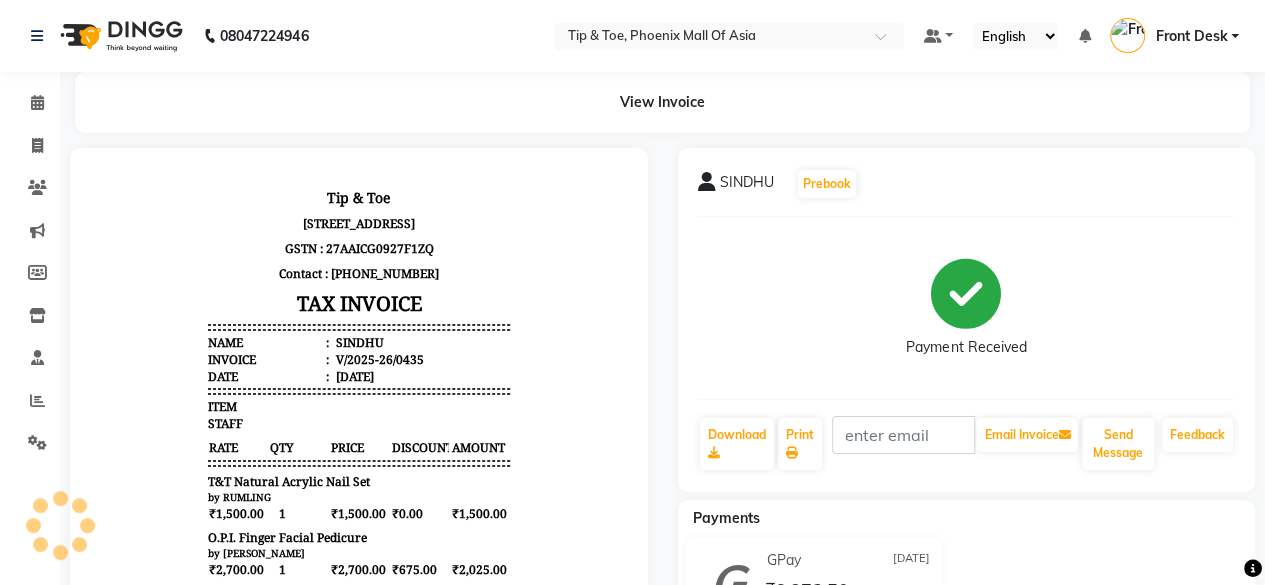scroll, scrollTop: 0, scrollLeft: 0, axis: both 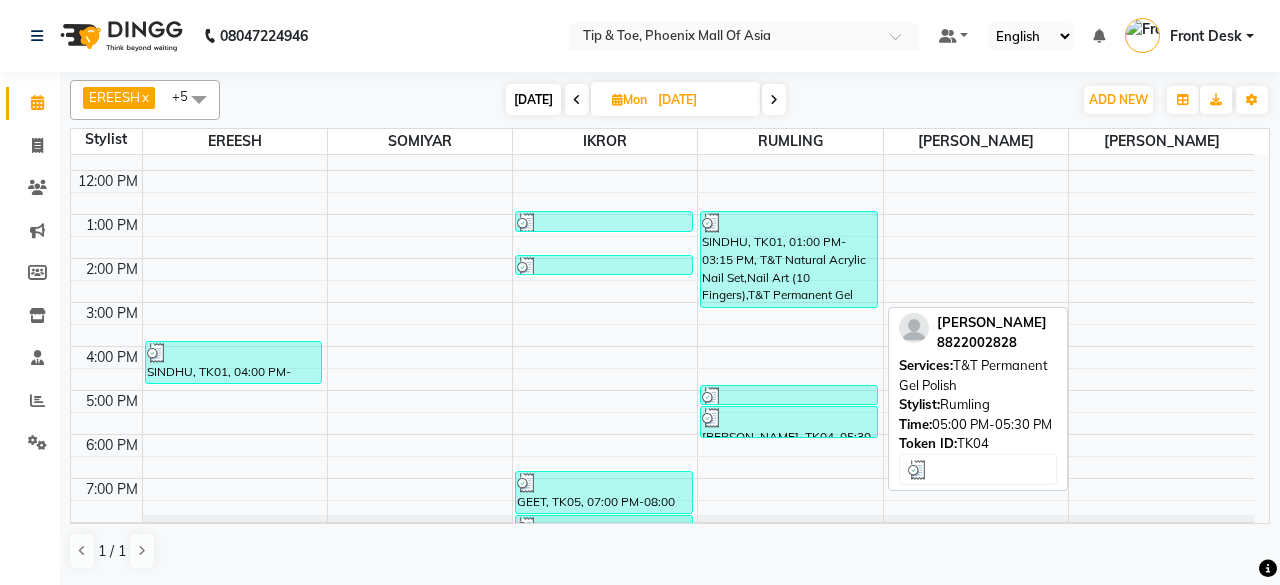 click at bounding box center (789, 397) 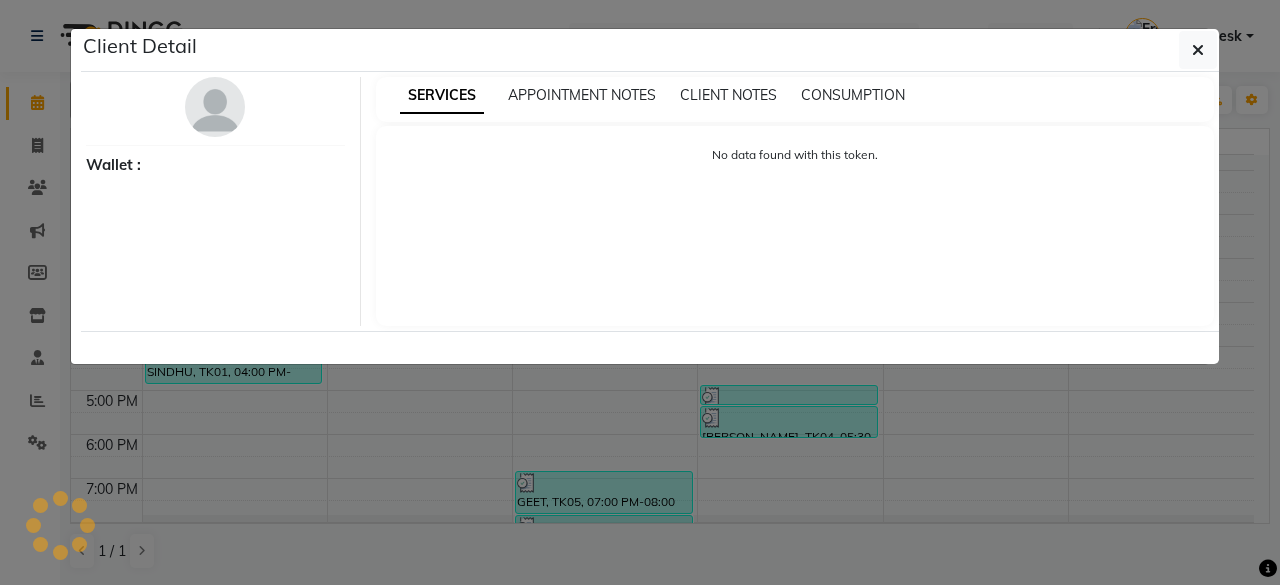 select on "3" 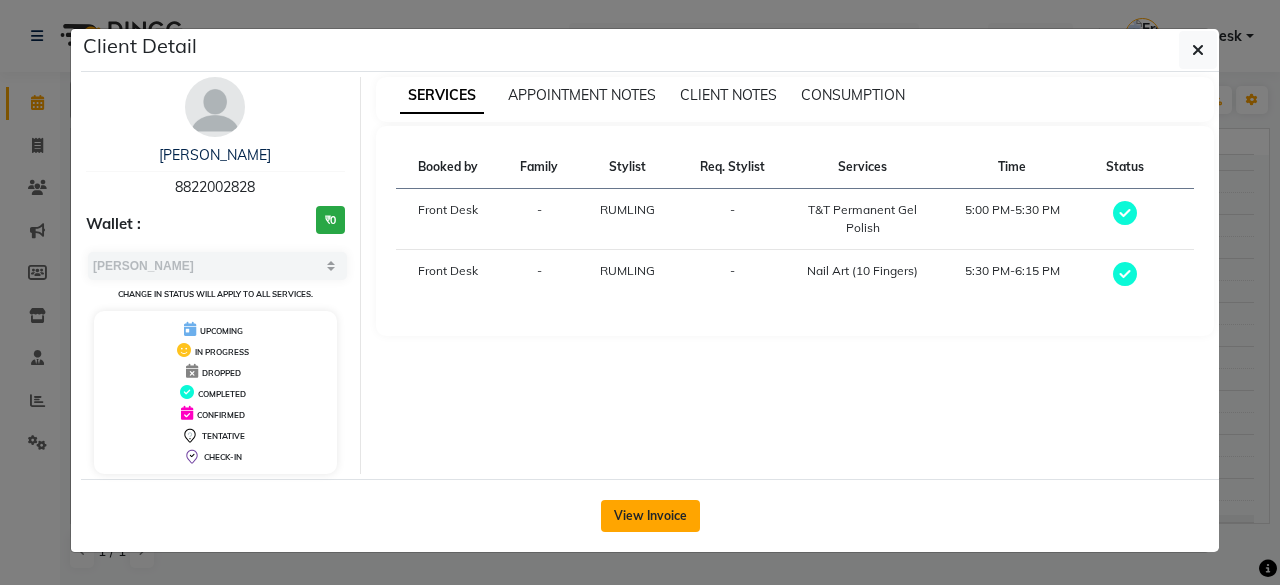 click on "View Invoice" 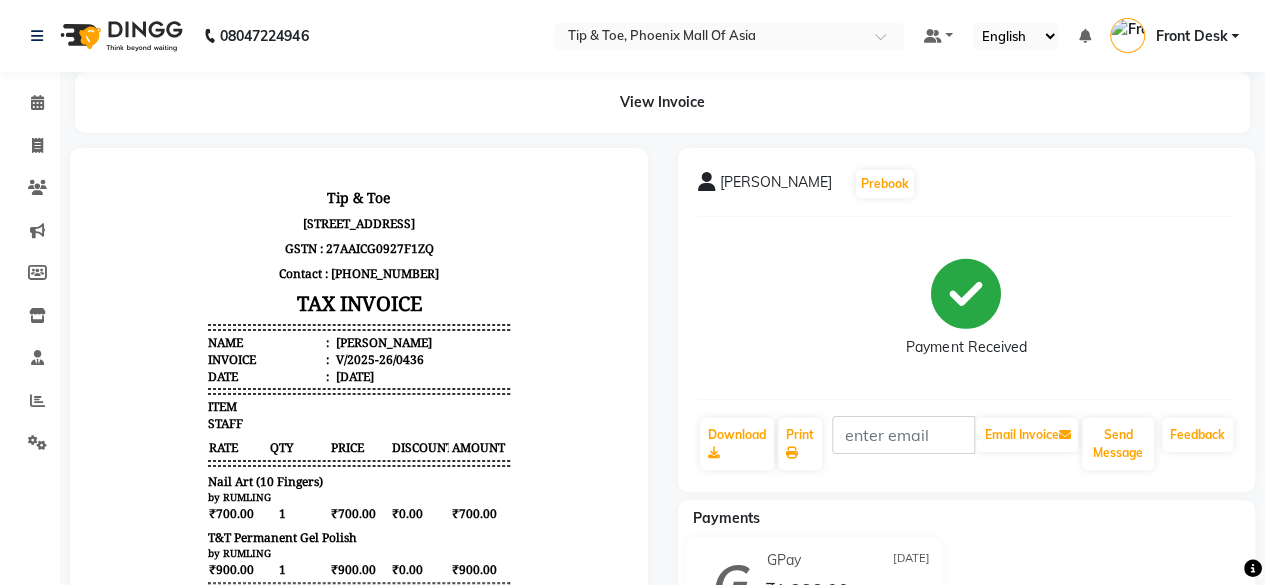 scroll, scrollTop: 0, scrollLeft: 0, axis: both 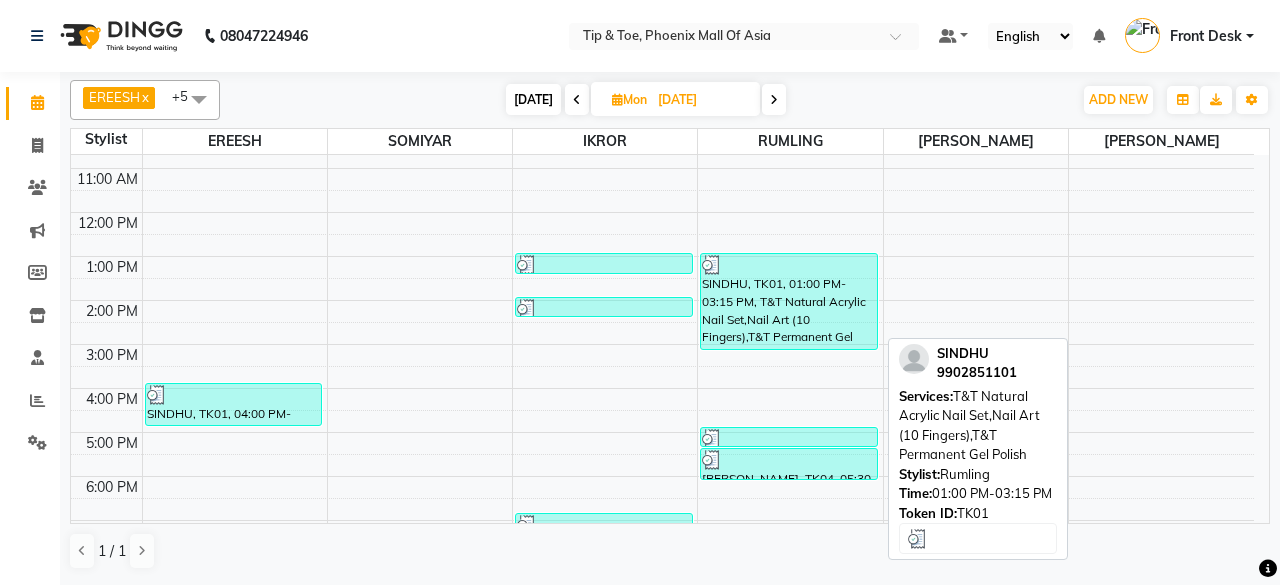 click on "SINDHU, TK01, 01:00 PM-03:15 PM, T&T Natural Acrylic Nail Set,Nail Art (10 Fingers),T&T Permanent Gel Polish" at bounding box center (789, 301) 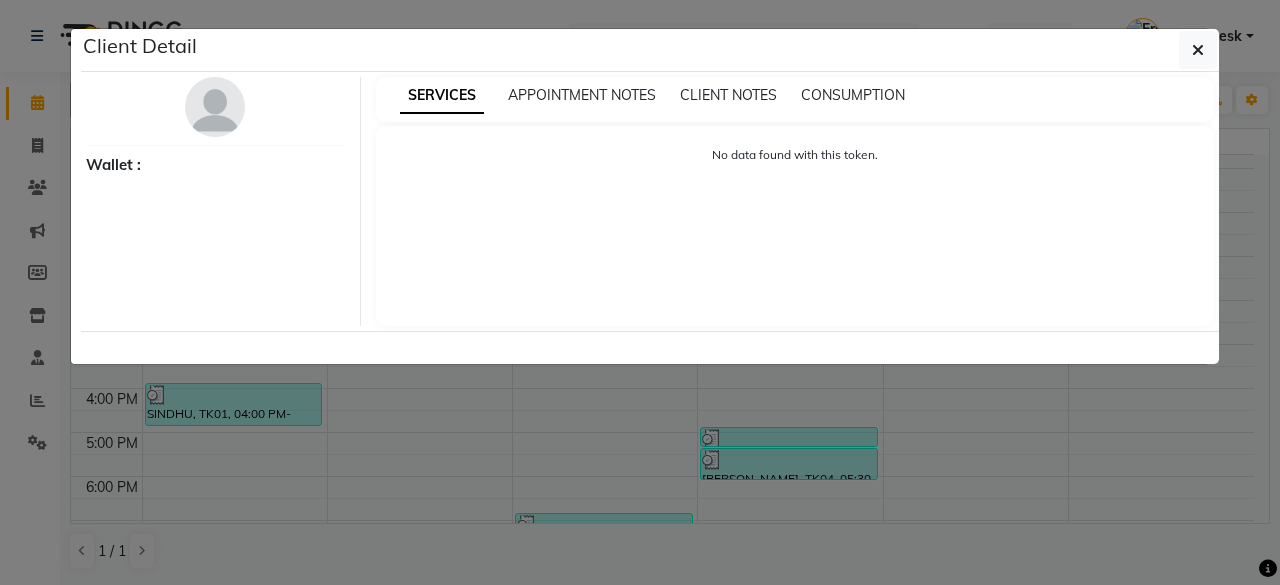 select on "3" 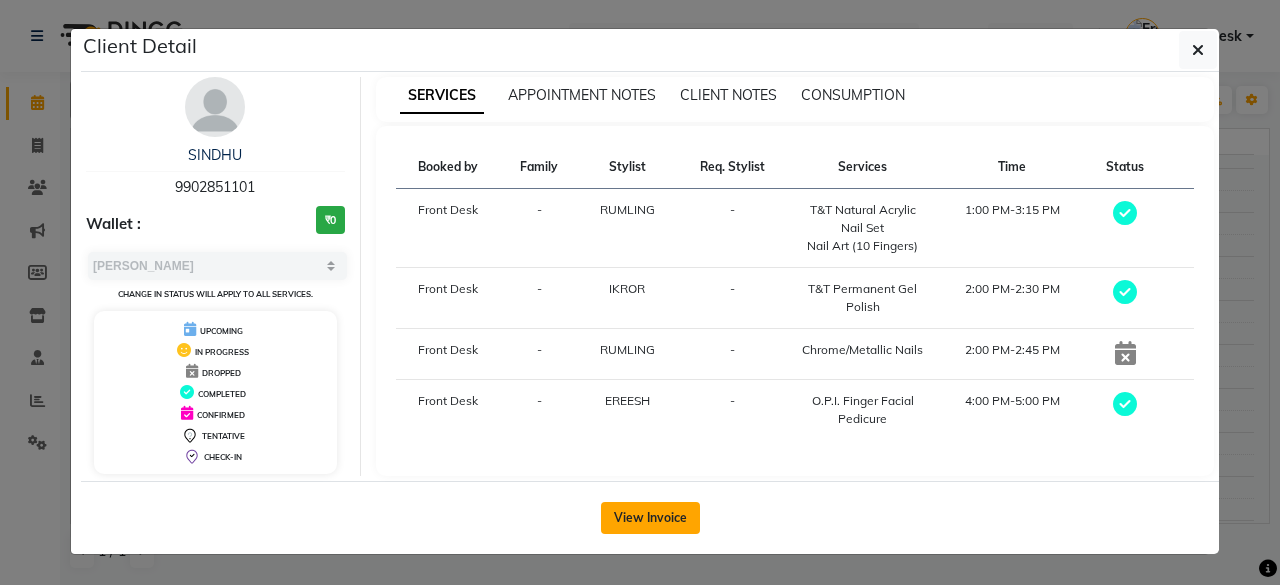 click on "View Invoice" 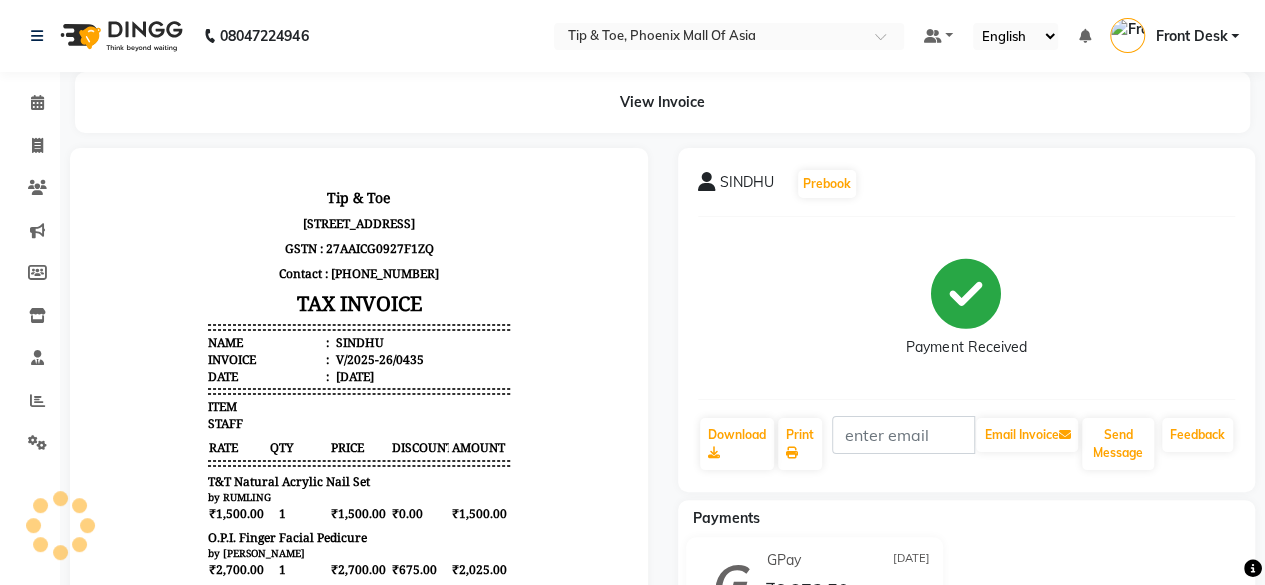 scroll, scrollTop: 0, scrollLeft: 0, axis: both 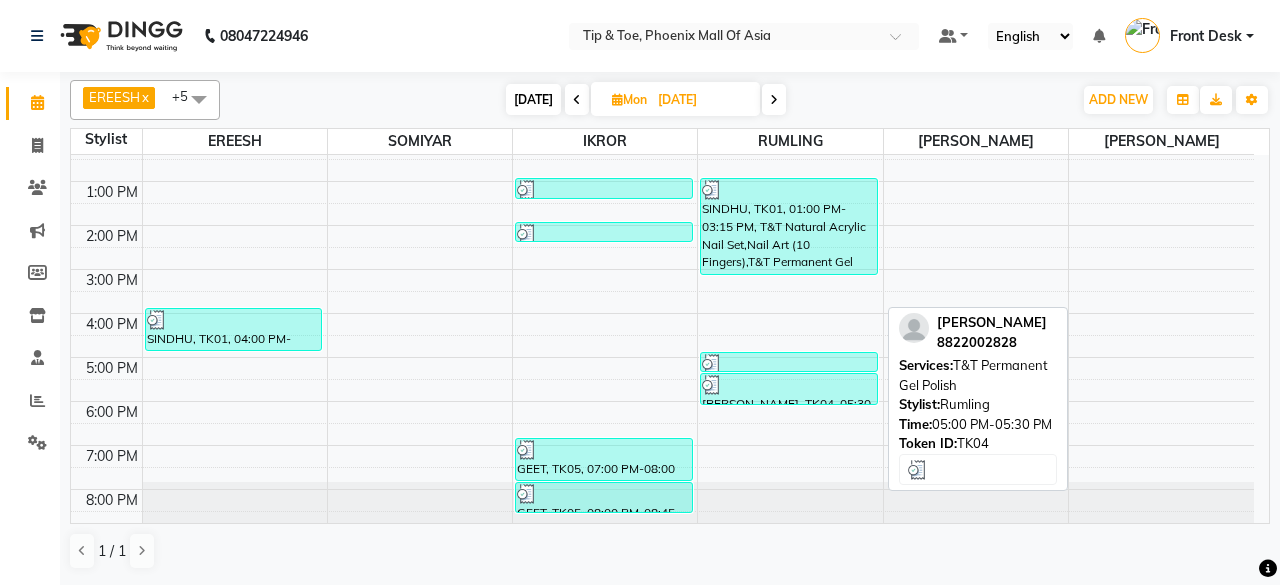 click on "[PERSON_NAME], TK04, 05:00 PM-05:30 PM, T&T Permanent Gel Polish" at bounding box center (789, 362) 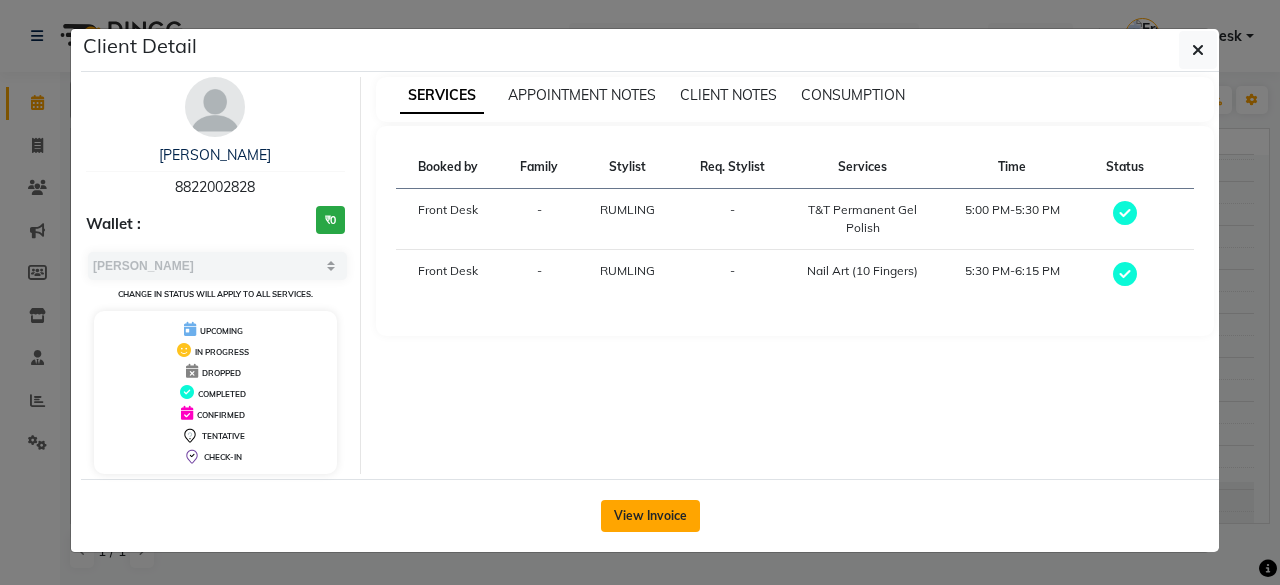 click on "View Invoice" 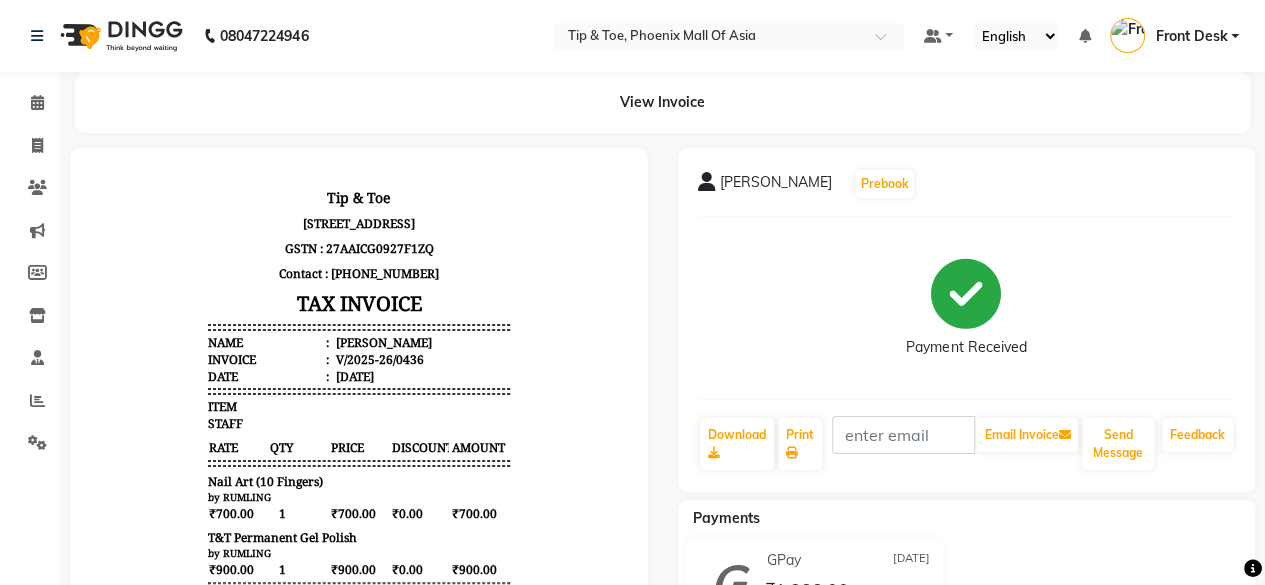 scroll, scrollTop: 86, scrollLeft: 0, axis: vertical 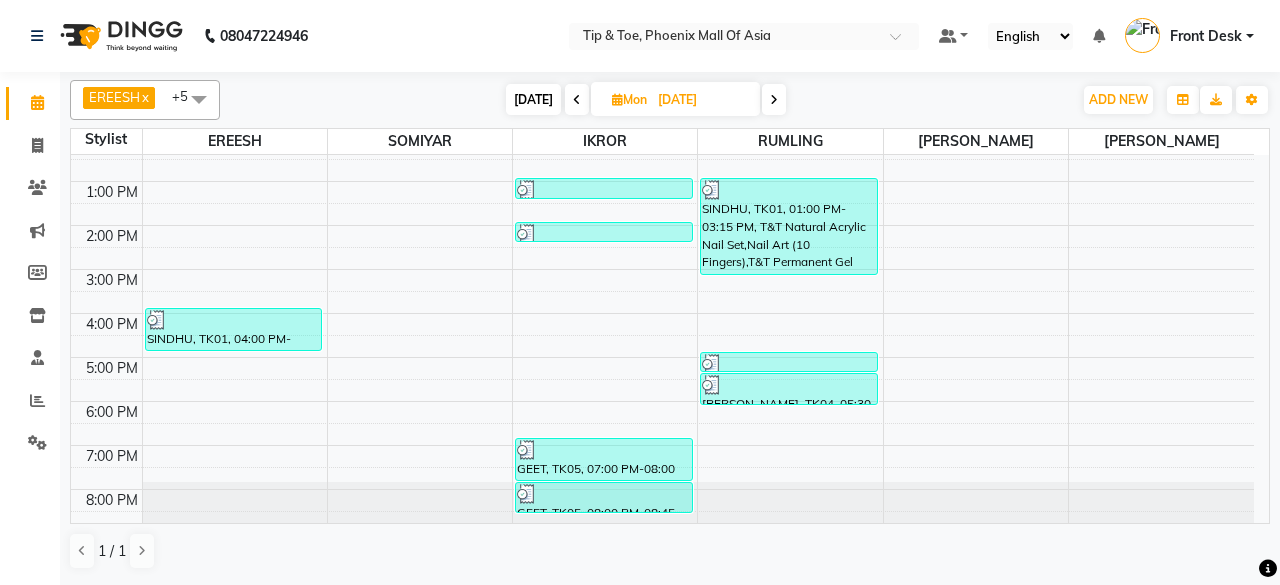 click on "[DATE]" at bounding box center (533, 99) 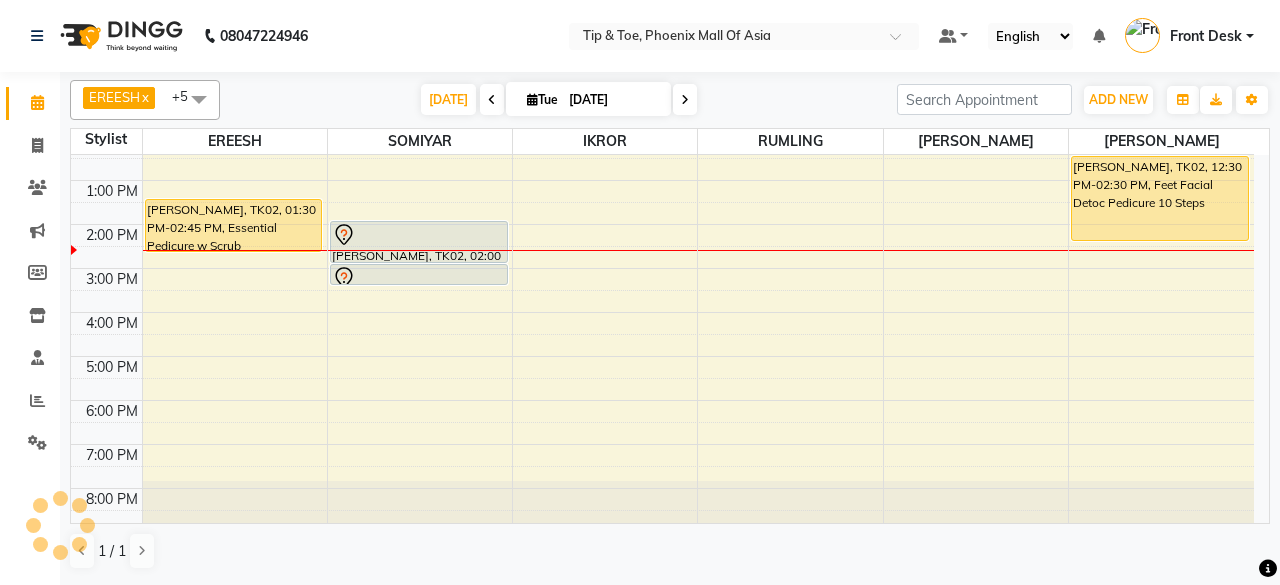 click on "[DATE]" at bounding box center [613, 100] 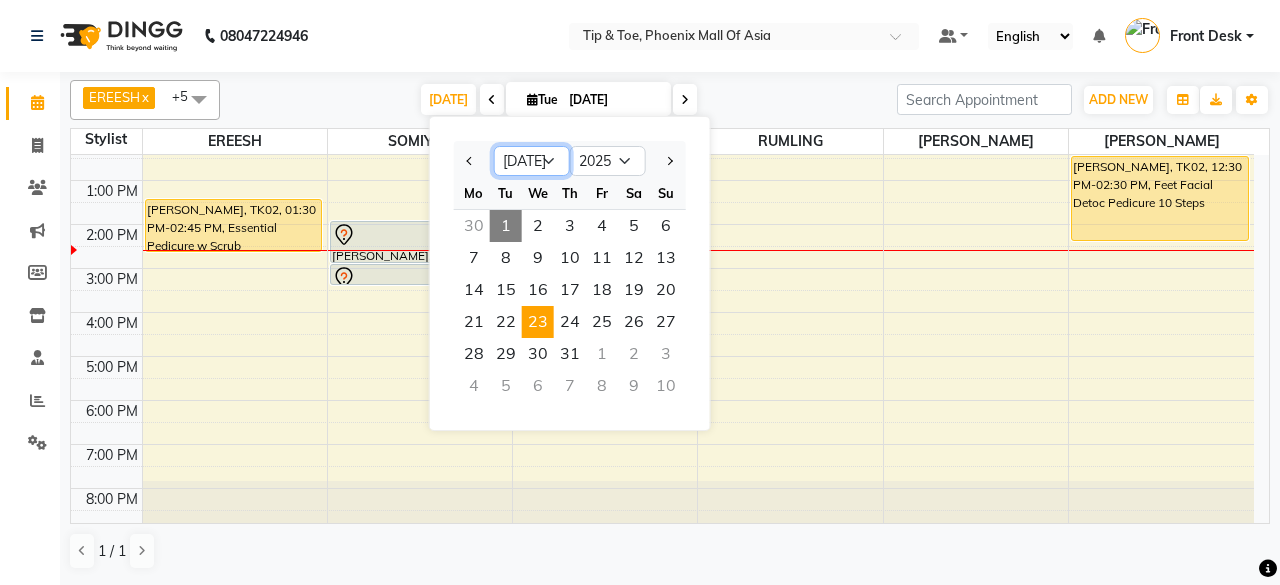 drag, startPoint x: 552, startPoint y: 159, endPoint x: 542, endPoint y: 310, distance: 151.33076 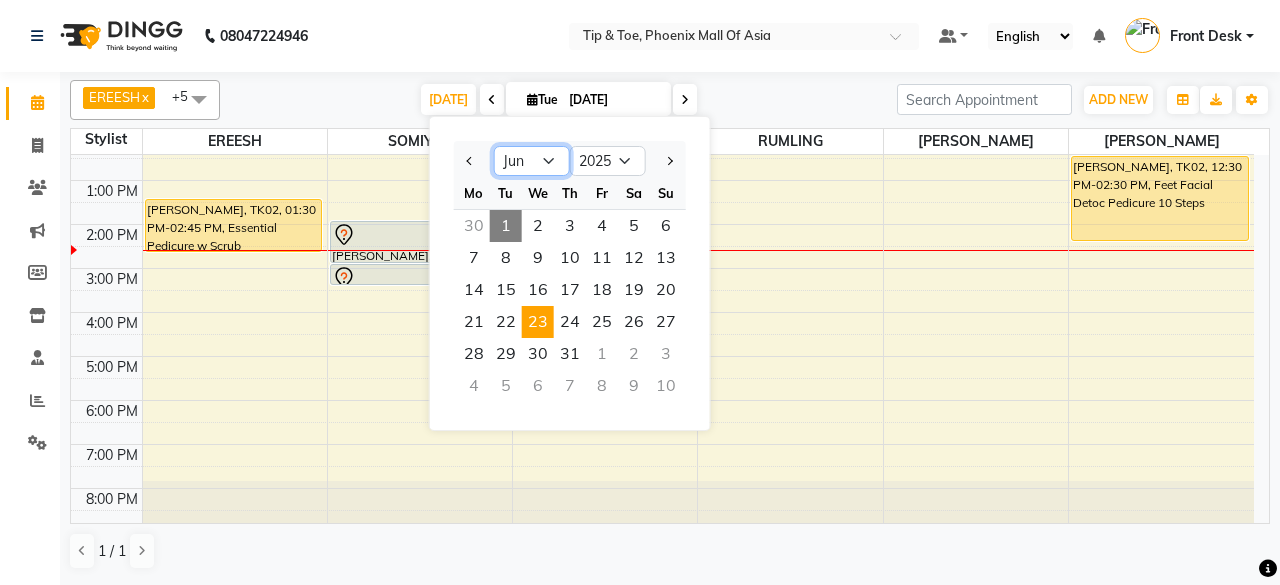click on "Jan Feb Mar Apr May Jun [DATE] Aug Sep Oct Nov Dec" at bounding box center (532, 161) 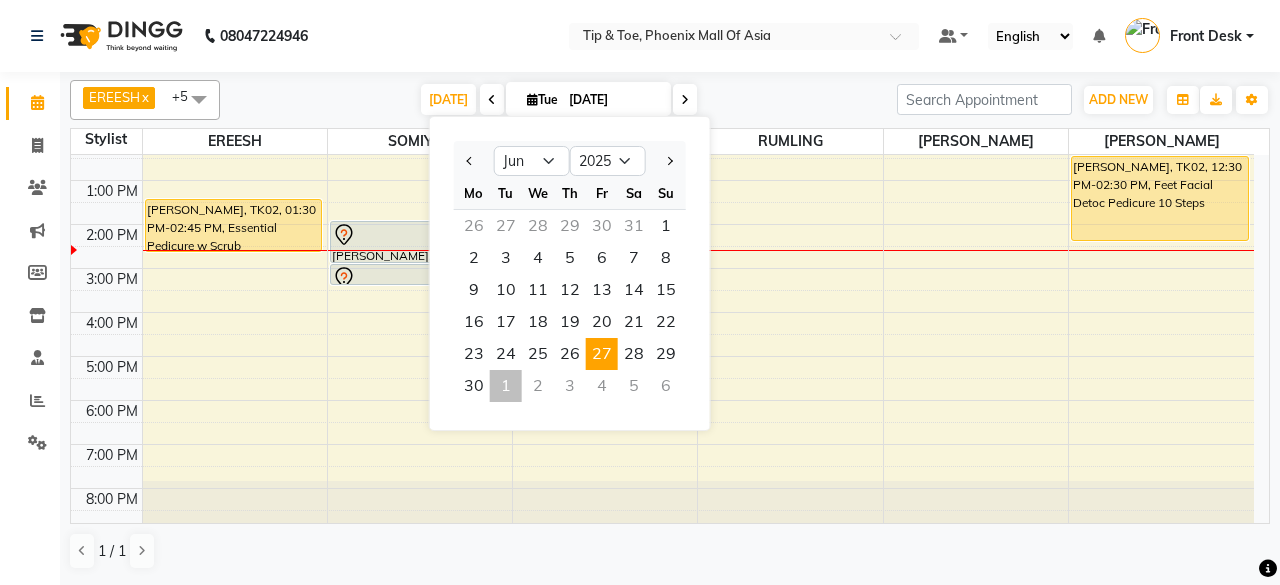 click on "27" at bounding box center [602, 354] 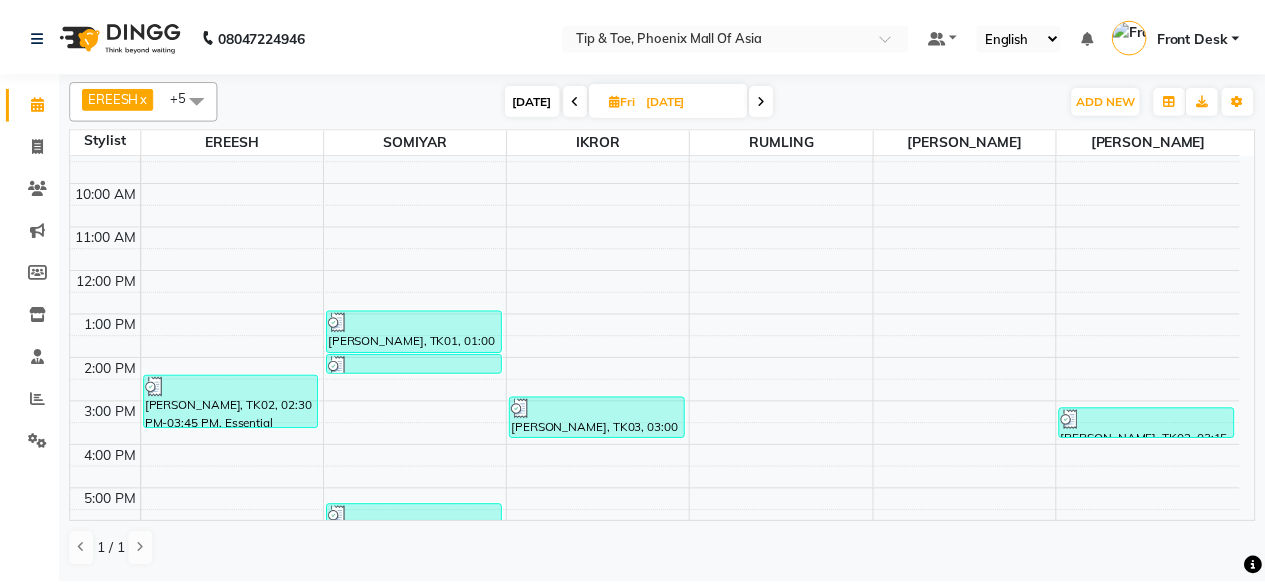 scroll, scrollTop: 193, scrollLeft: 0, axis: vertical 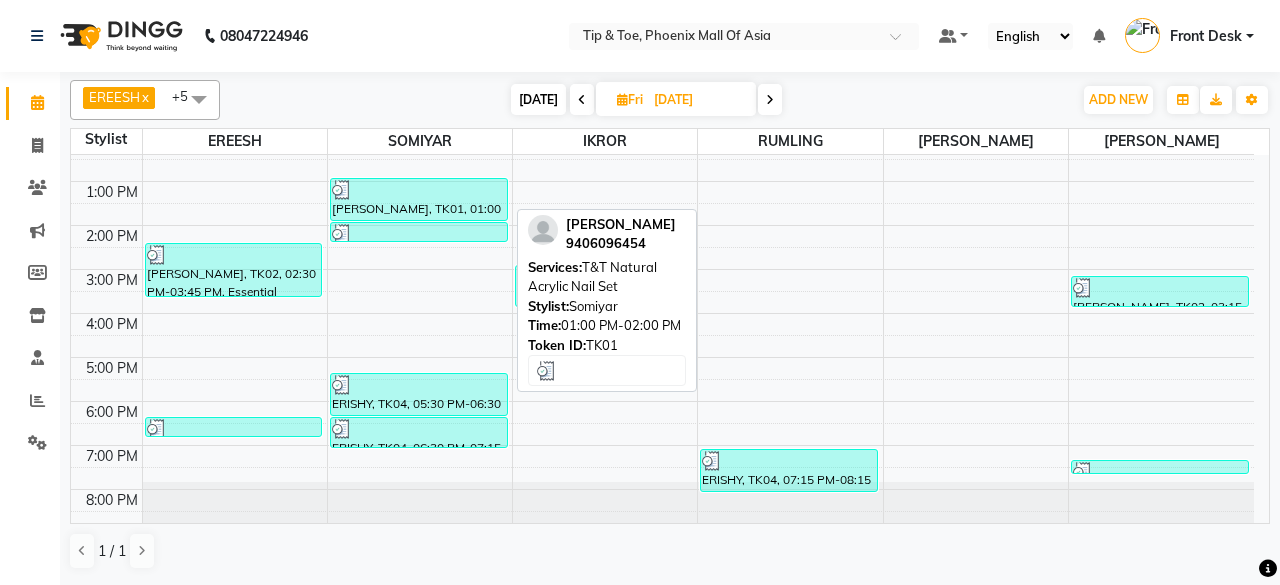 click at bounding box center [419, 190] 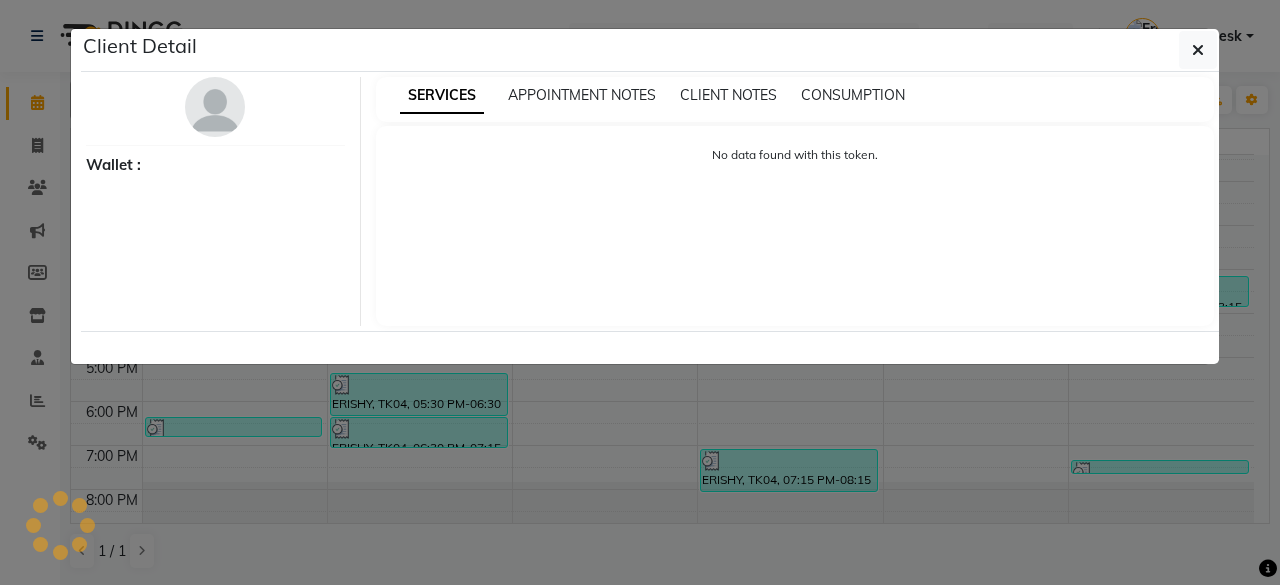 select on "3" 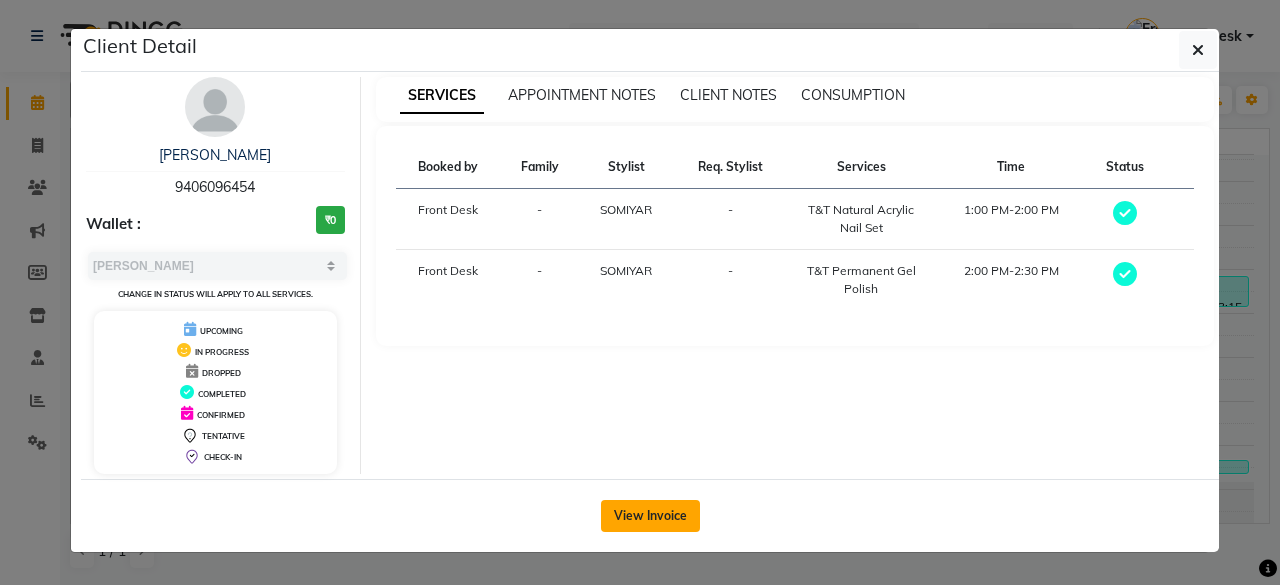 click on "View Invoice" 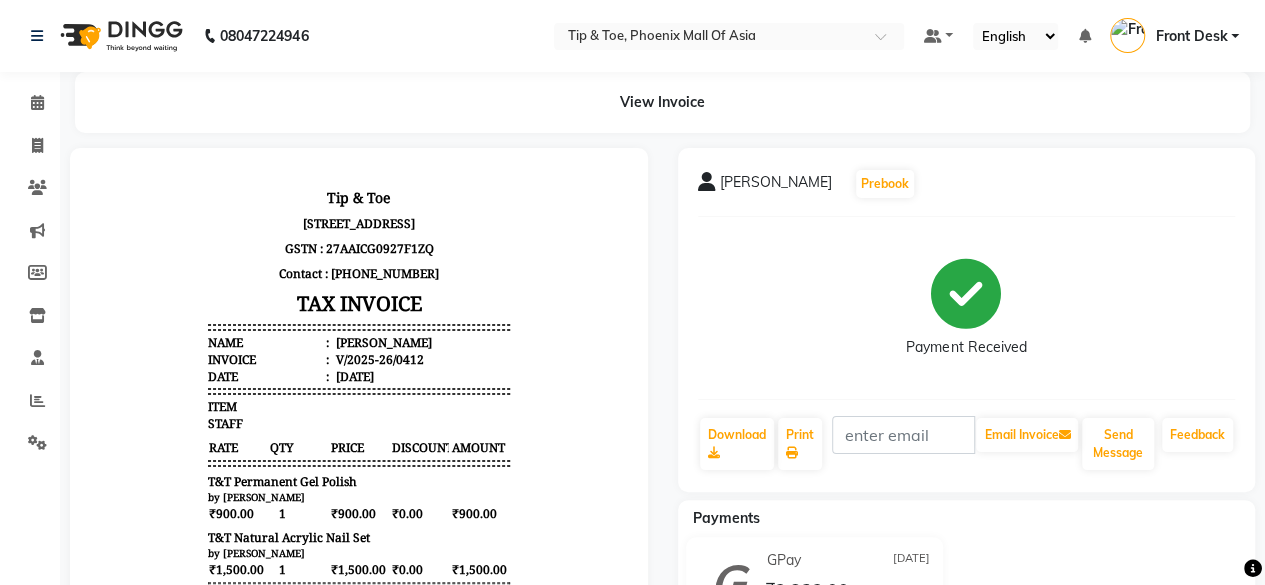 scroll, scrollTop: 130, scrollLeft: 0, axis: vertical 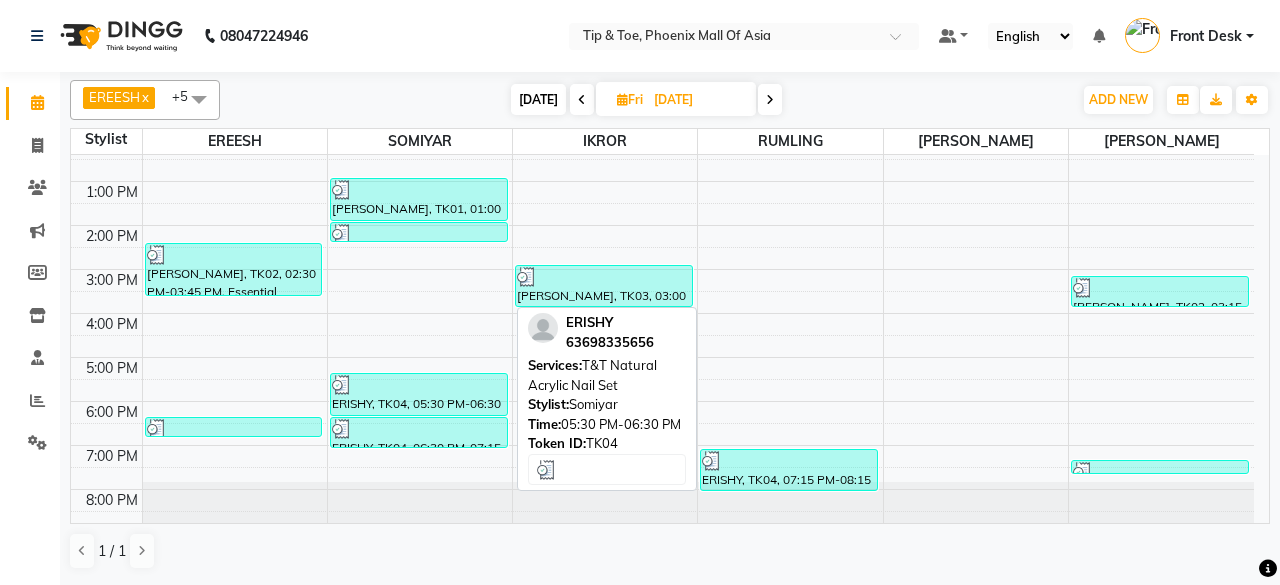 click on "ERISHY, TK04, 05:30 PM-06:30 PM, T&T Natural Acrylic Nail Set" at bounding box center [419, 394] 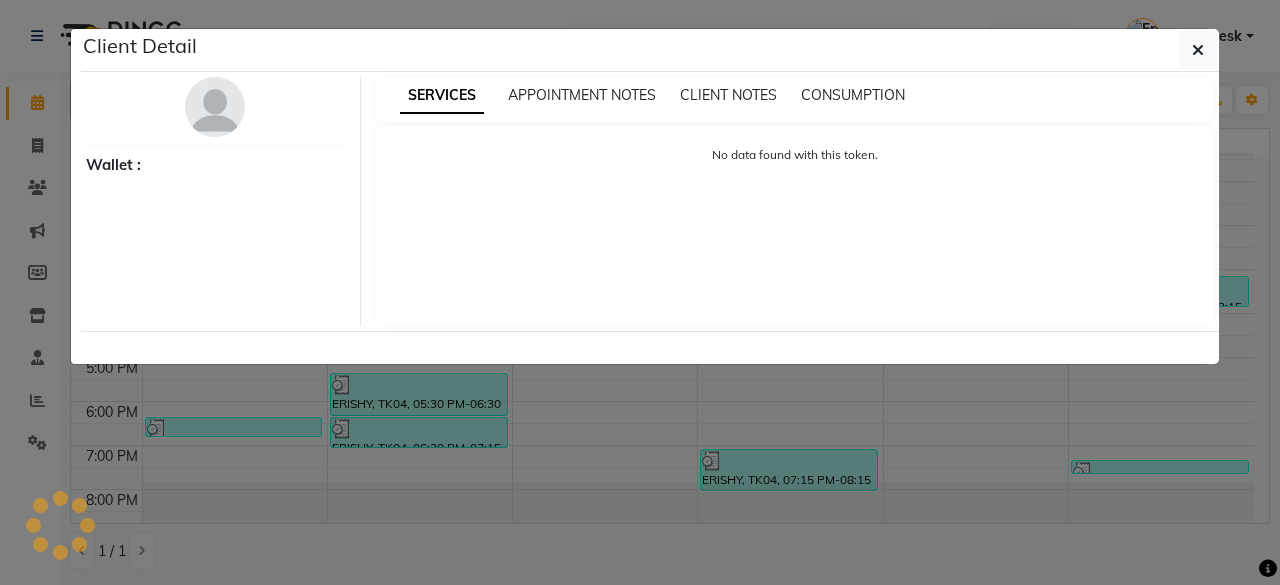 select on "3" 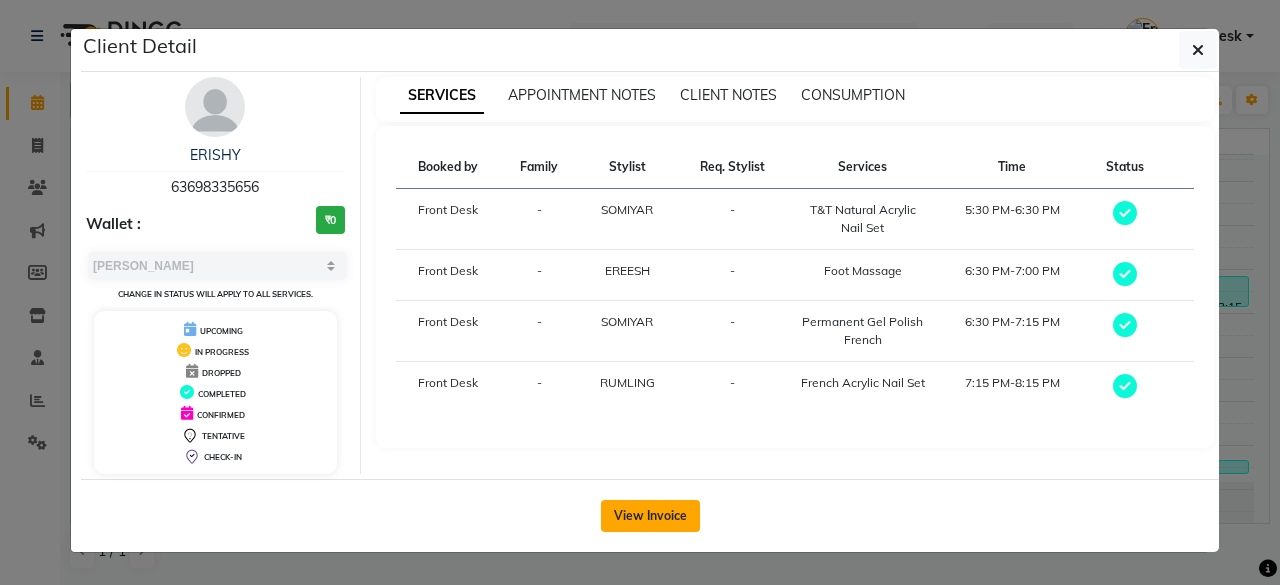 click on "View Invoice" 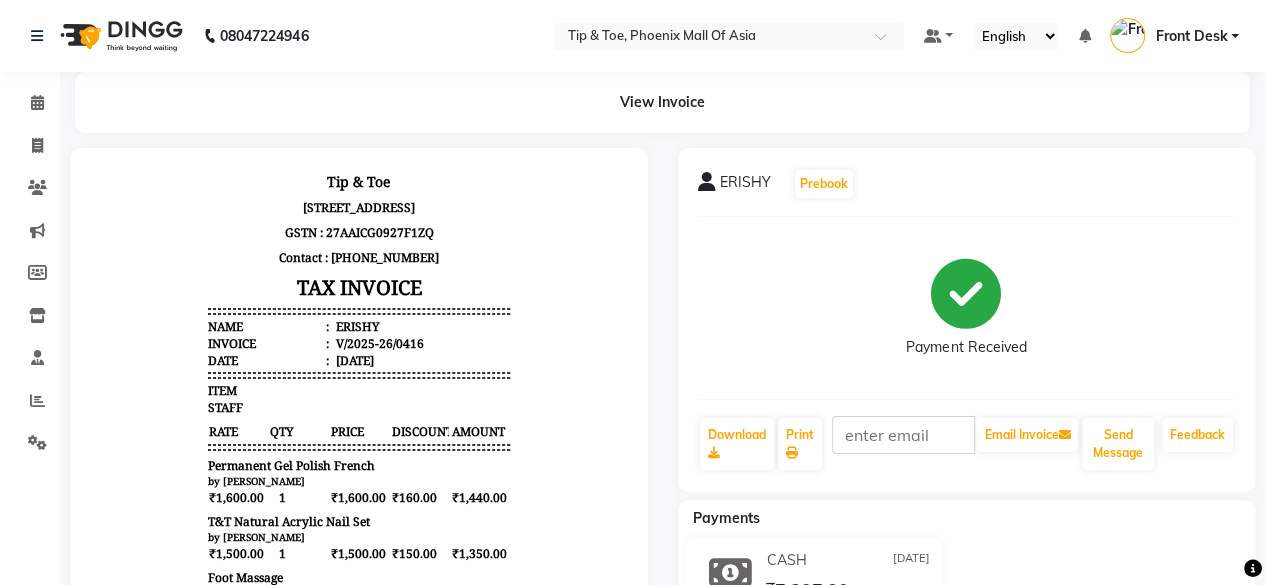 scroll, scrollTop: 156, scrollLeft: 0, axis: vertical 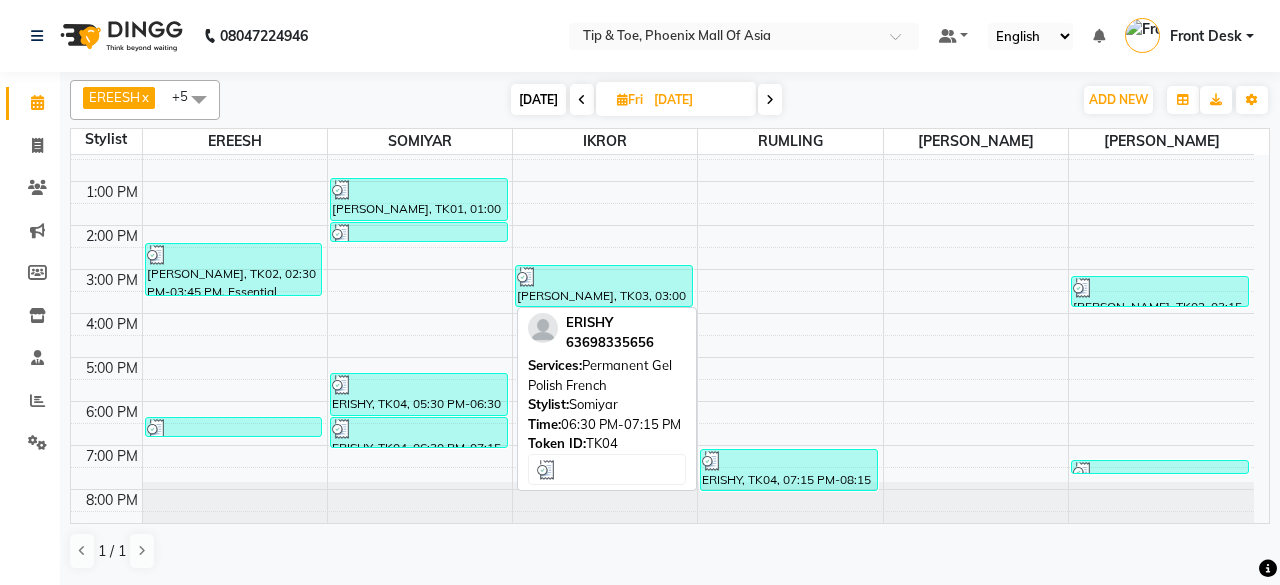 click at bounding box center [419, 429] 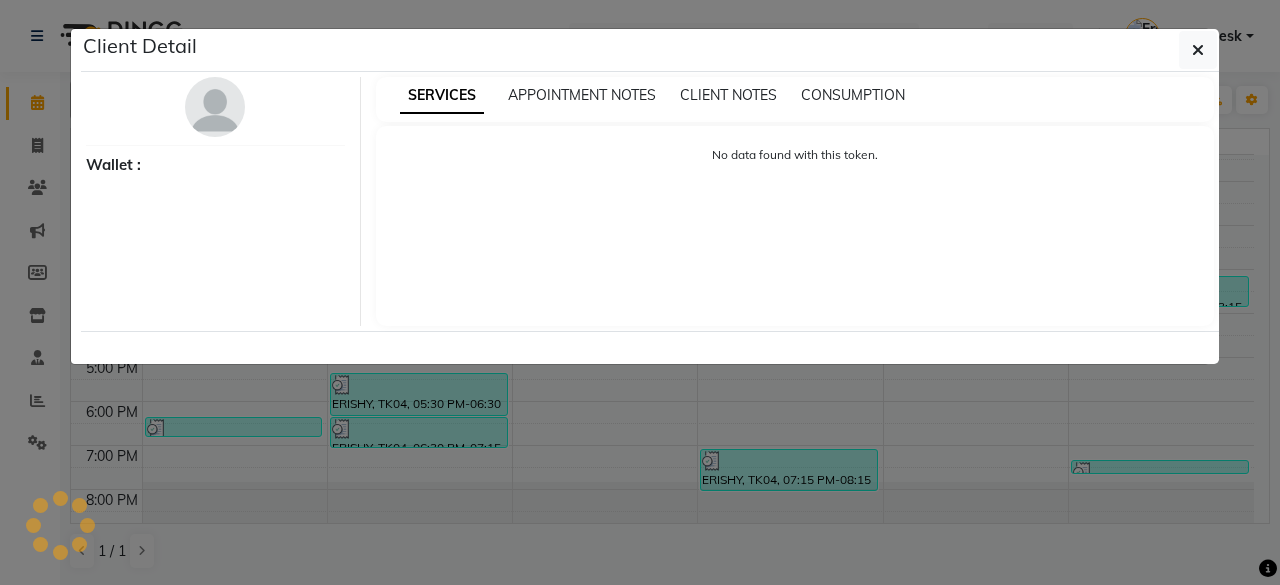 select on "3" 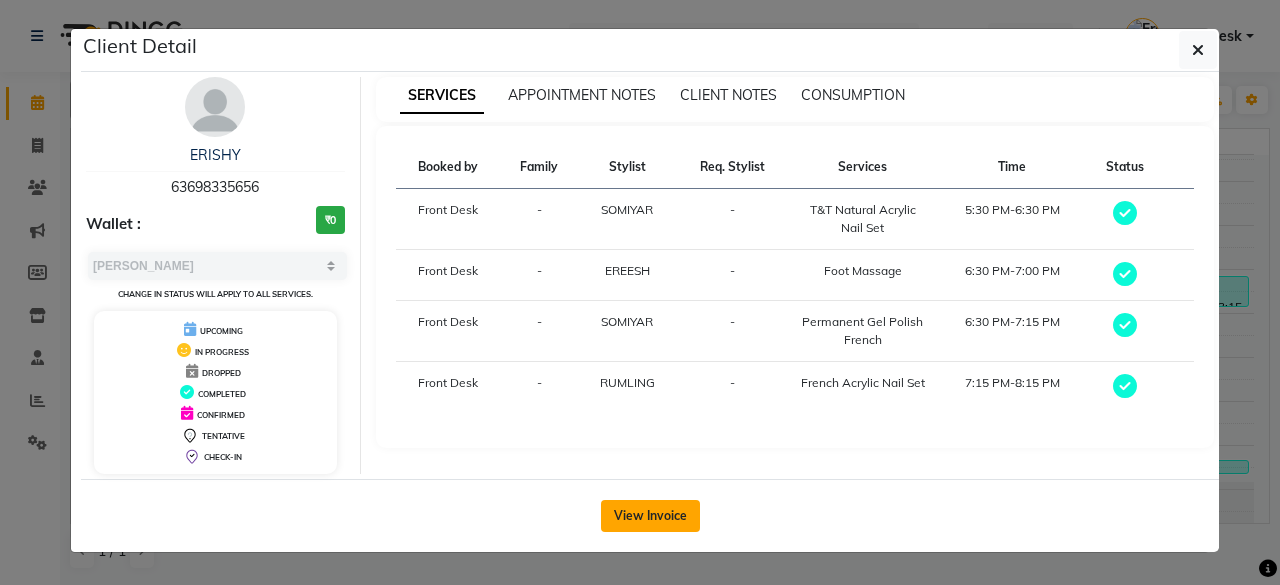 click on "View Invoice" 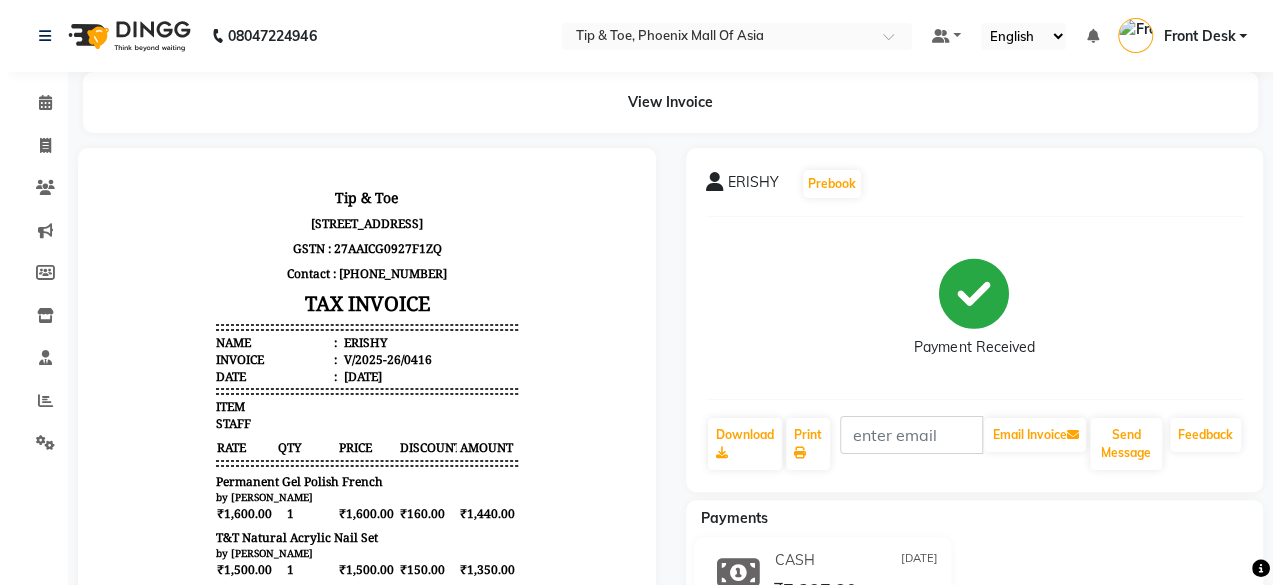 scroll, scrollTop: 0, scrollLeft: 0, axis: both 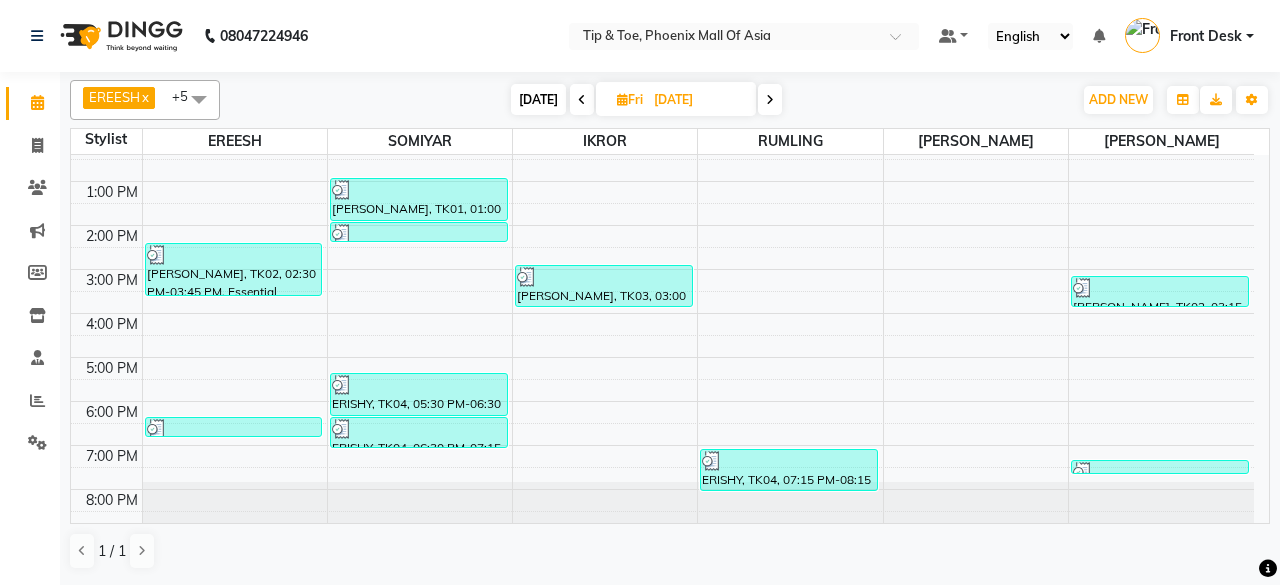 click at bounding box center [770, 99] 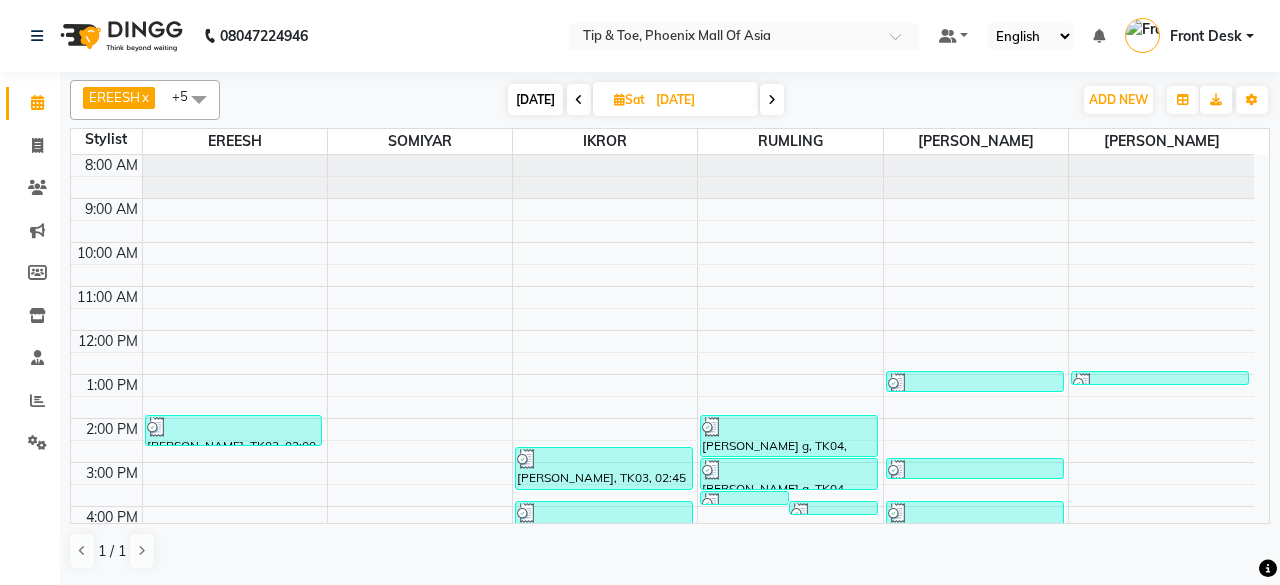 scroll, scrollTop: 193, scrollLeft: 0, axis: vertical 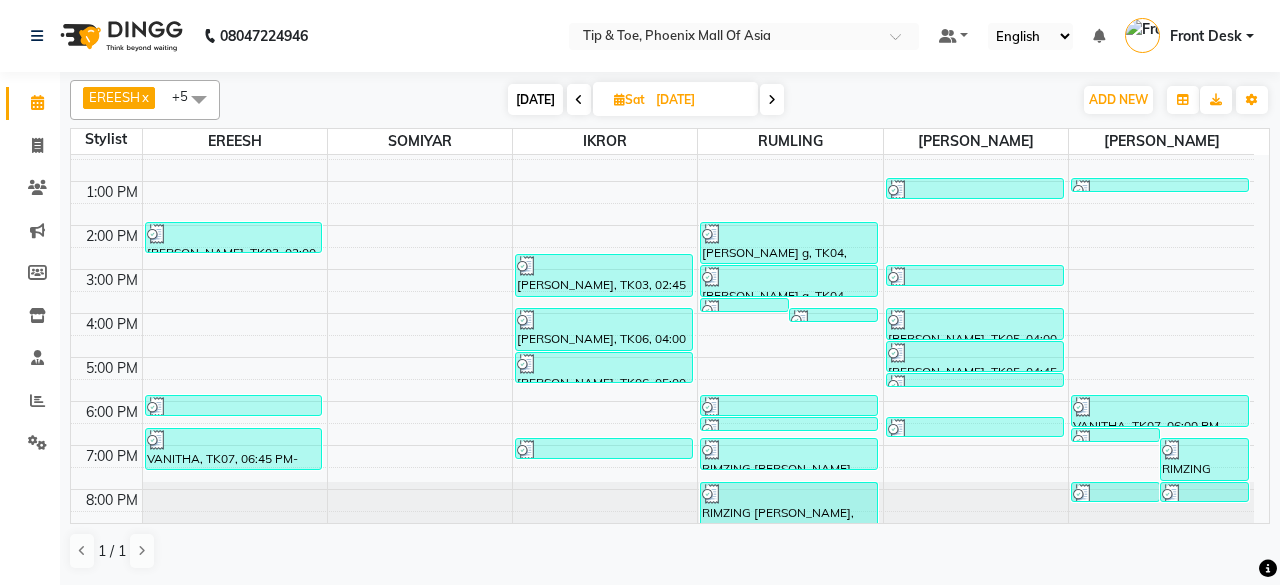 click at bounding box center [772, 99] 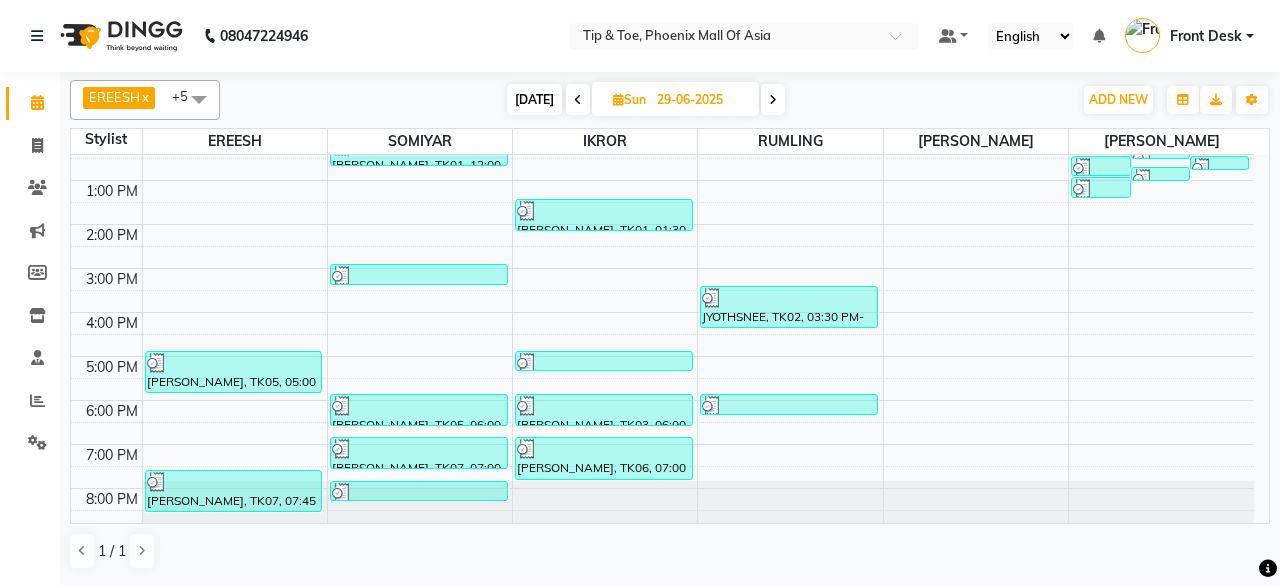 scroll, scrollTop: 0, scrollLeft: 0, axis: both 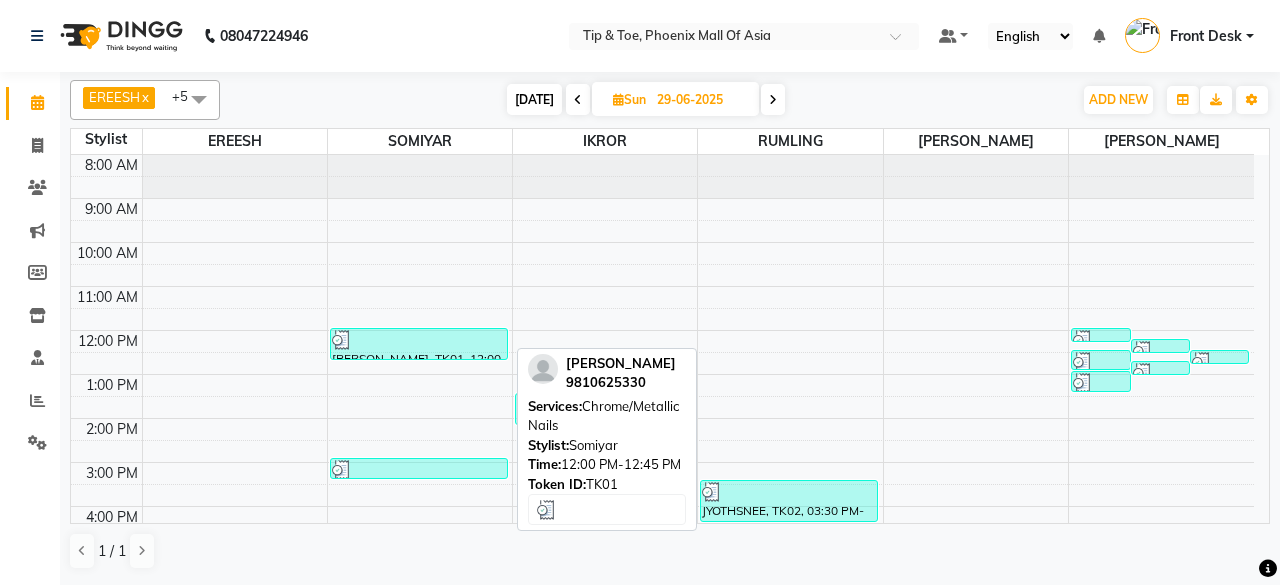 click at bounding box center (419, 340) 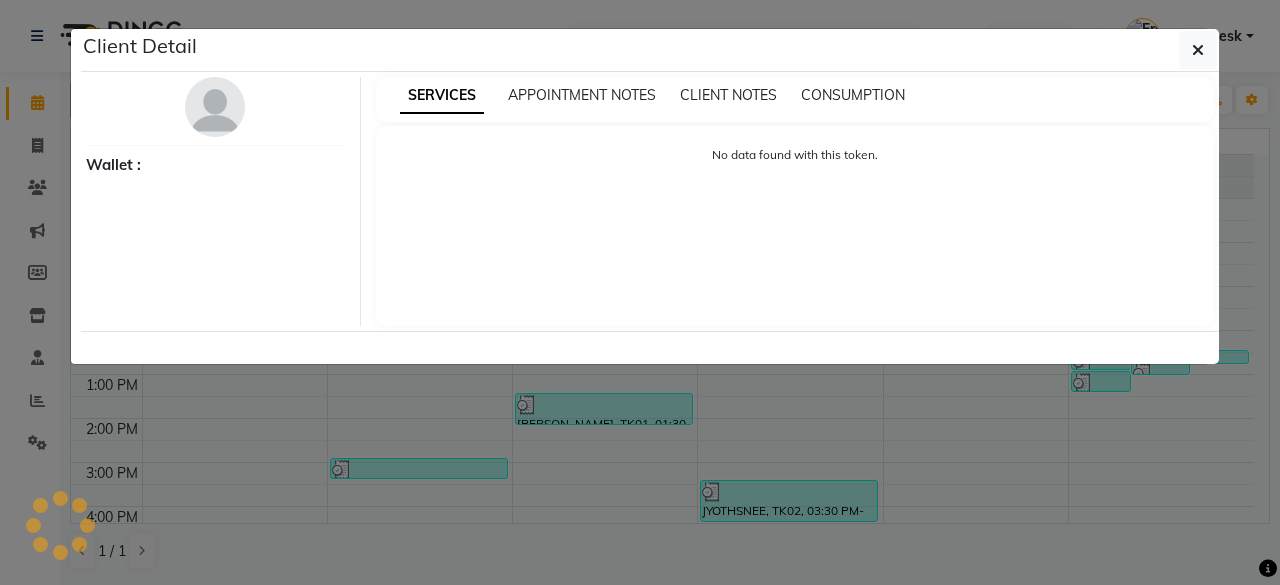 select on "3" 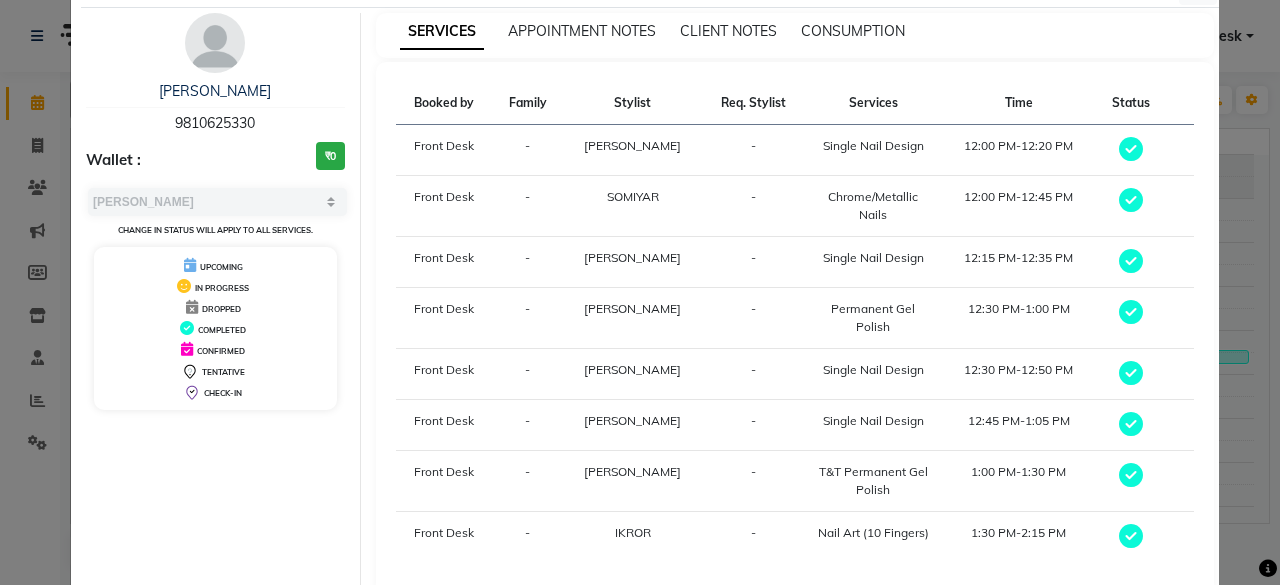 scroll, scrollTop: 66, scrollLeft: 0, axis: vertical 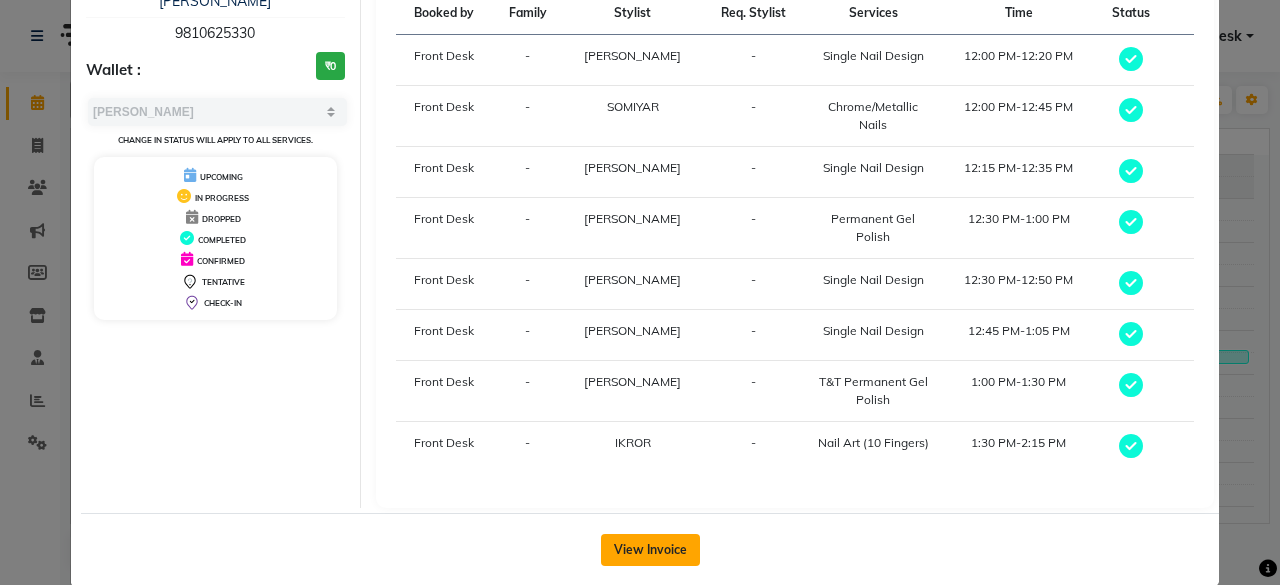 click on "View Invoice" 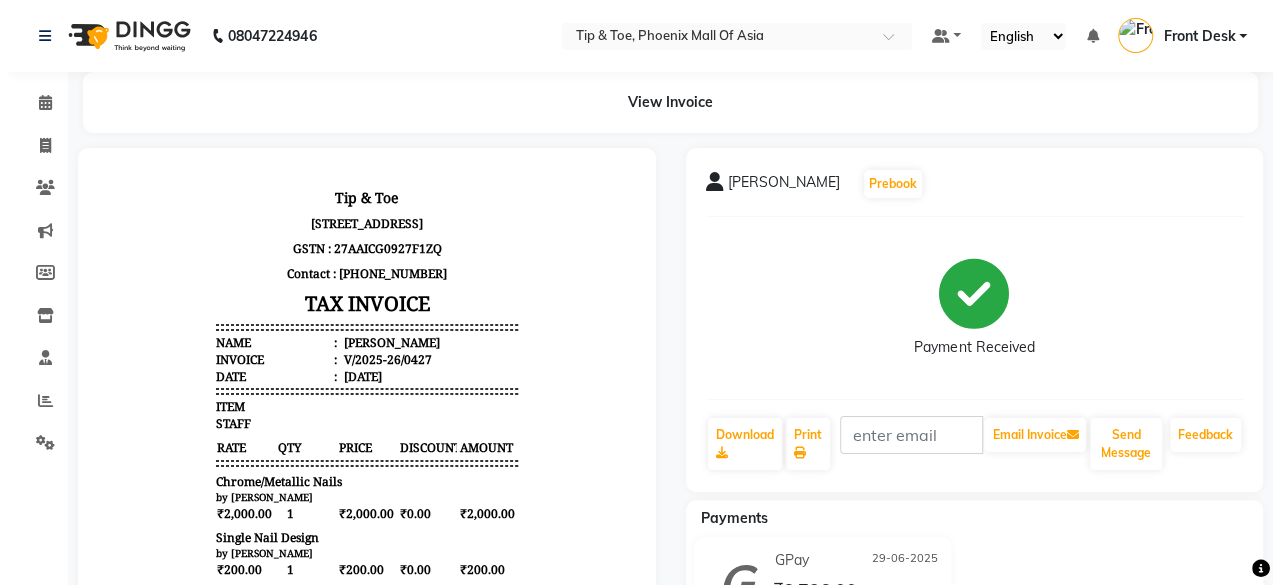 scroll, scrollTop: 0, scrollLeft: 0, axis: both 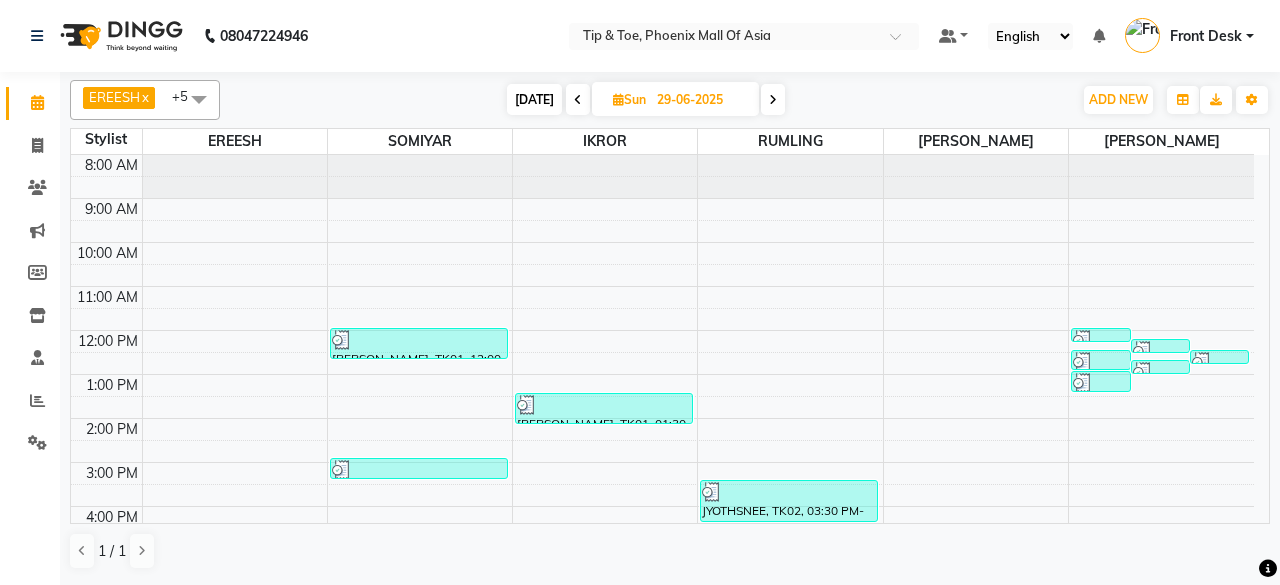 click on "[DATE]" at bounding box center (534, 99) 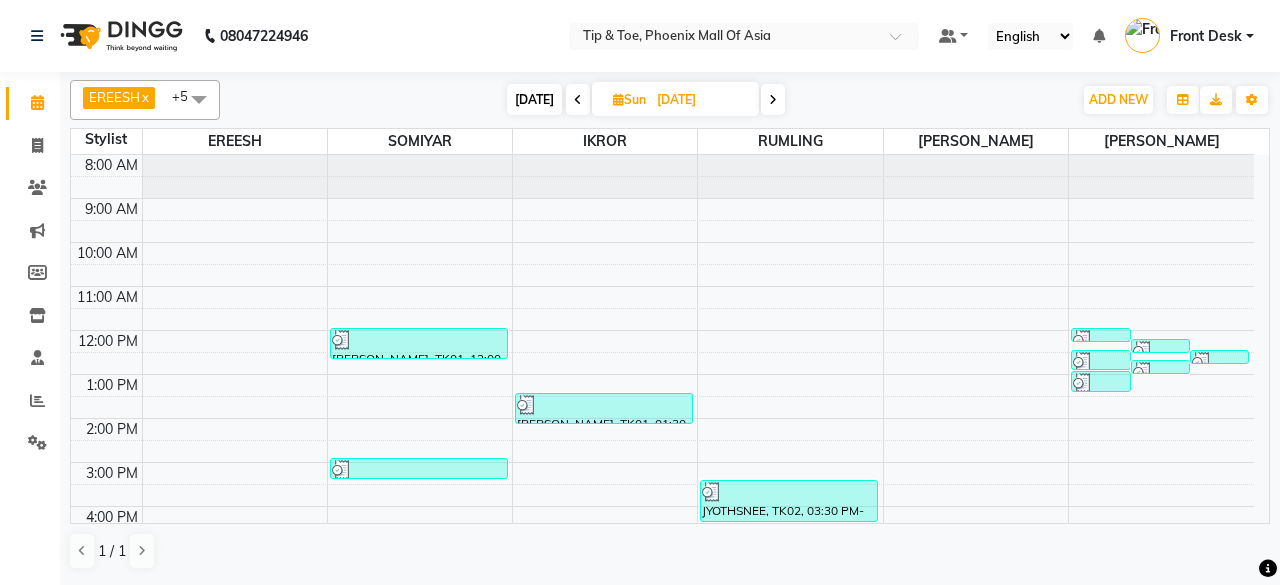 scroll, scrollTop: 194, scrollLeft: 0, axis: vertical 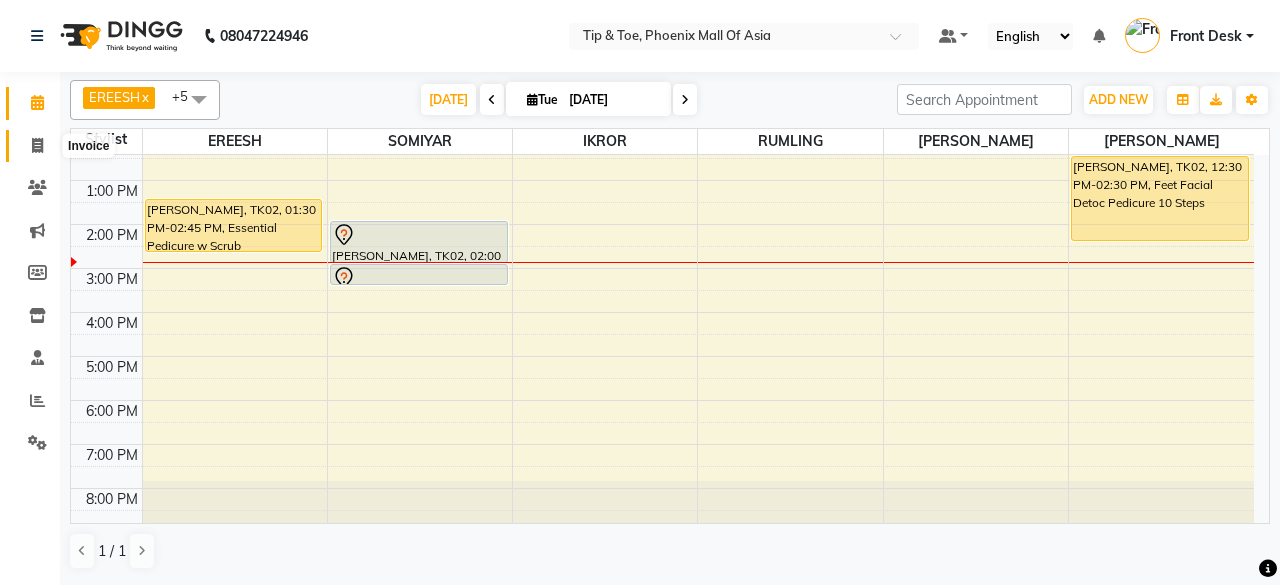 click 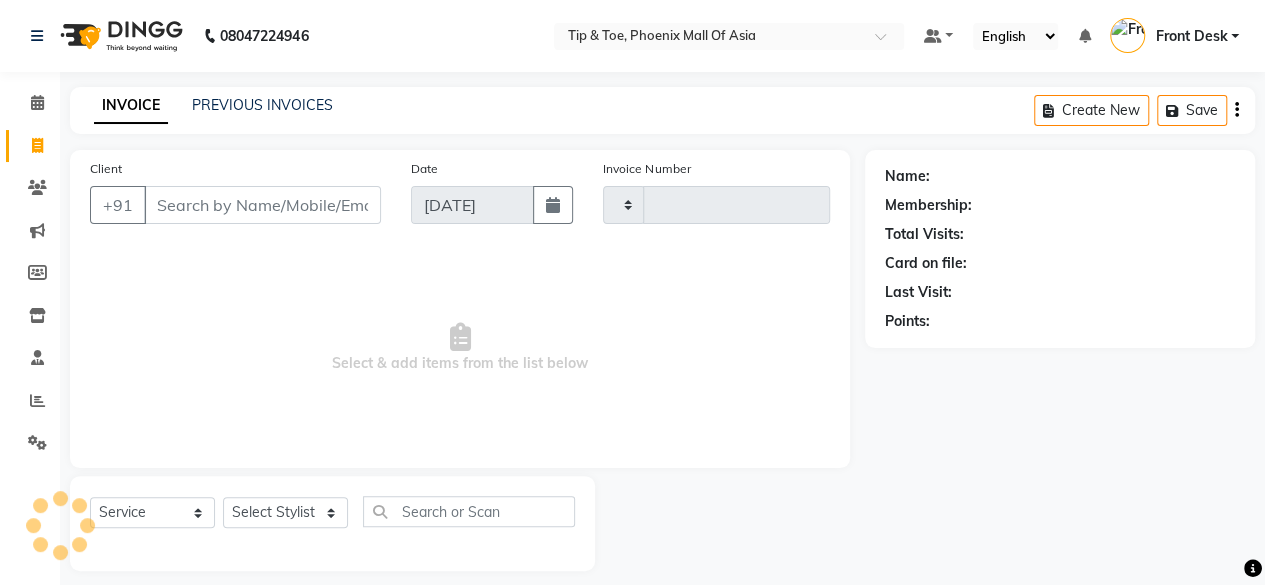 type on "0438" 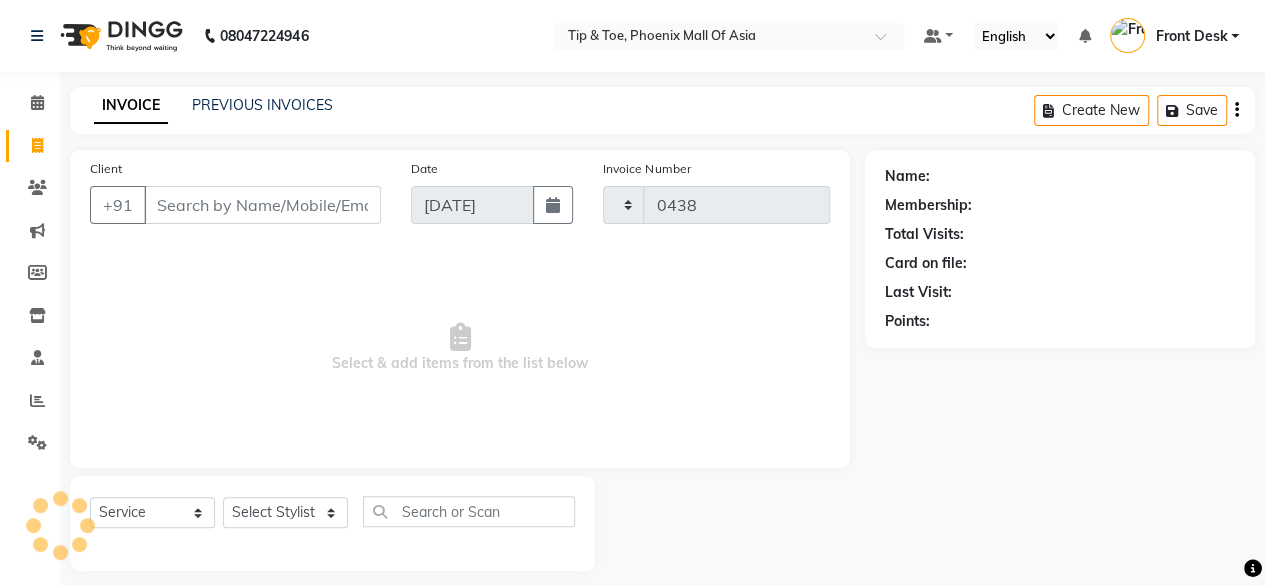 select on "5683" 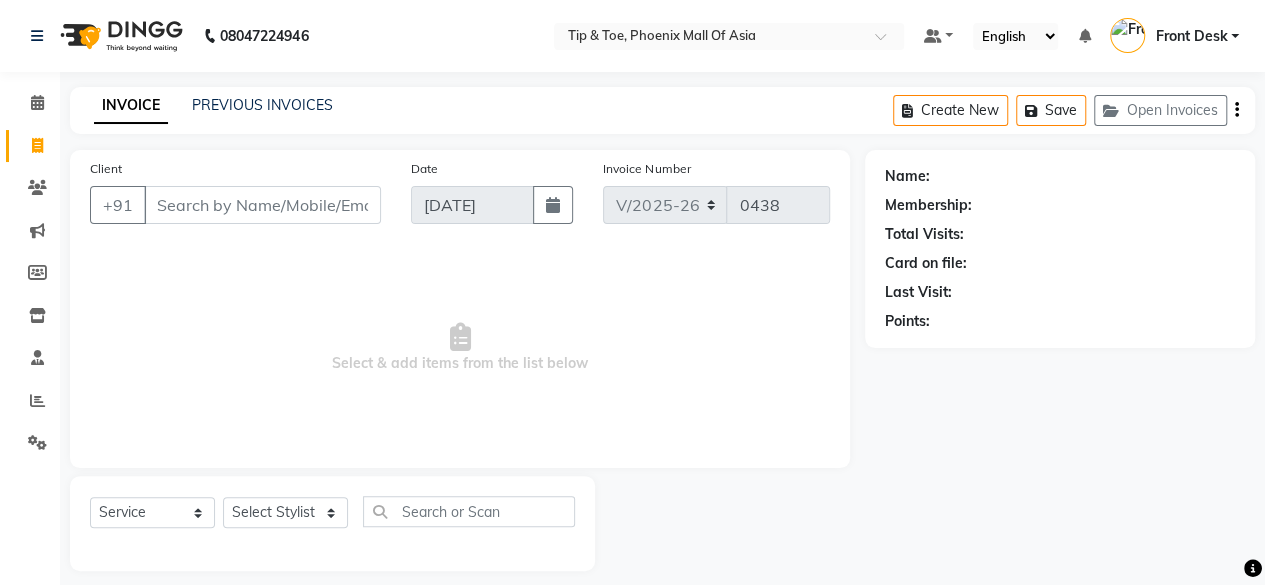 click on "Client" at bounding box center (262, 205) 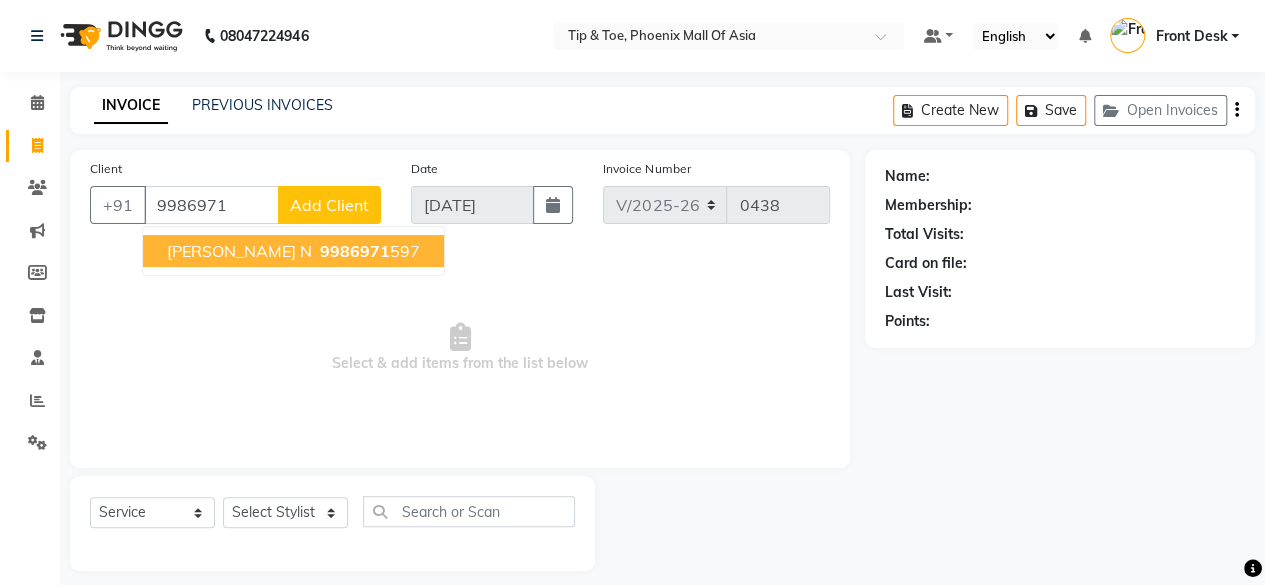 click on "9986971" at bounding box center (355, 251) 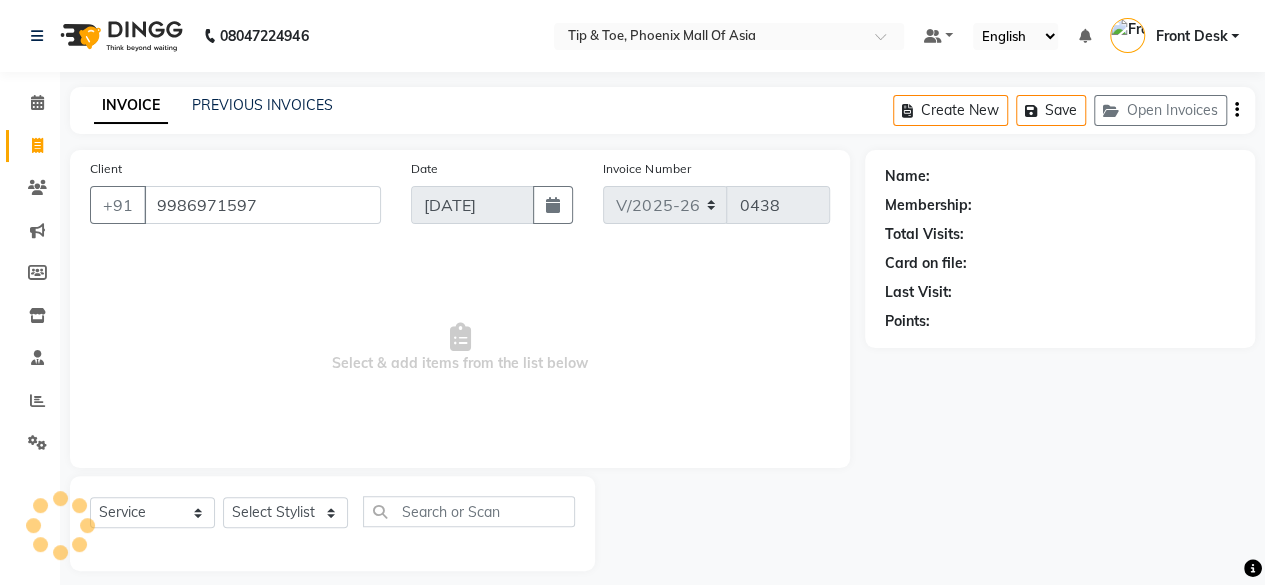 type on "9986971597" 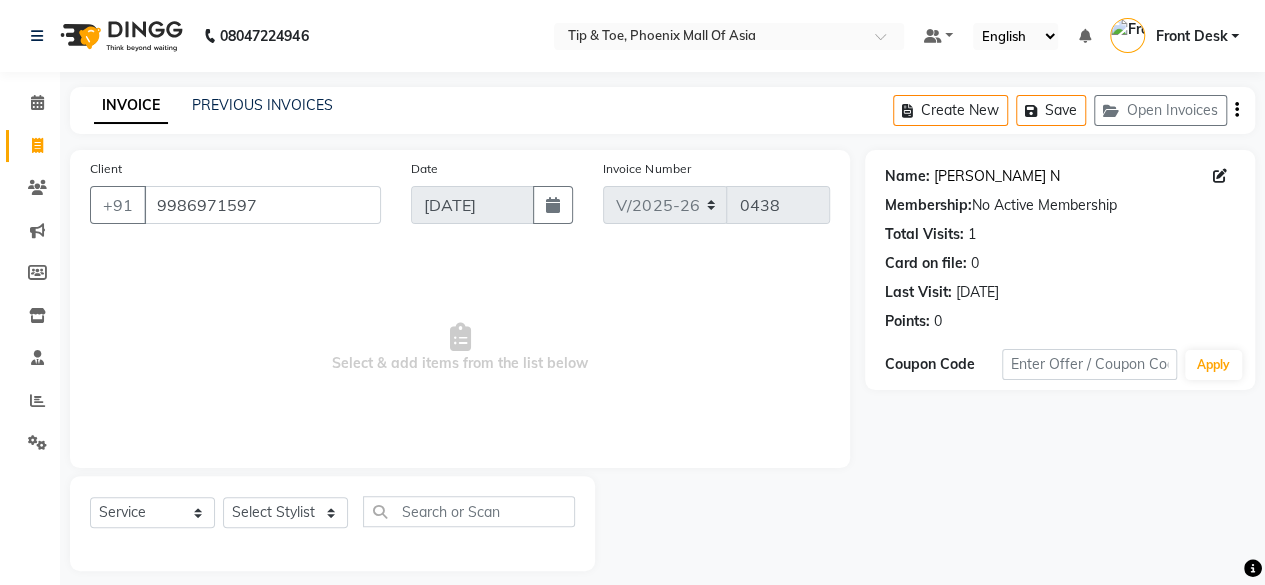 click on "[PERSON_NAME] N" 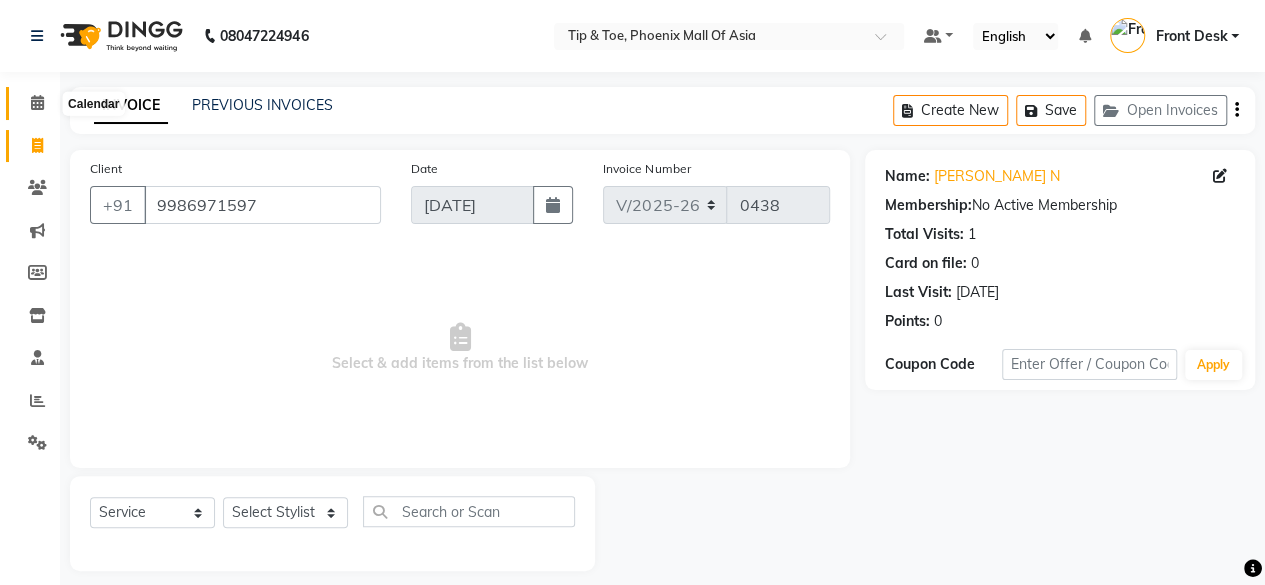 click 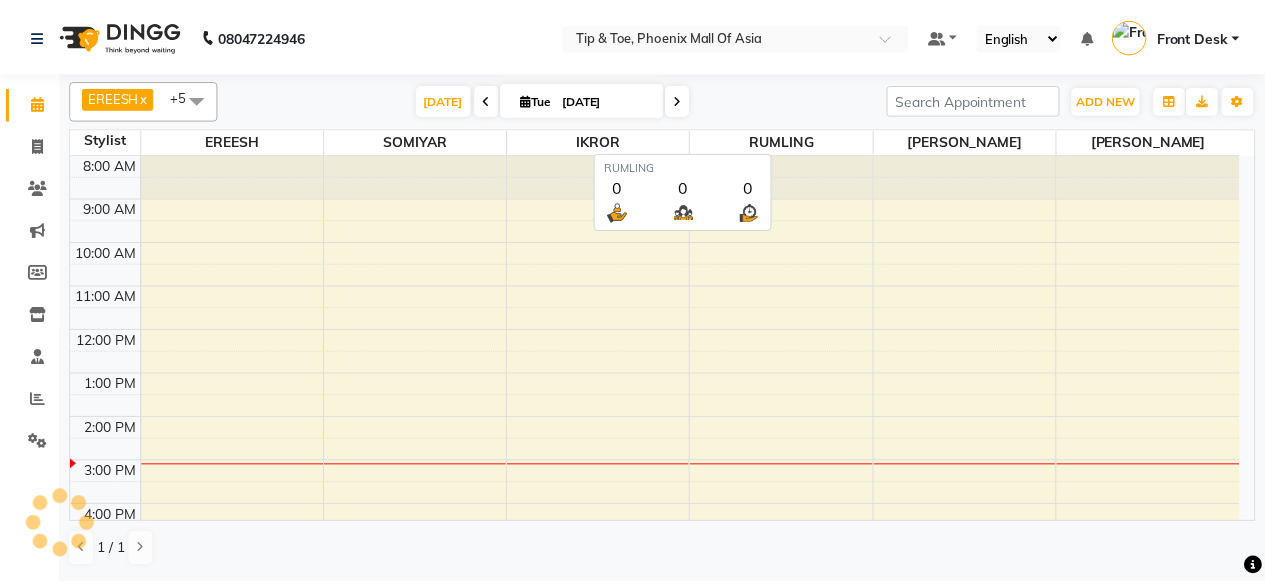 scroll, scrollTop: 0, scrollLeft: 0, axis: both 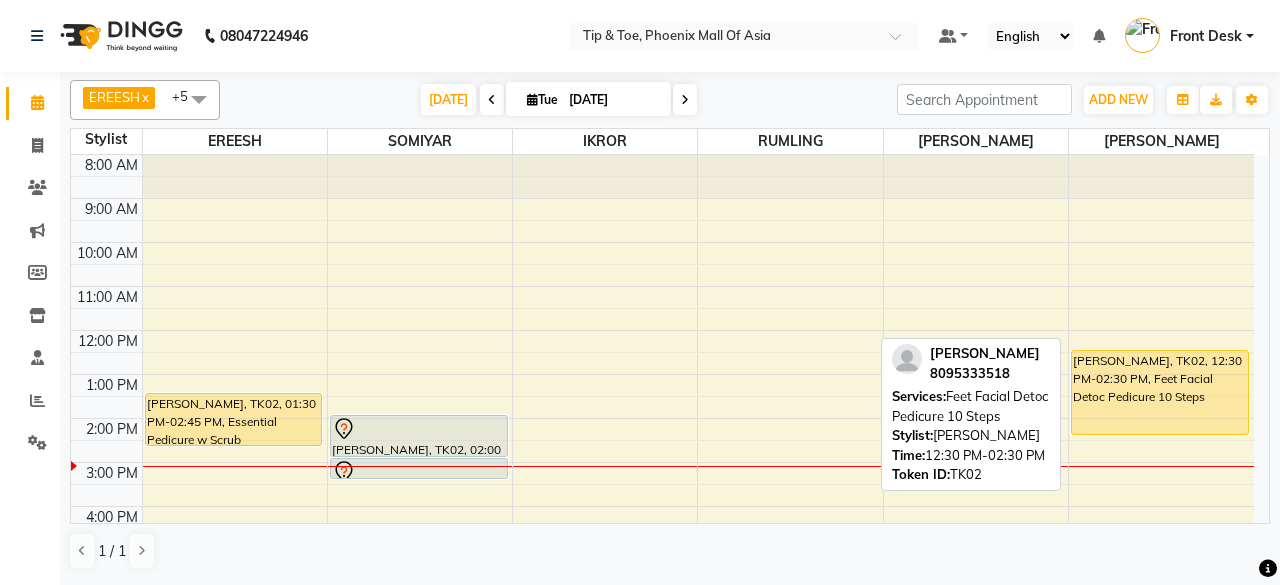 click on "[PERSON_NAME], TK02, 12:30 PM-02:30 PM, Feet Facial Detoc Pedicure 10 Steps" at bounding box center (1160, 392) 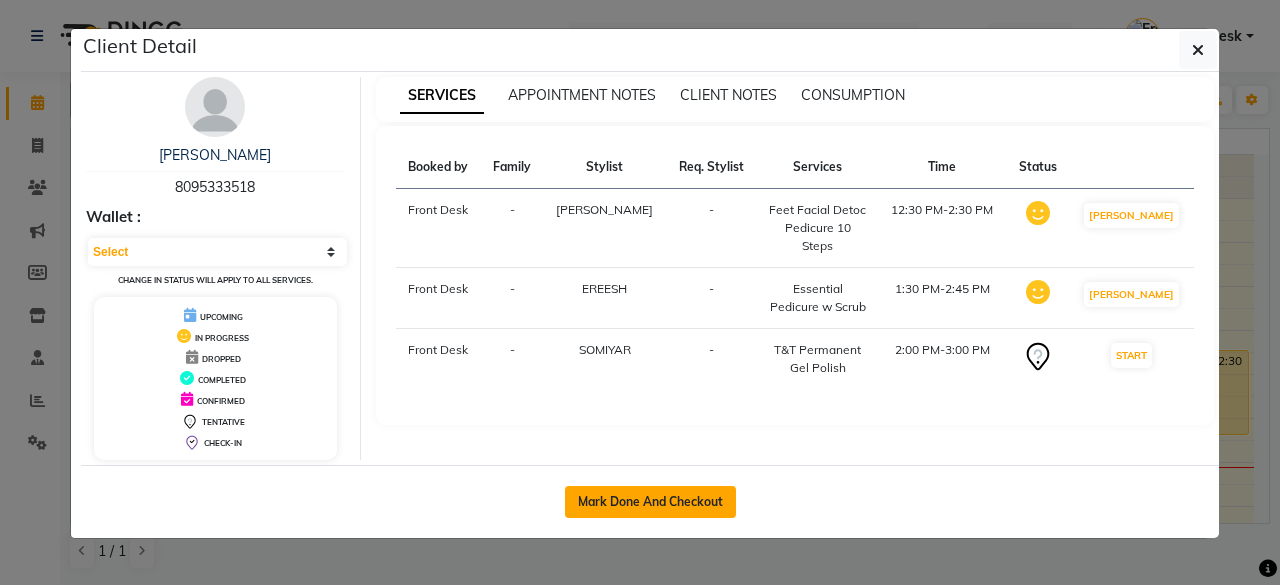 click on "Mark Done And Checkout" 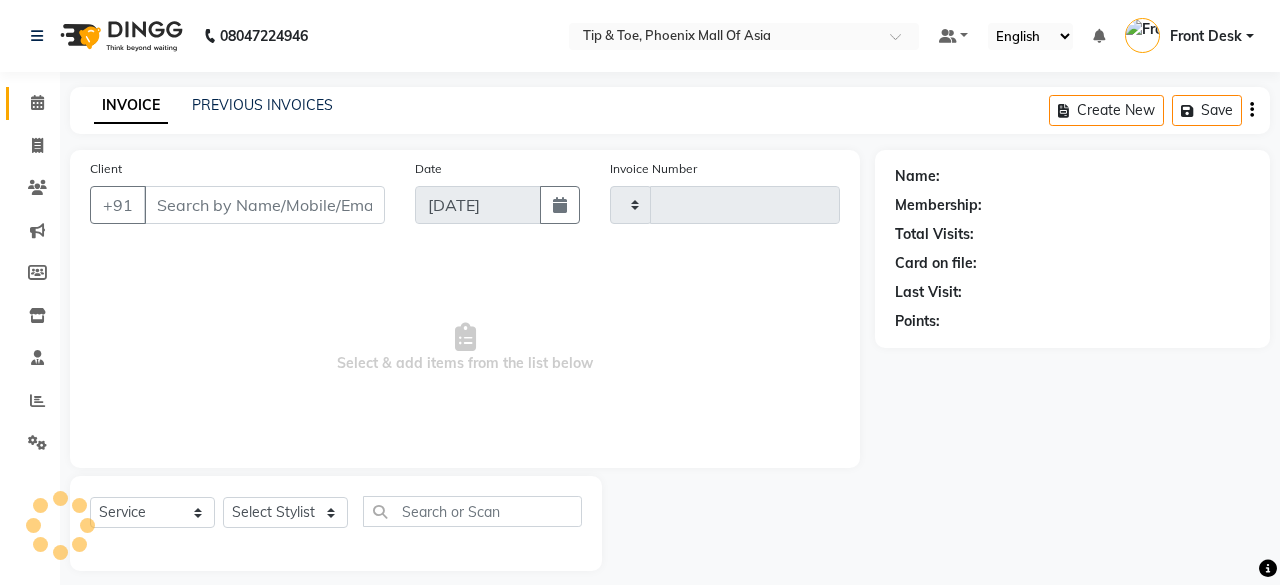 type on "0438" 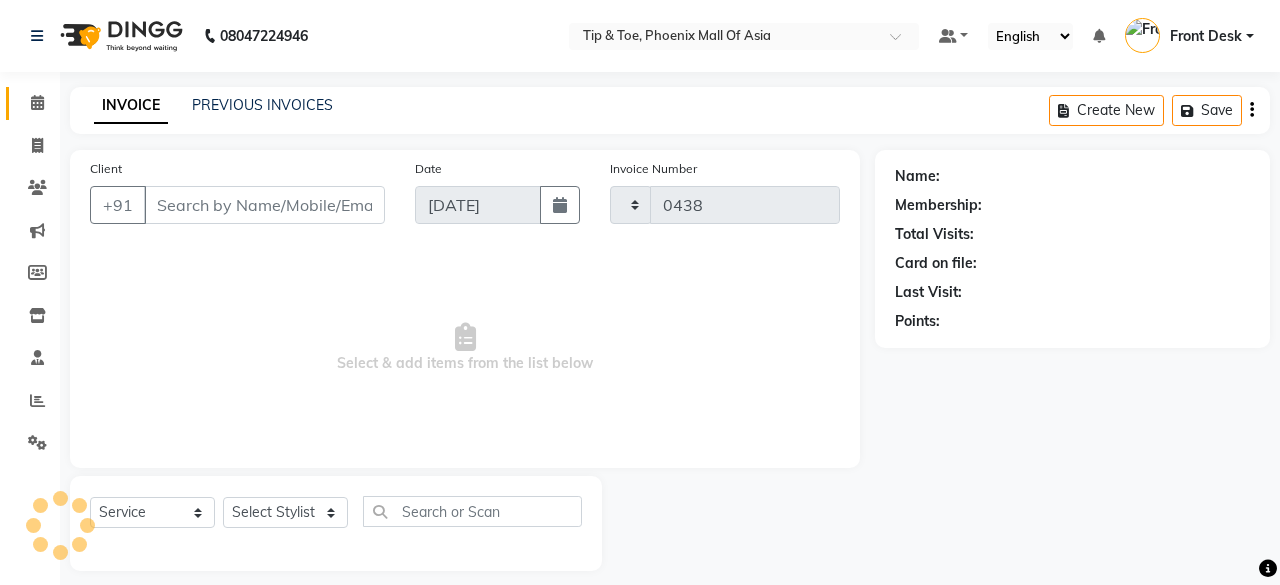 select on "5683" 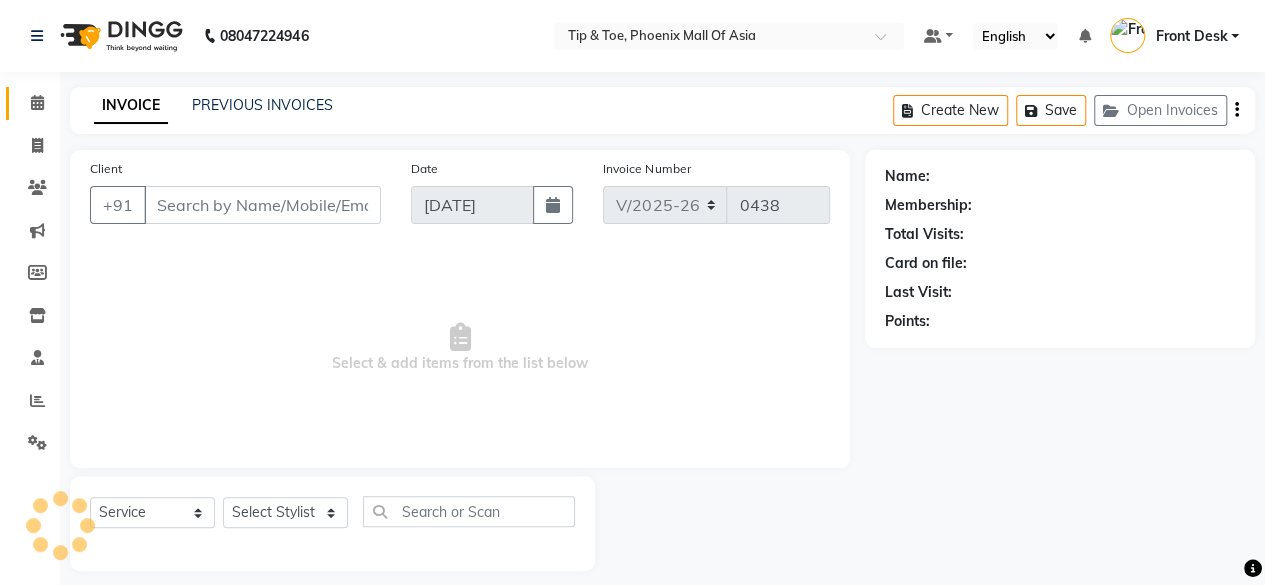 type on "8095333518" 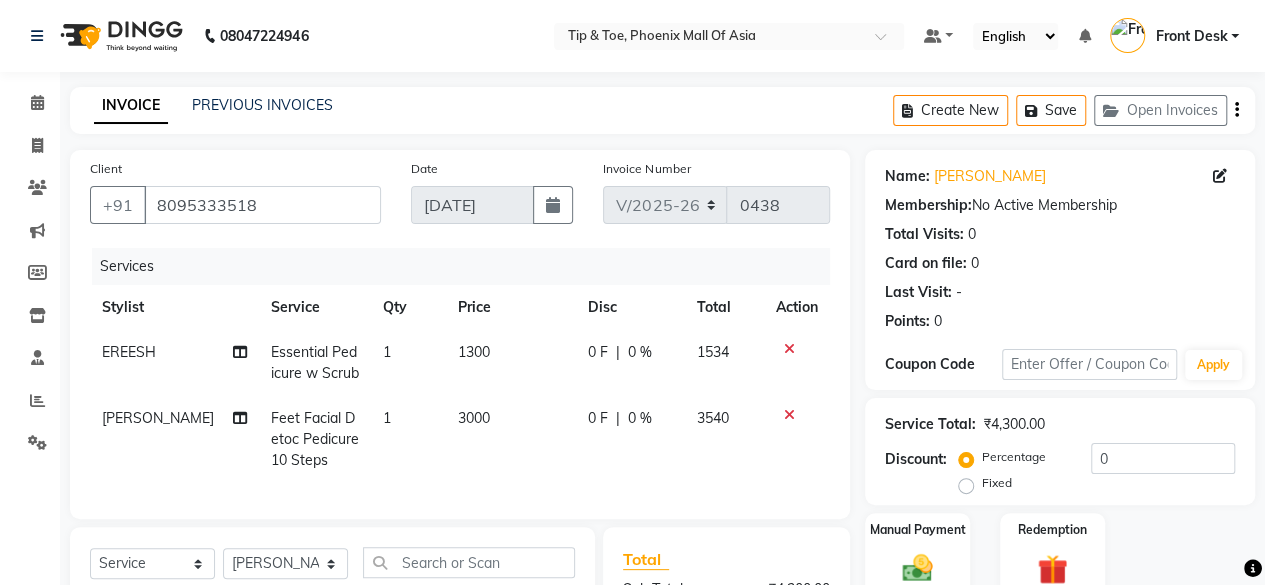 click on "EREESH" 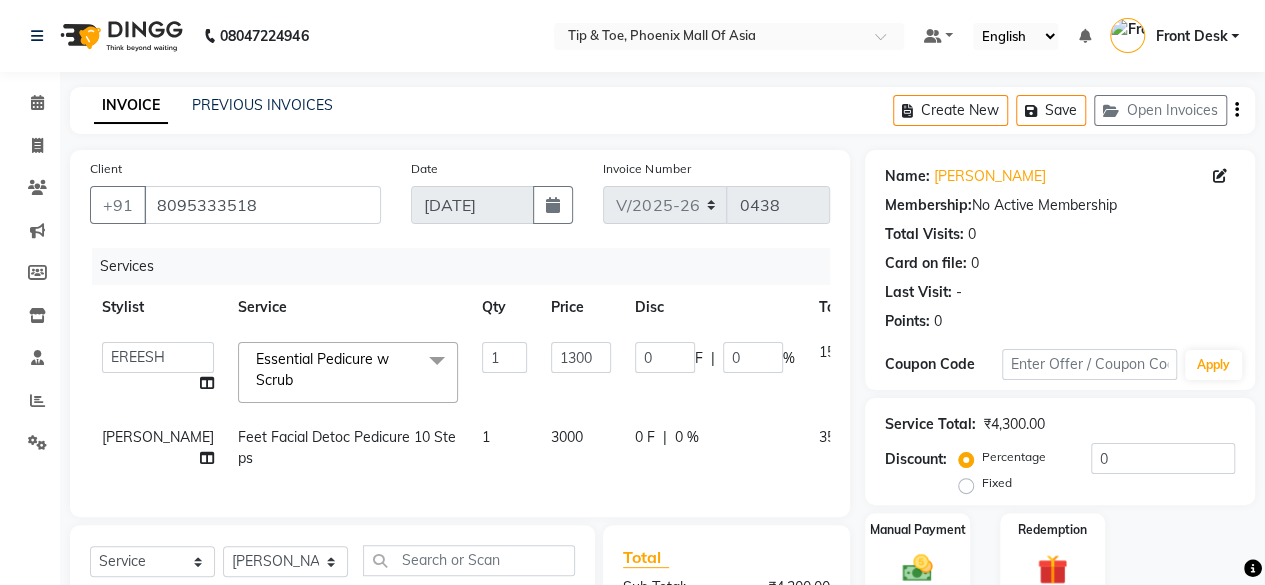 click on "Essential Pedicure w Scrub  x" 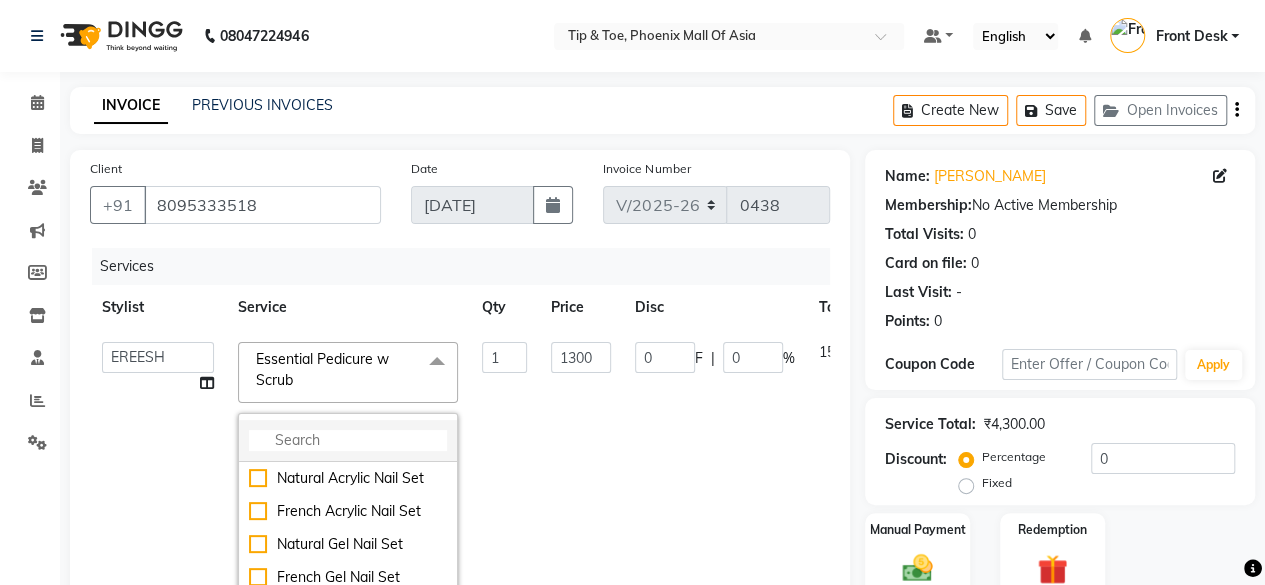 click 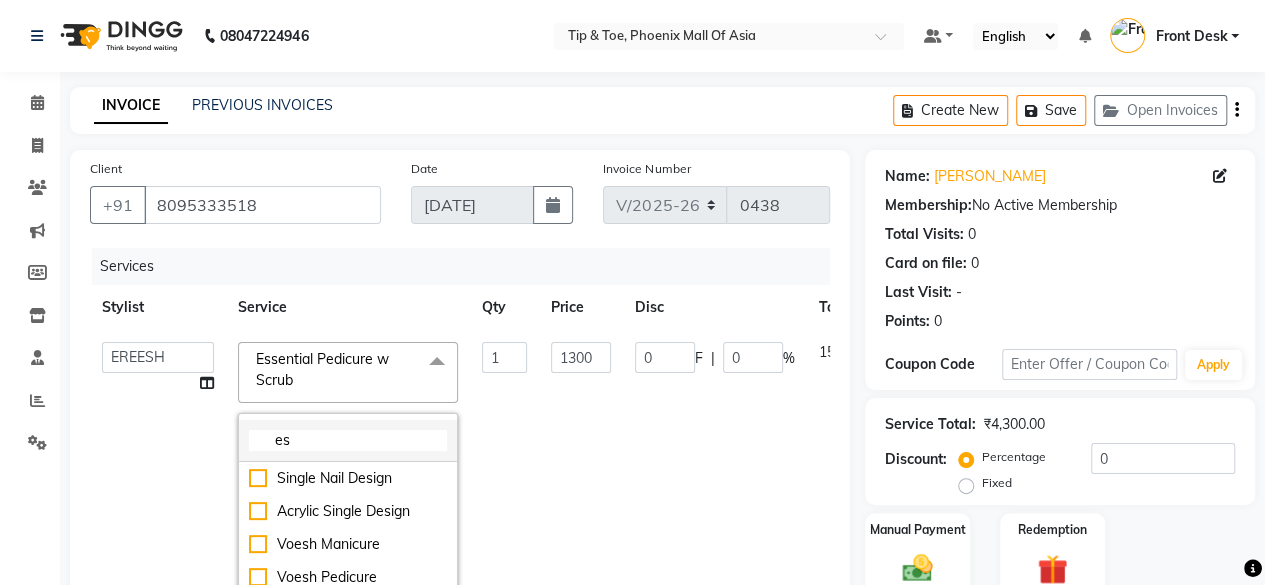 type on "e" 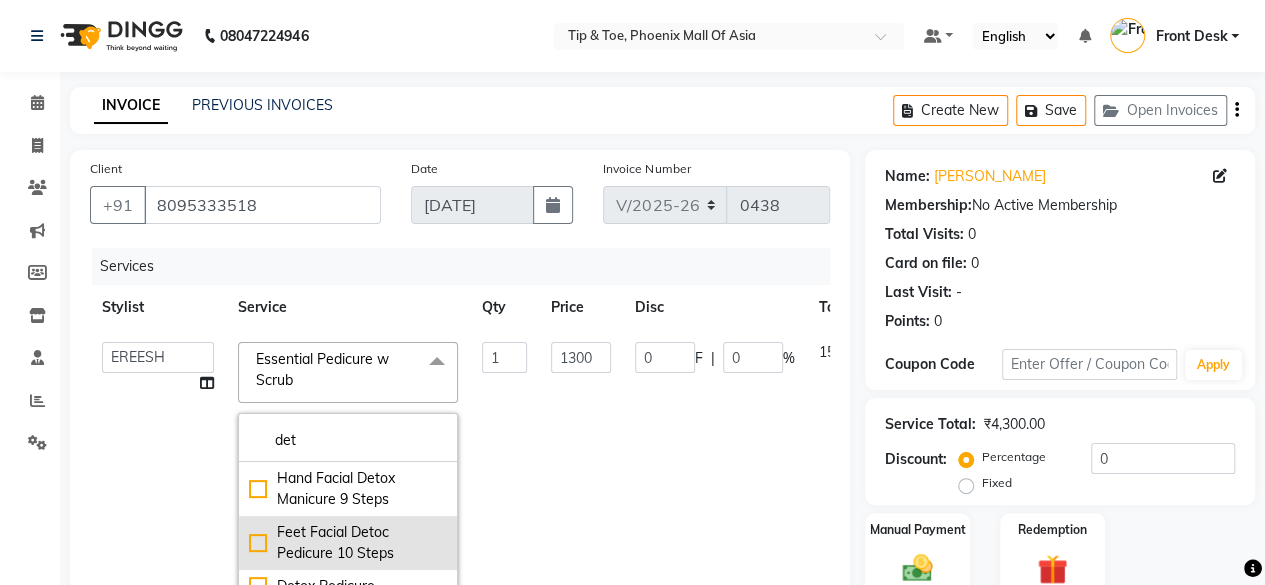 type on "det" 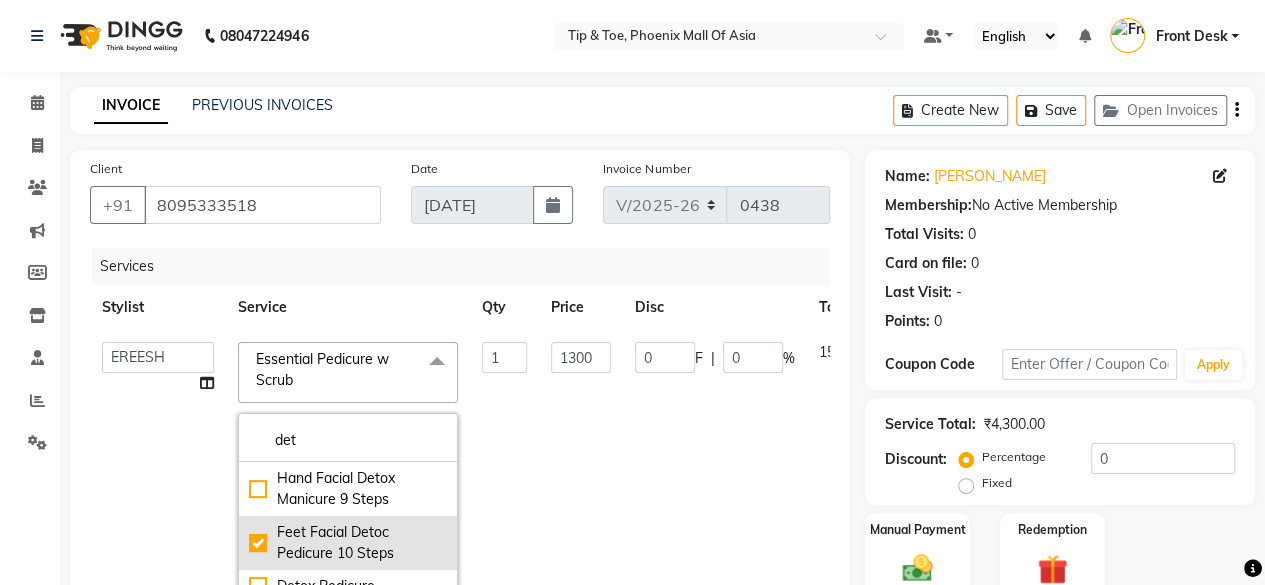 type on "3000" 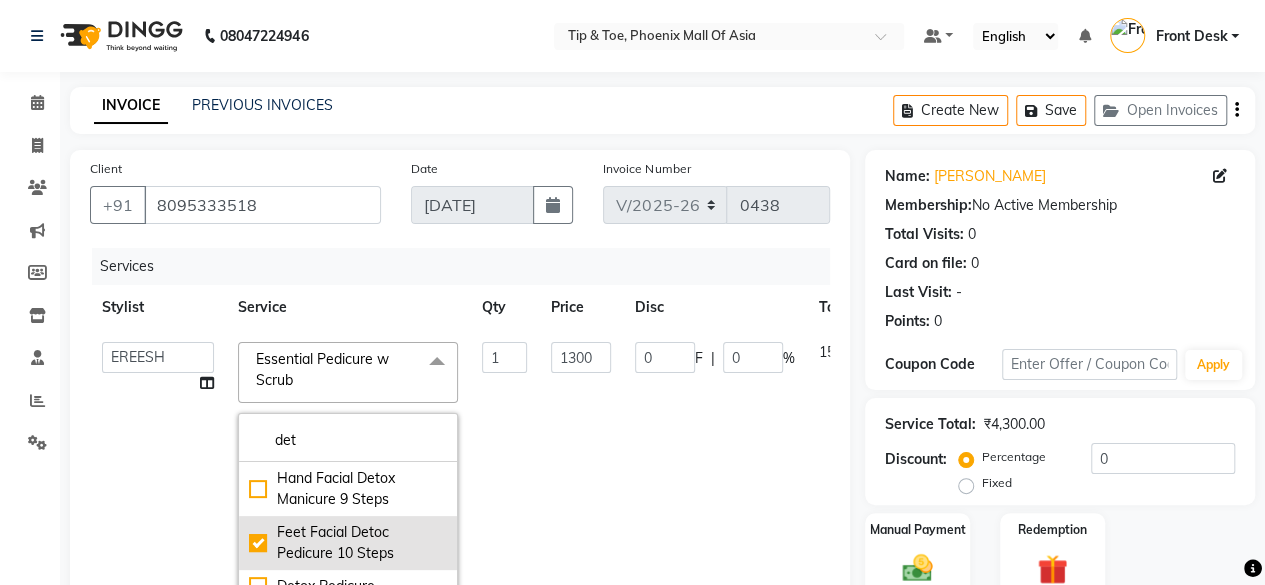 checkbox on "true" 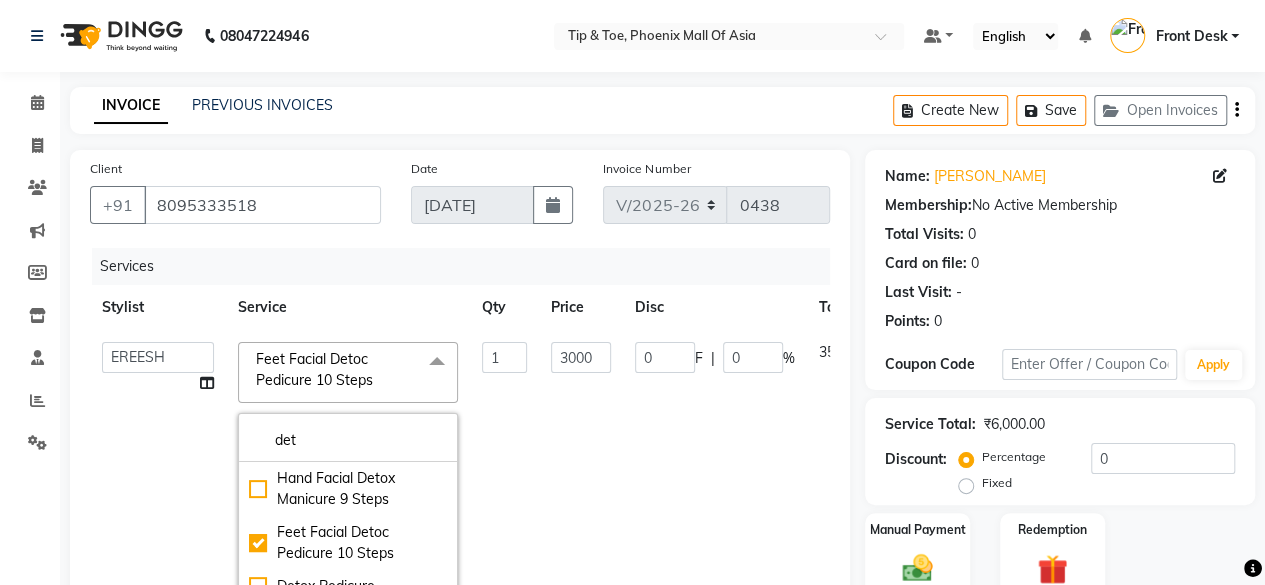 click on "Feet Facial Detoc Pedicure 10 Steps  x" 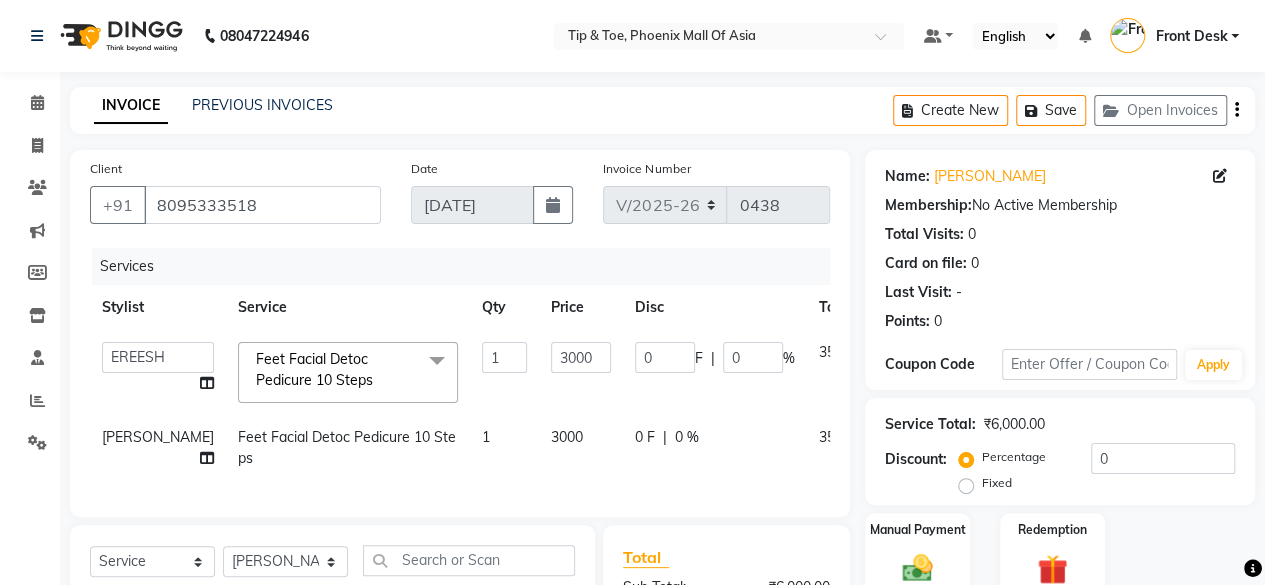 click on "Name: [PERSON_NAME]  Membership:  No Active Membership  Total Visits:  0 Card on file:  0 Last Visit:   - Points:   0  Coupon Code Apply Service Total:  ₹6,000.00  Discount:  Percentage   Fixed  0 Manual Payment Redemption  Continue Without Payment" 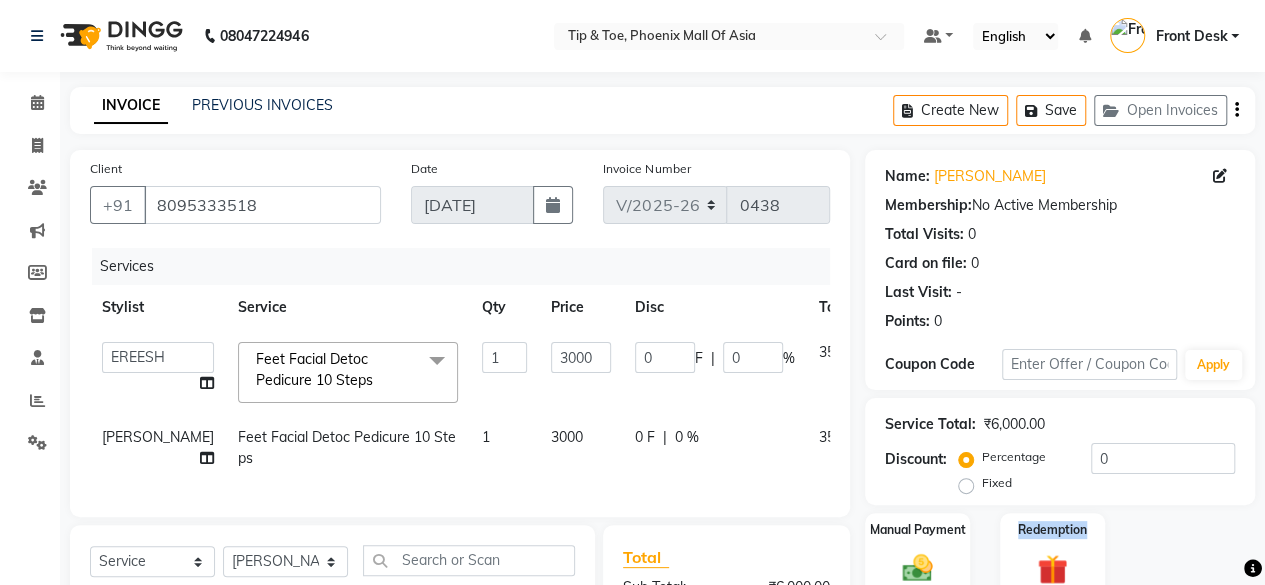click on "Name: [PERSON_NAME]  Membership:  No Active Membership  Total Visits:  0 Card on file:  0 Last Visit:   - Points:   0  Coupon Code Apply Service Total:  ₹6,000.00  Discount:  Percentage   Fixed  0 Manual Payment Redemption  Continue Without Payment" 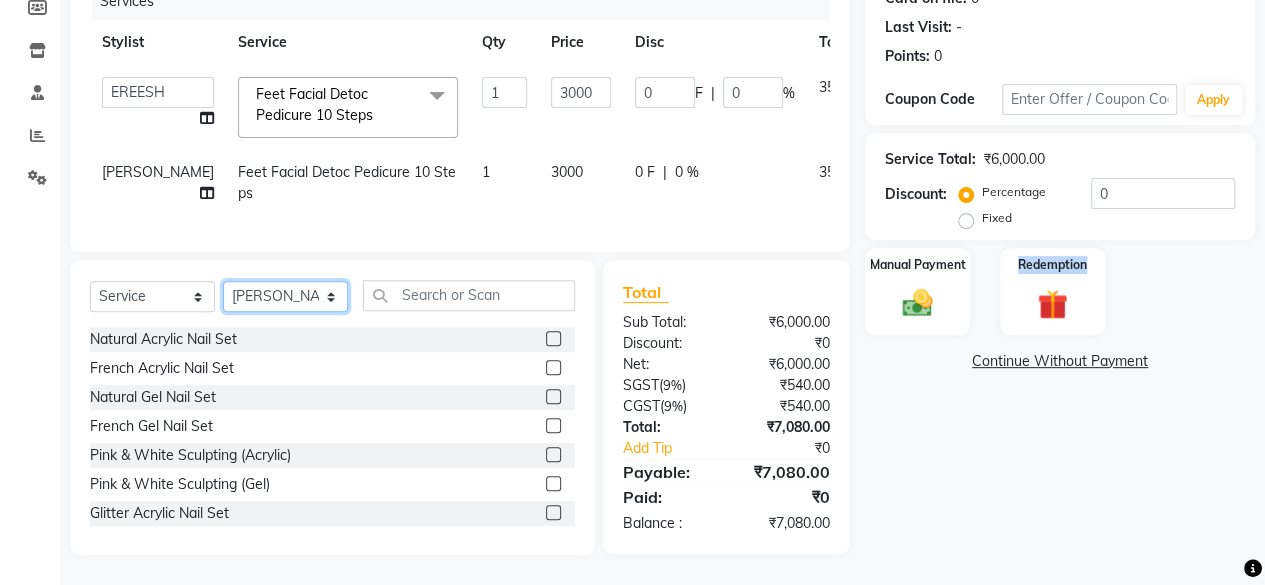 click on "Select Stylist [PERSON_NAME] EREESH Front Desk IKROR [PERSON_NAME]  LULU RUMLING [PERSON_NAME] [PERSON_NAME] SOMIYAR" 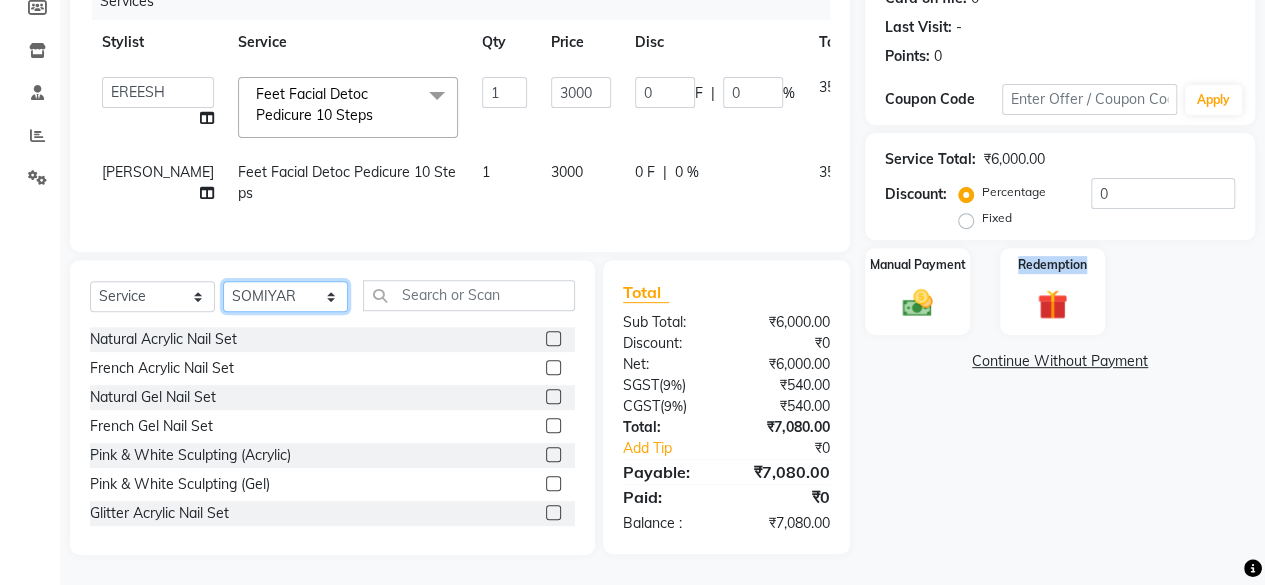 click on "Select Stylist [PERSON_NAME] EREESH Front Desk IKROR [PERSON_NAME]  LULU RUMLING [PERSON_NAME] [PERSON_NAME] SOMIYAR" 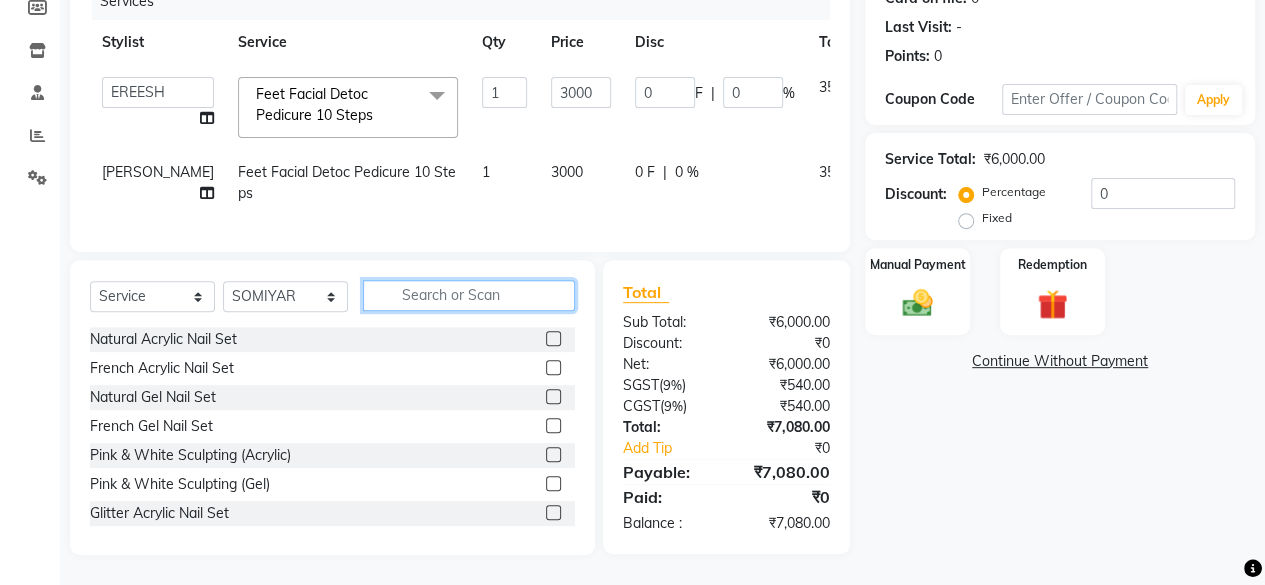 click 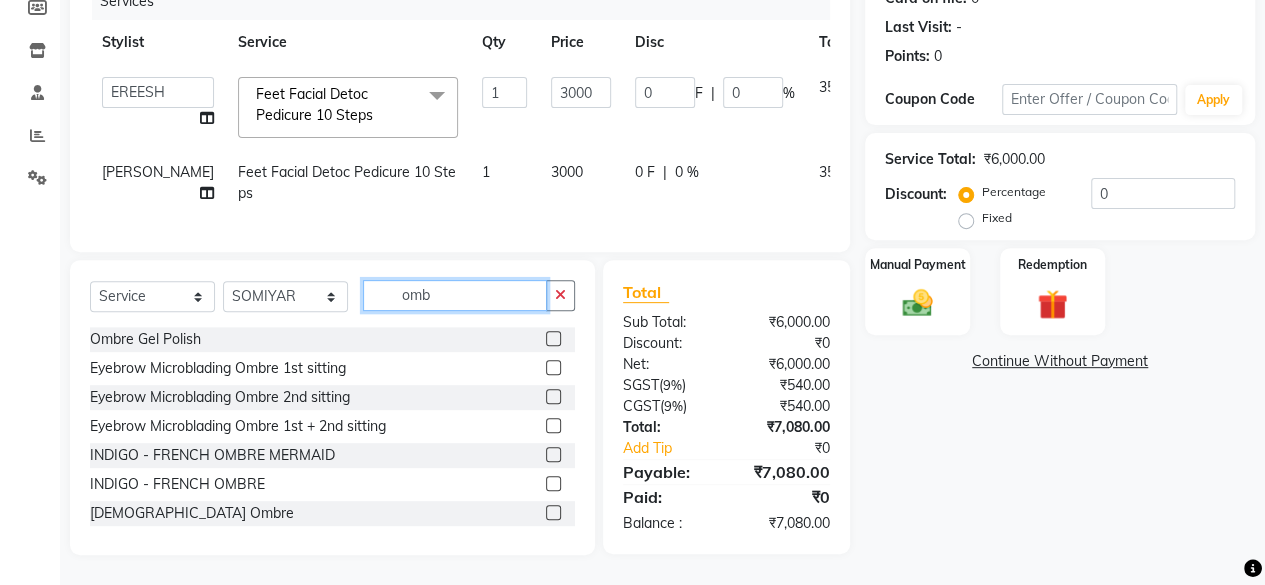 type on "omb" 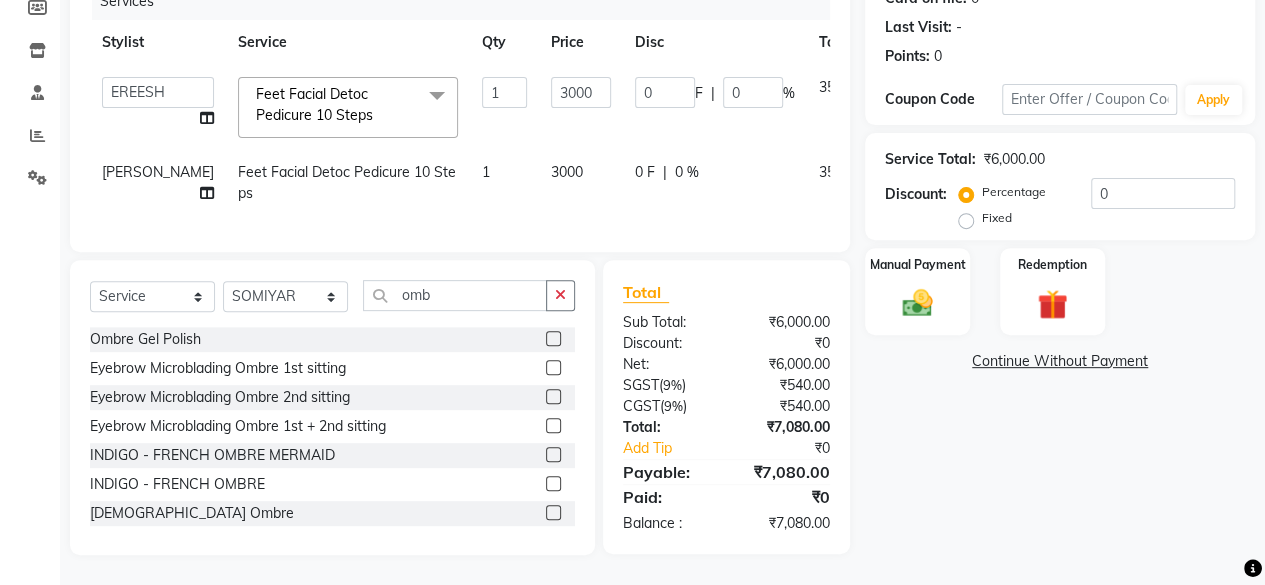 click 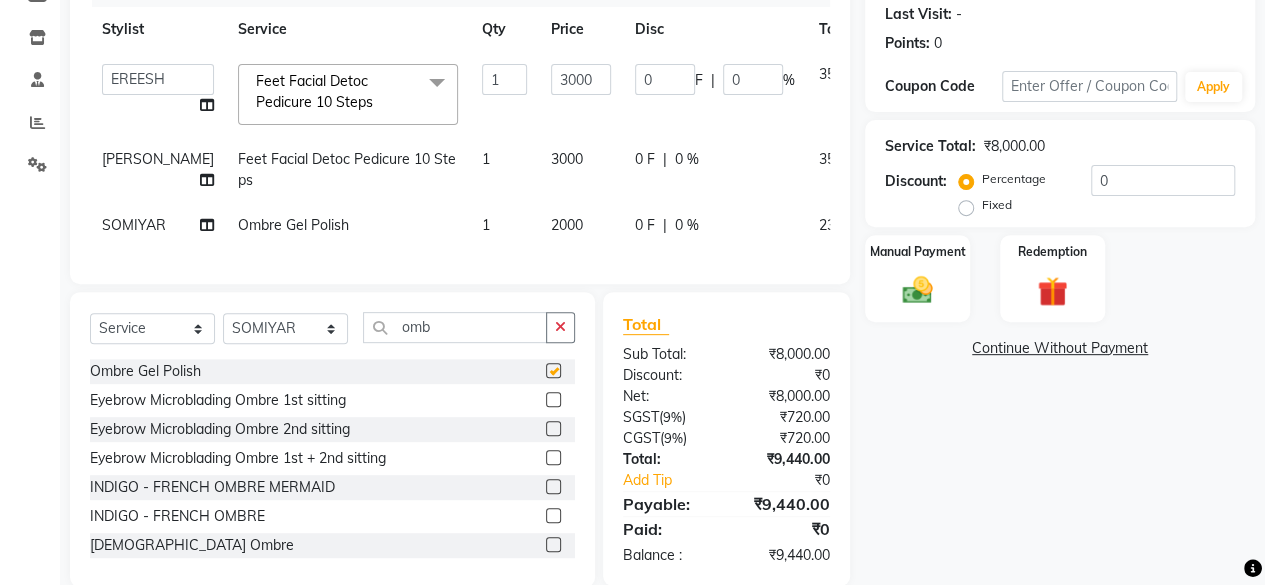 checkbox on "false" 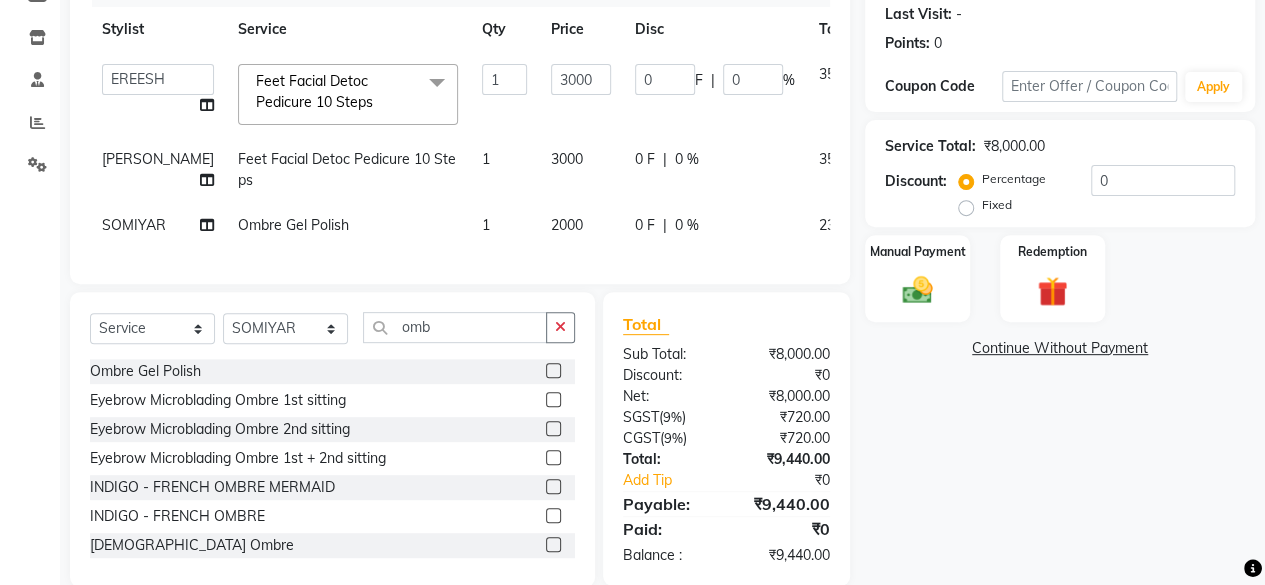 scroll, scrollTop: 318, scrollLeft: 0, axis: vertical 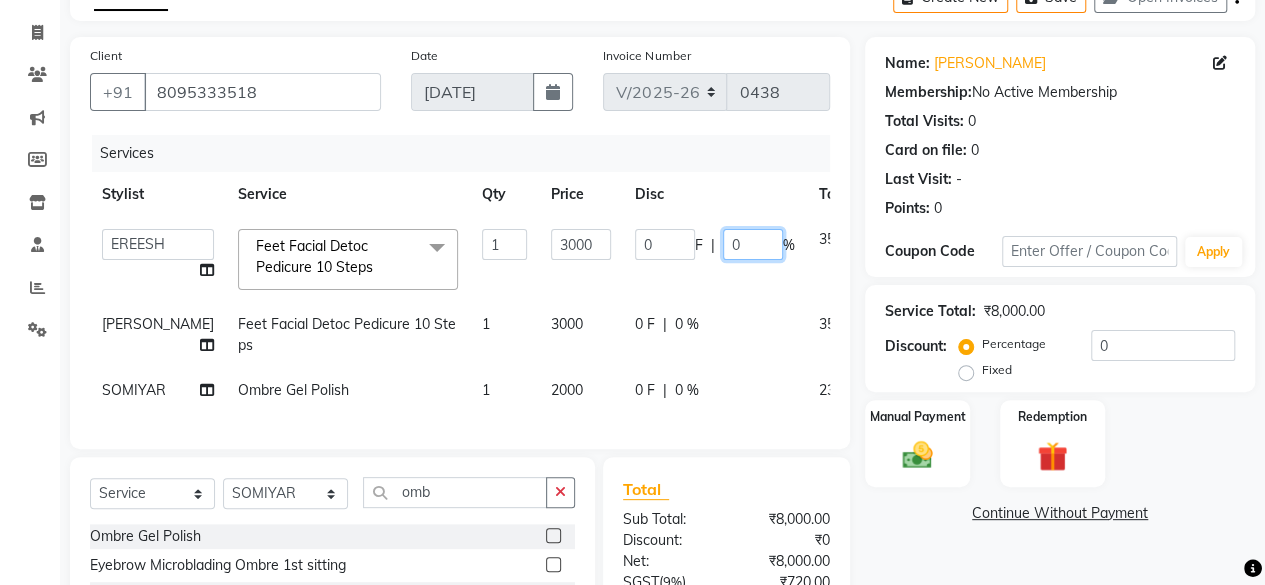 click on "0" 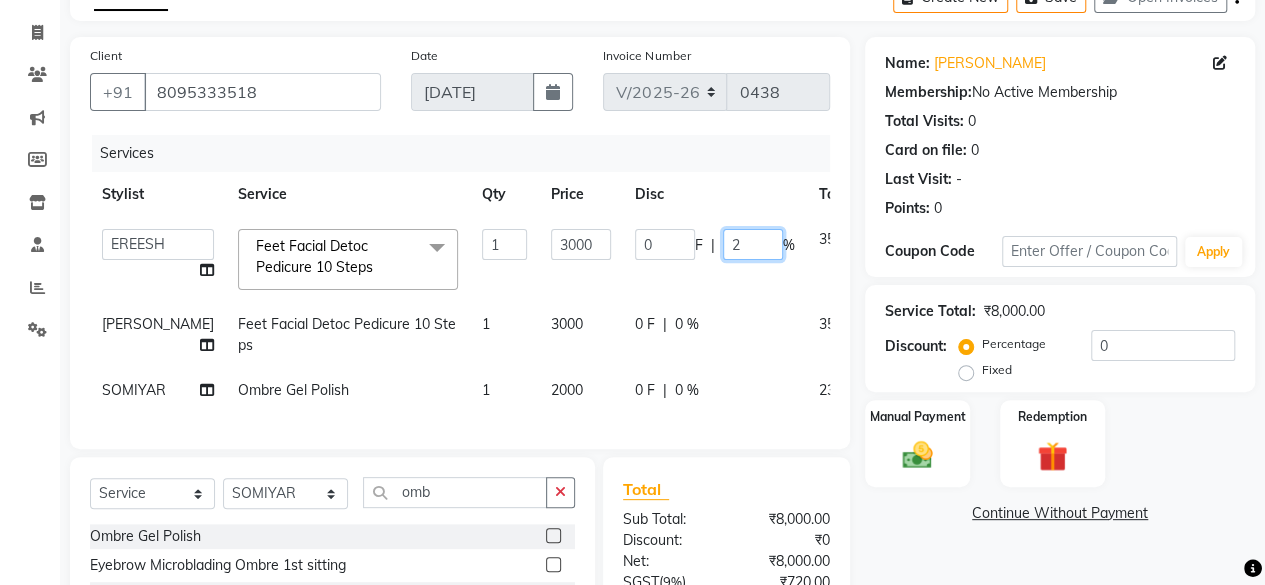 type on "25" 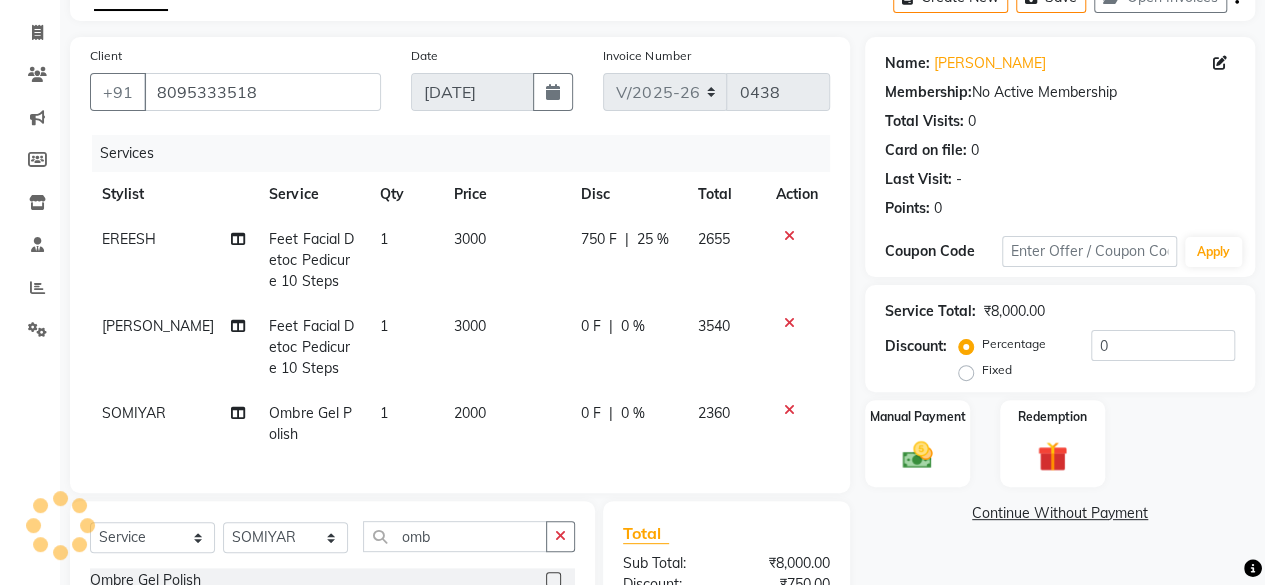 click on "0 F | 0 %" 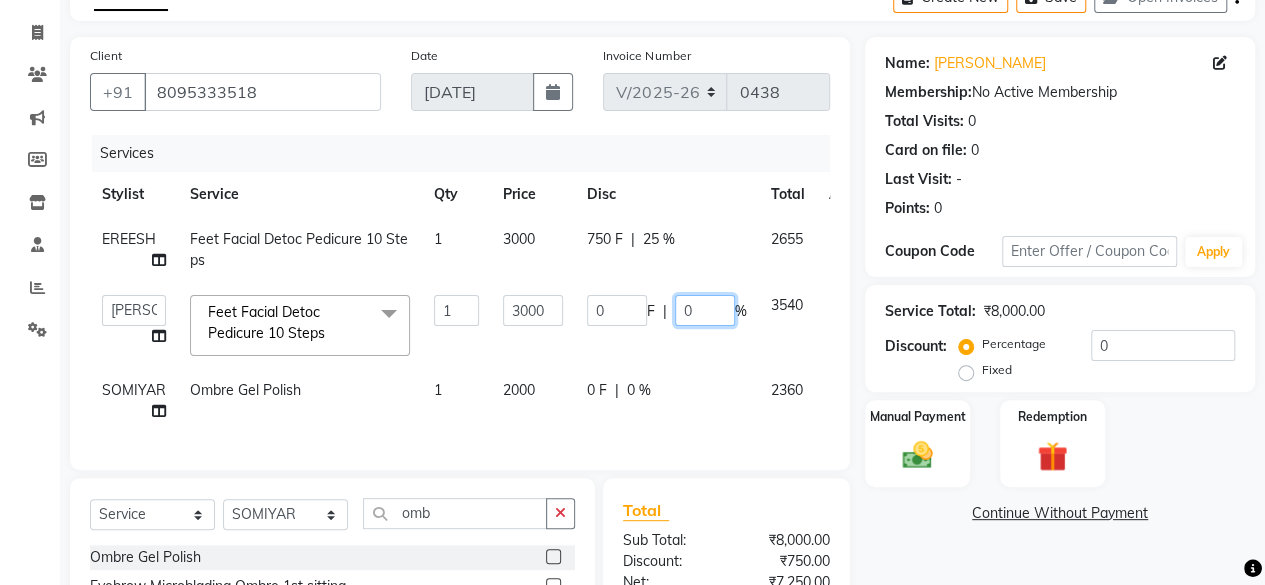 click on "0" 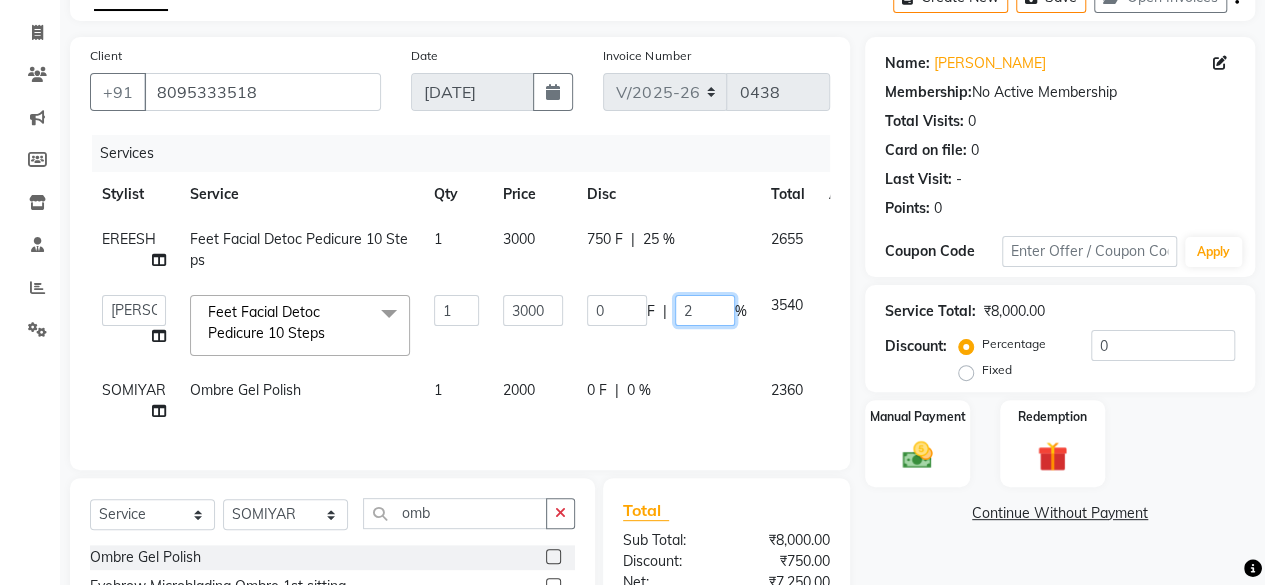 type on "25" 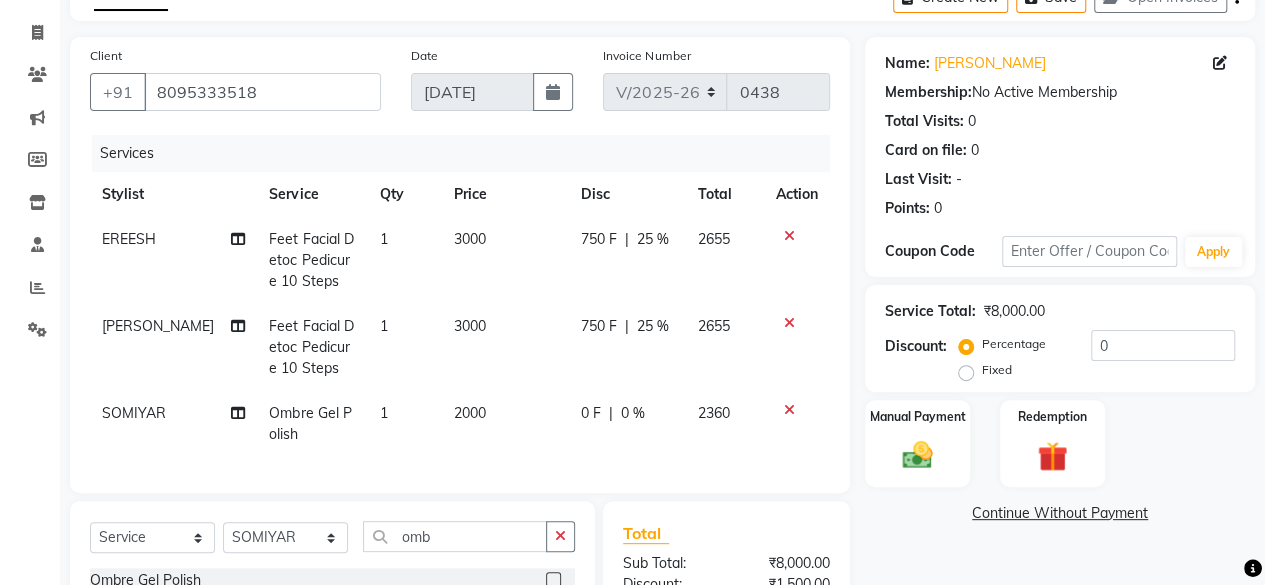 click on "[PERSON_NAME] Feet Facial Detoc Pedicure 10 Steps 1 3000 750 F | 25 % 2655" 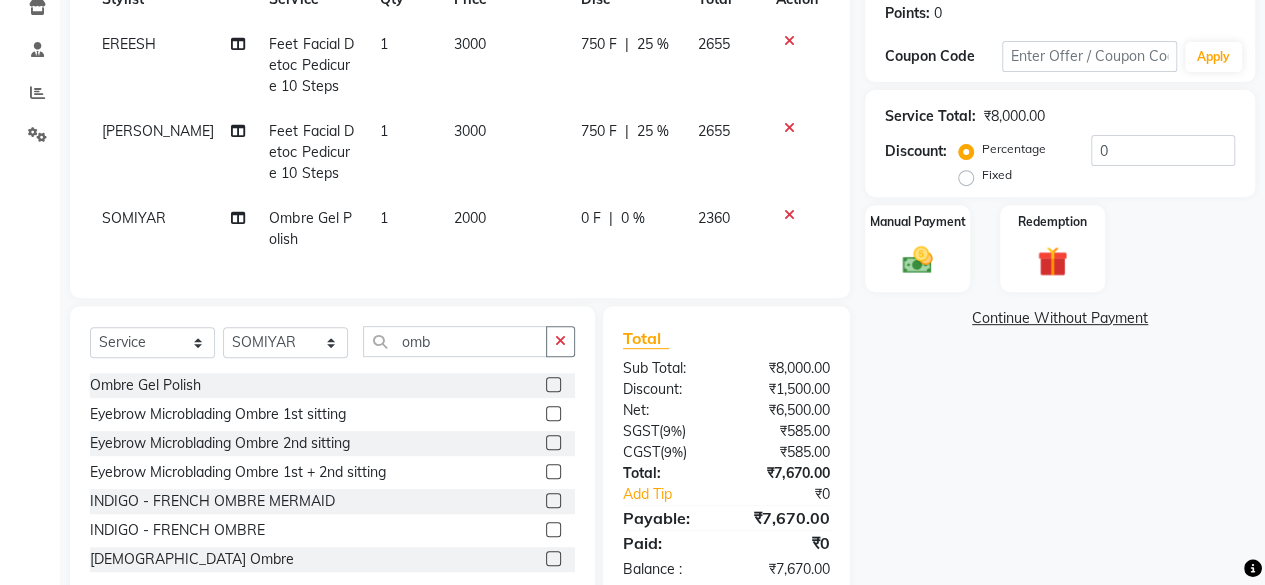 scroll, scrollTop: 368, scrollLeft: 0, axis: vertical 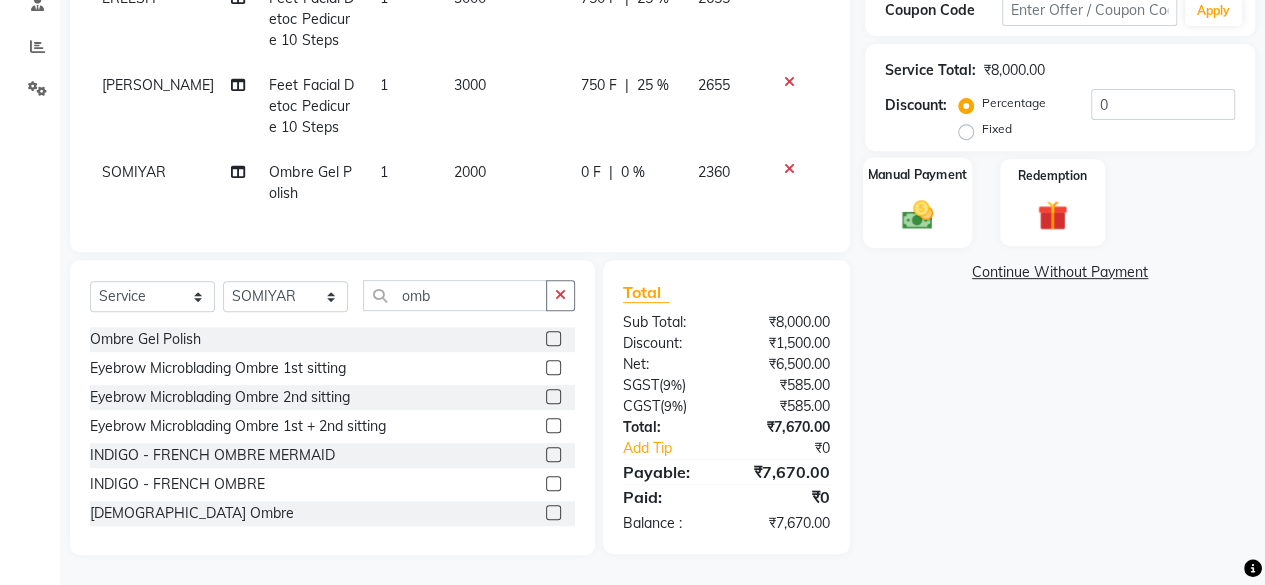click 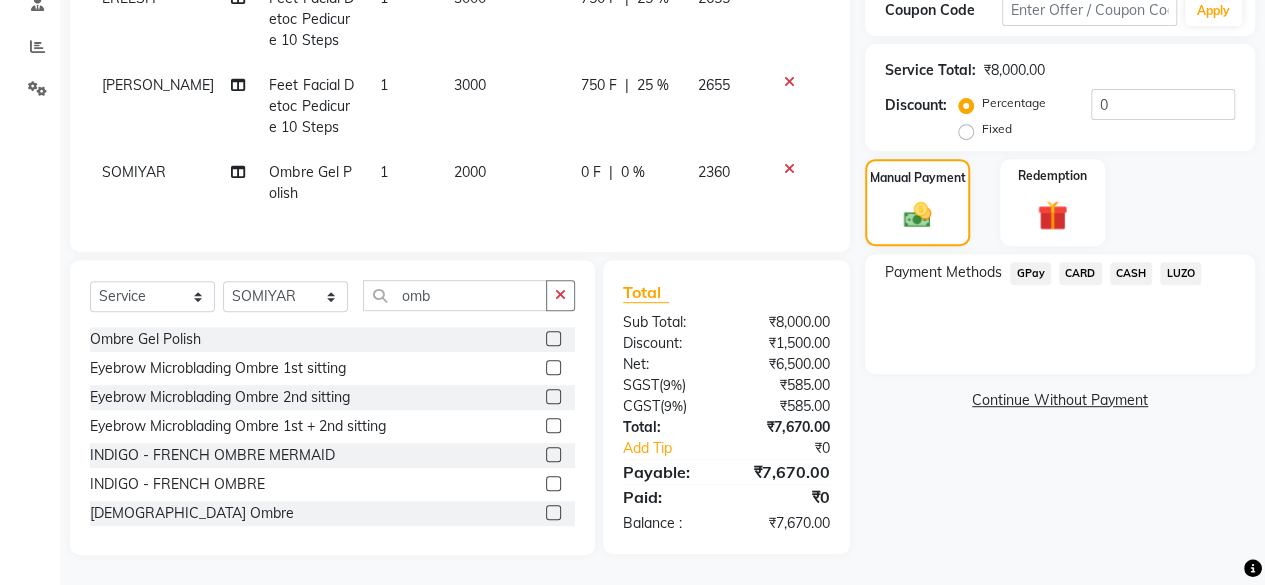 click on "GPay" 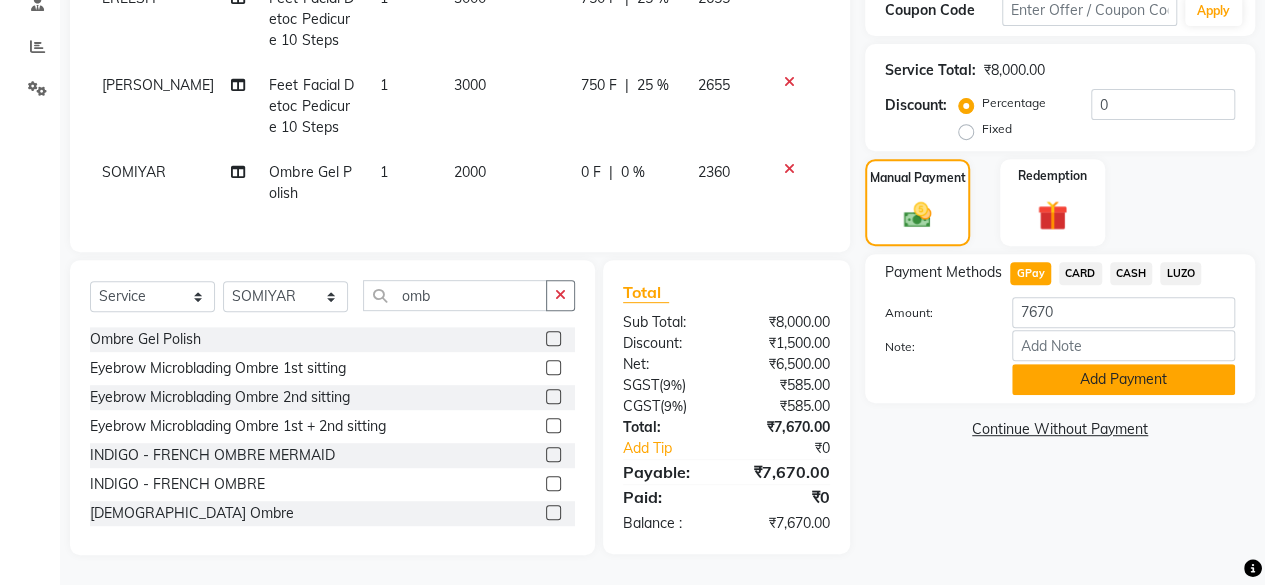 click on "Add Payment" 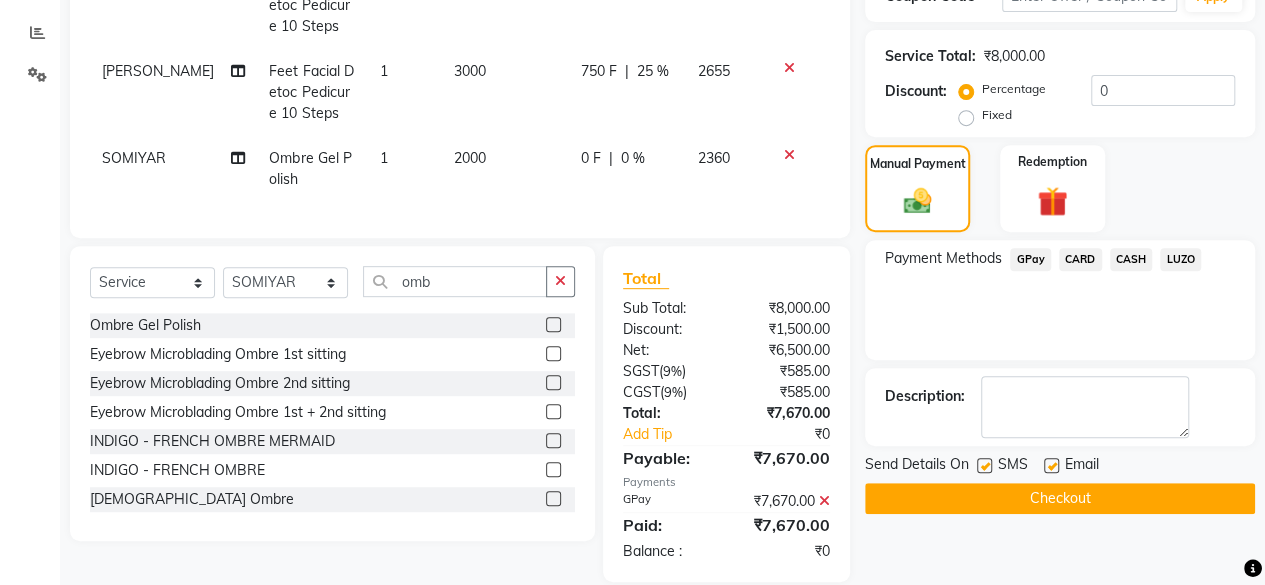 click on "Checkout" 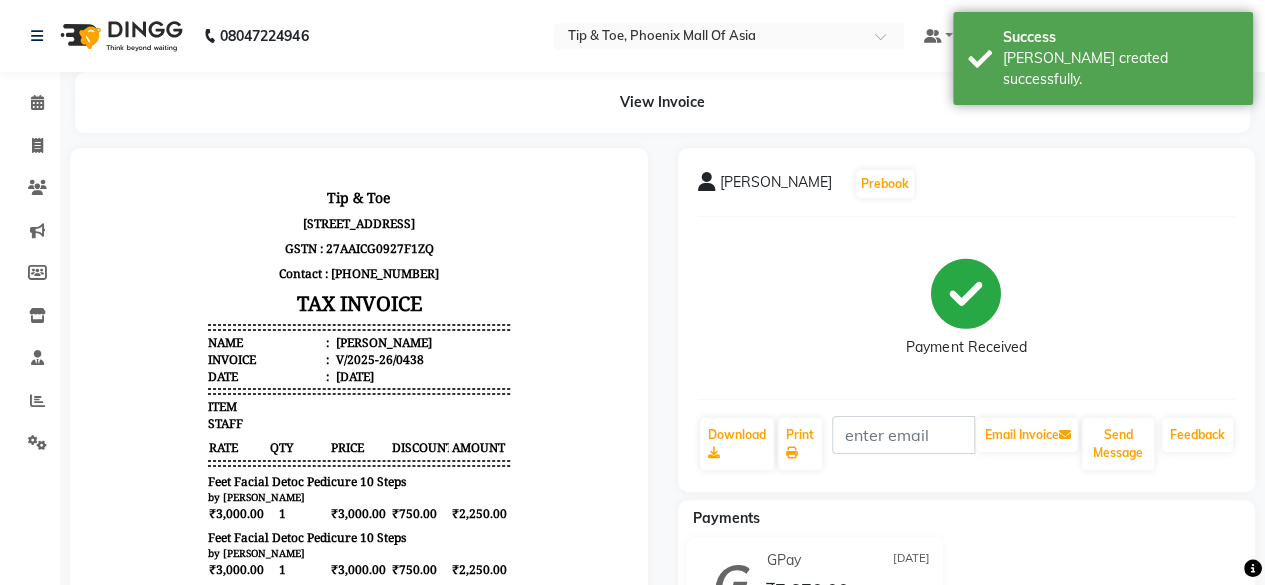 scroll, scrollTop: 0, scrollLeft: 0, axis: both 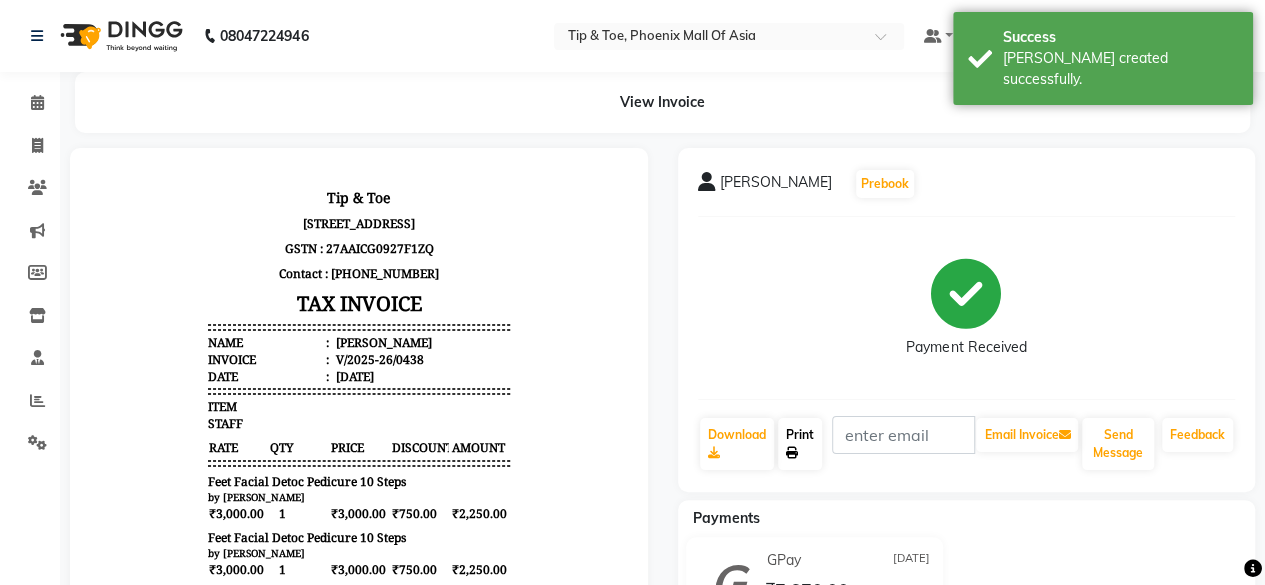 click on "Print" 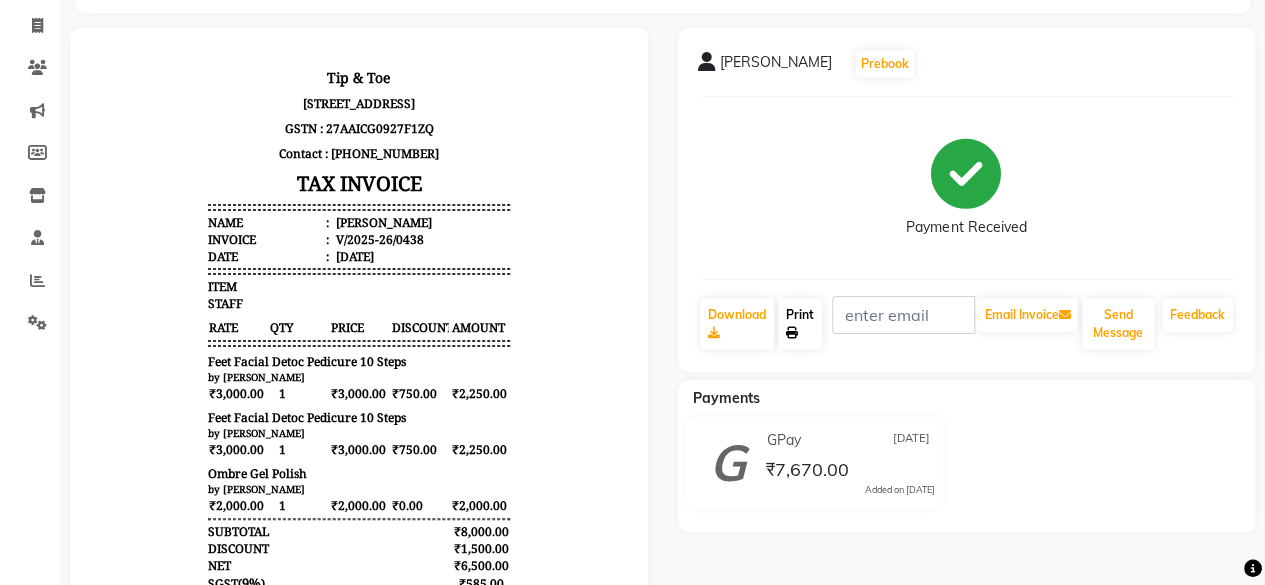 scroll, scrollTop: 266, scrollLeft: 0, axis: vertical 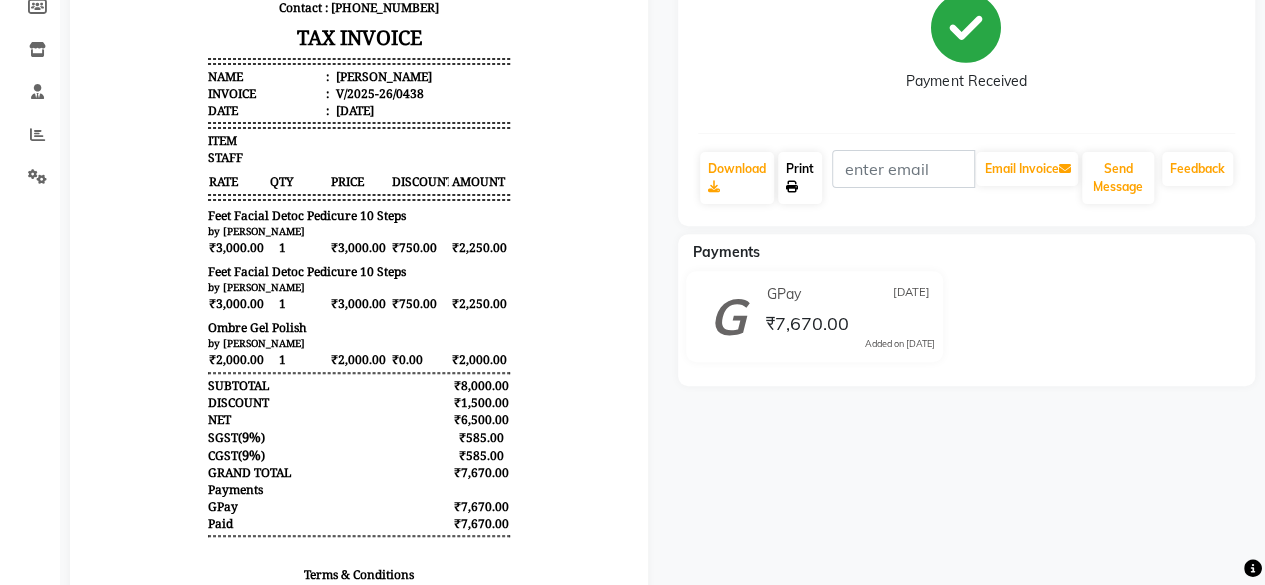 click on "Print" 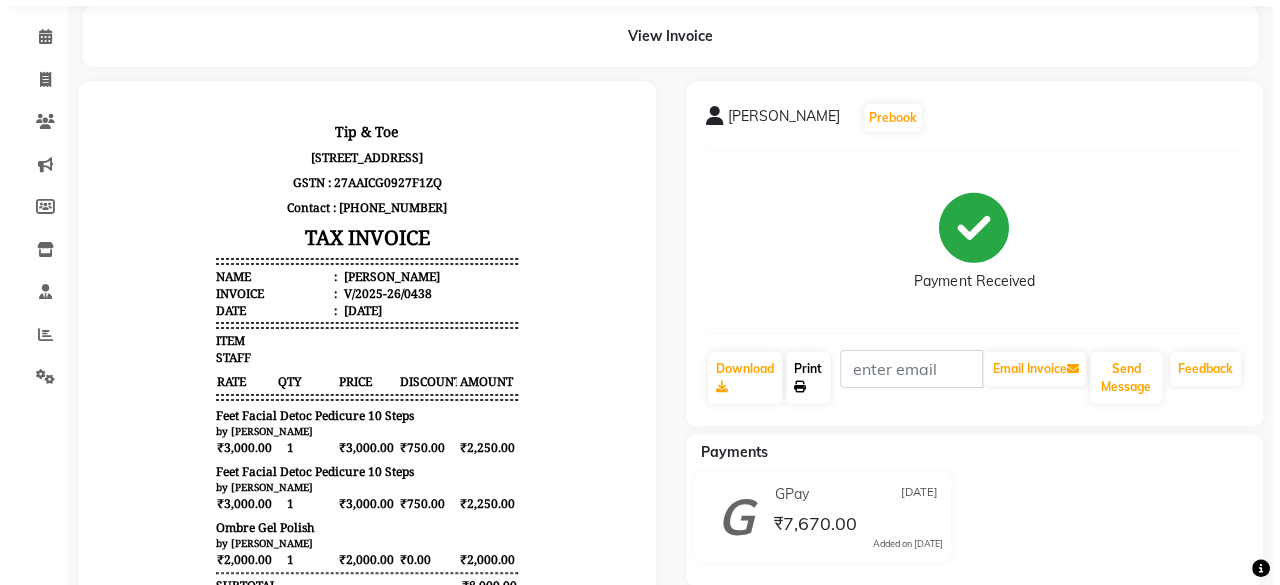 scroll, scrollTop: 0, scrollLeft: 0, axis: both 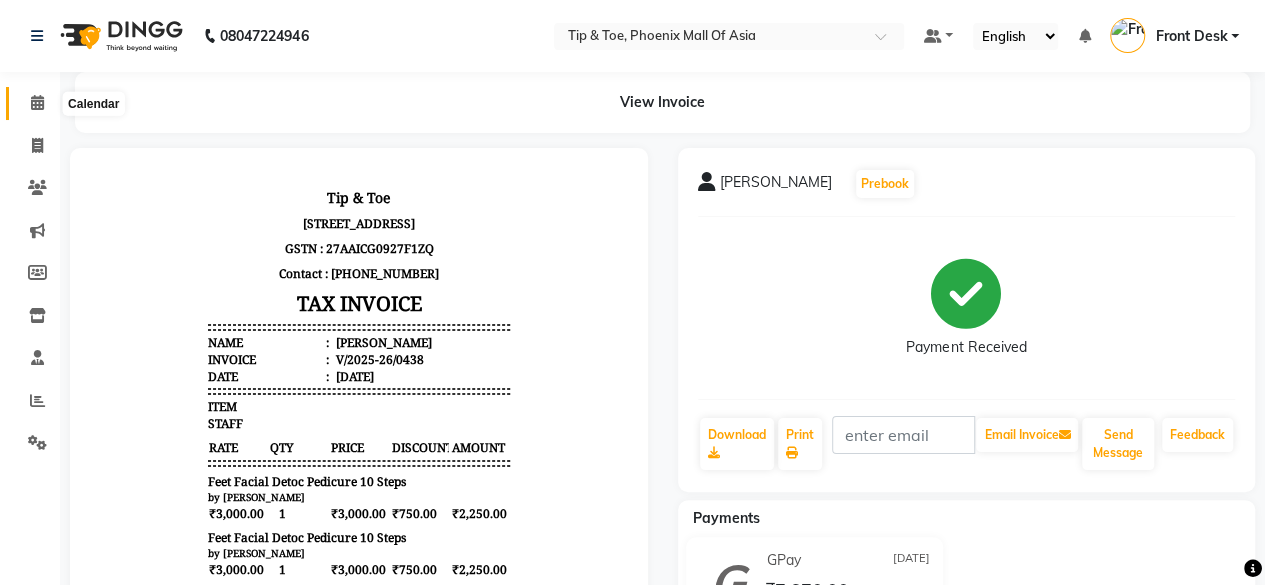click 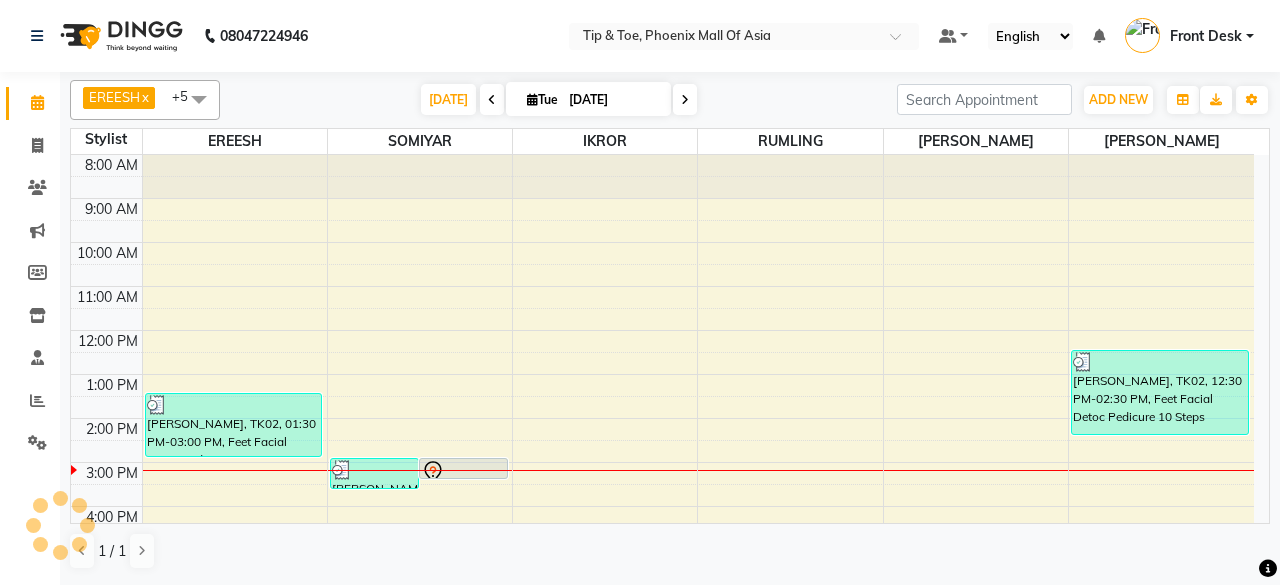 scroll, scrollTop: 0, scrollLeft: 0, axis: both 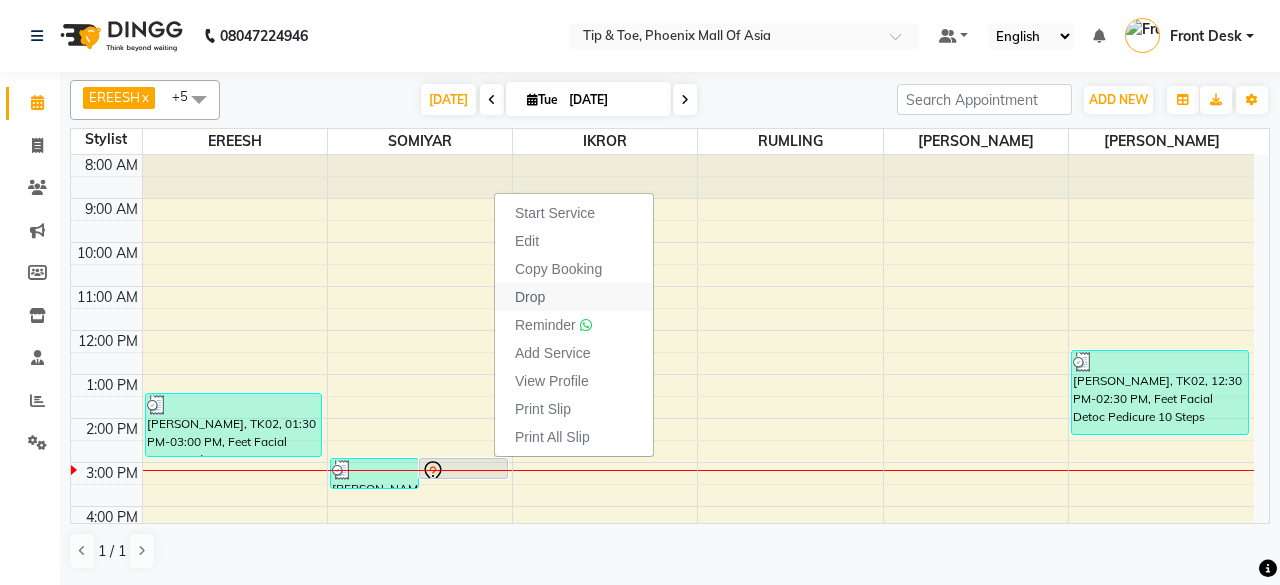 click on "Drop" at bounding box center [574, 297] 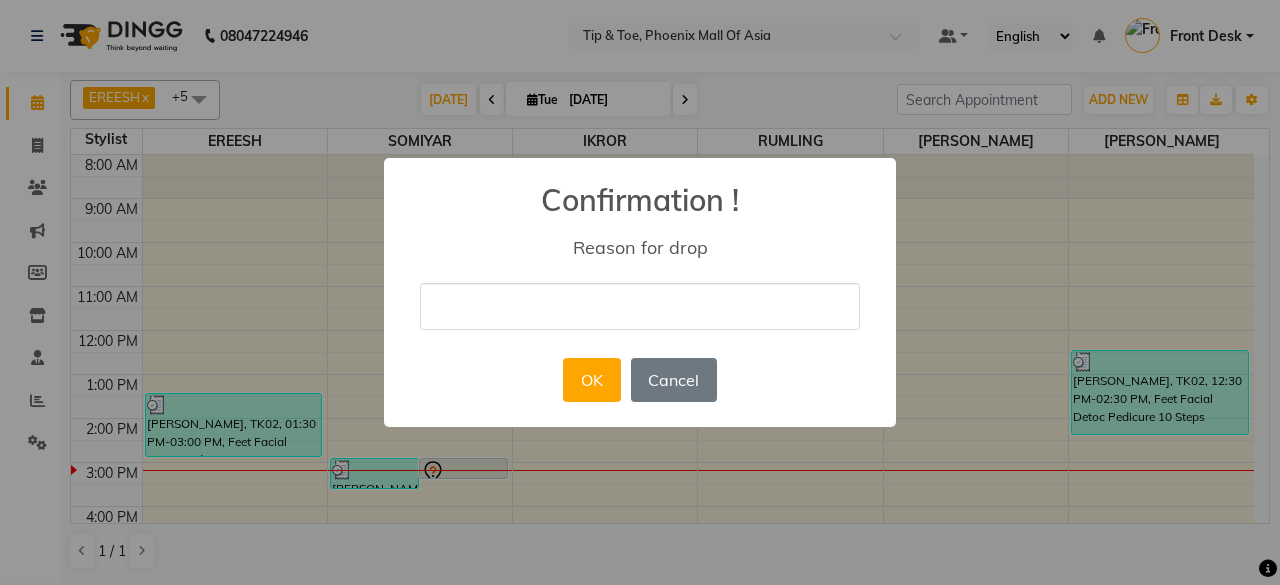 click at bounding box center (640, 306) 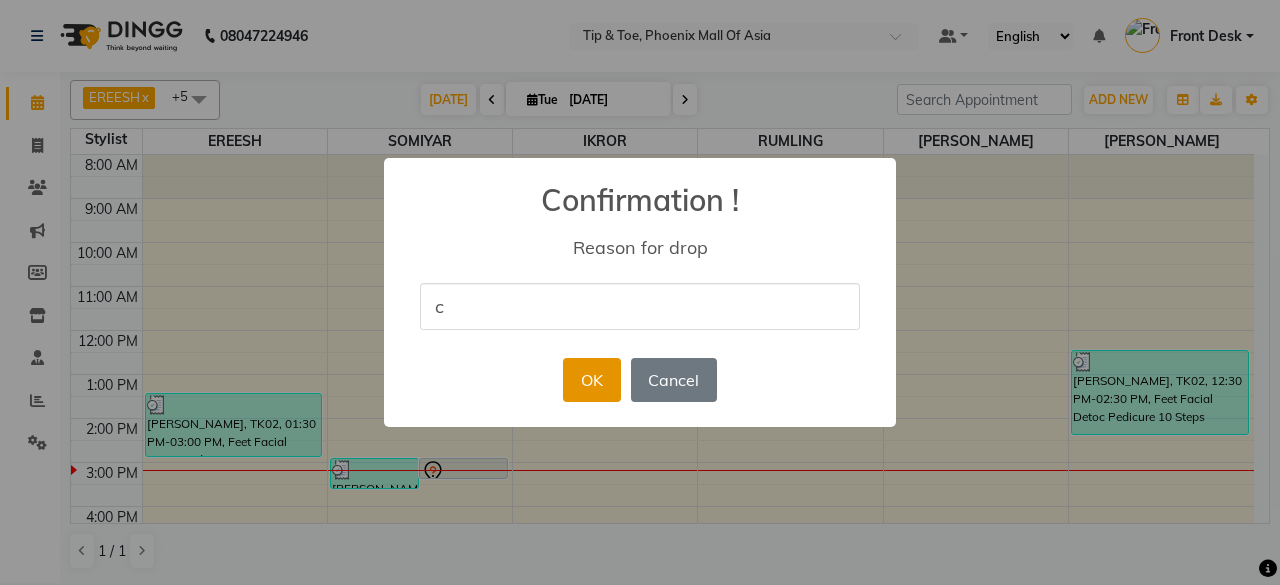 type on "c" 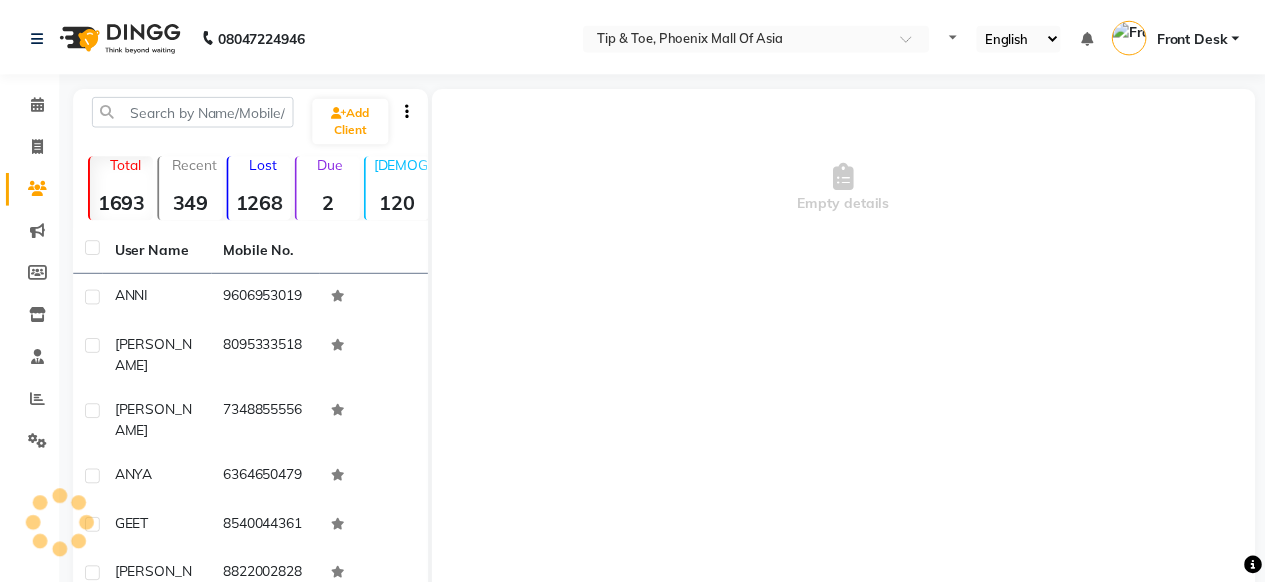 scroll, scrollTop: 0, scrollLeft: 0, axis: both 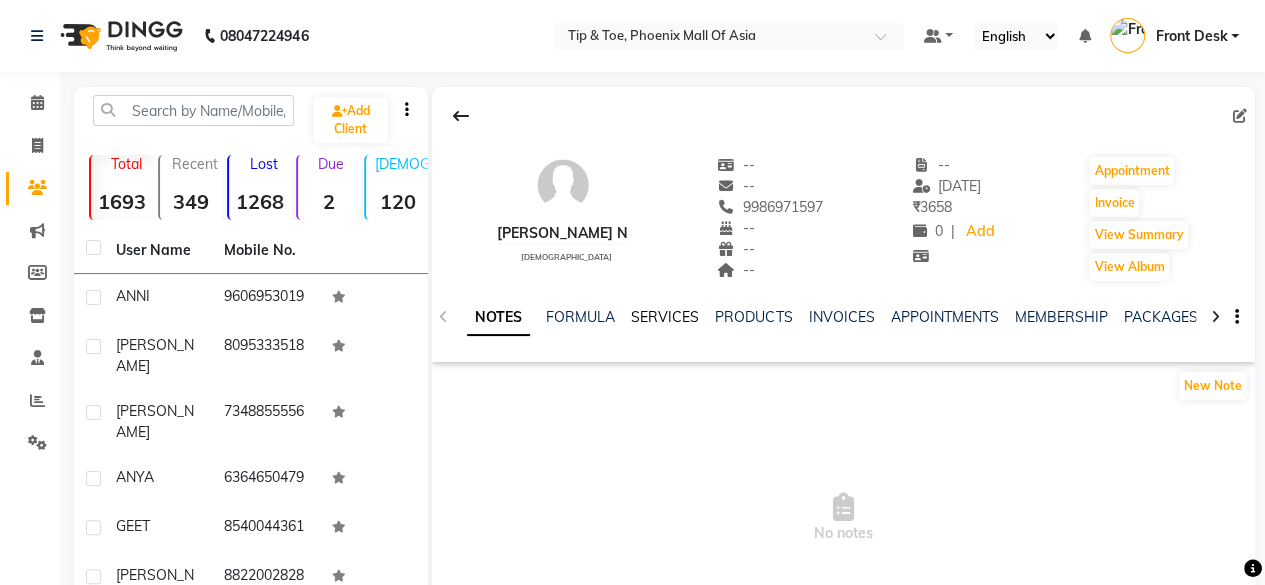 click on "SERVICES" 